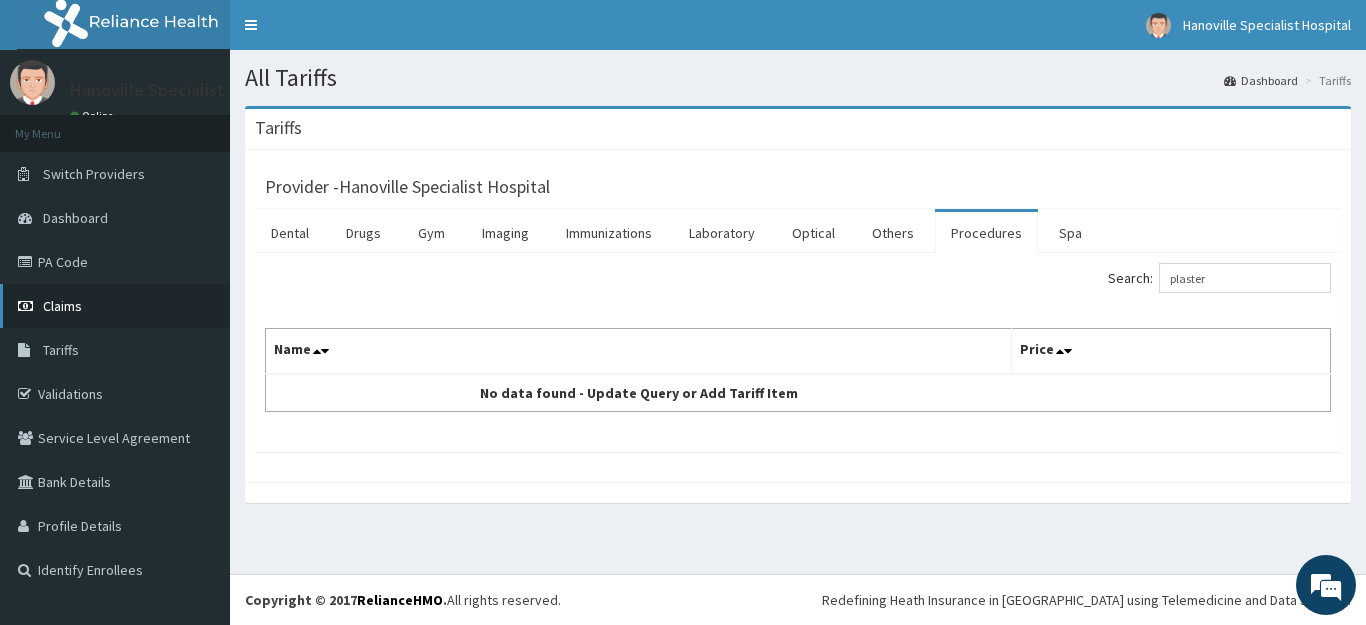 scroll, scrollTop: 0, scrollLeft: 0, axis: both 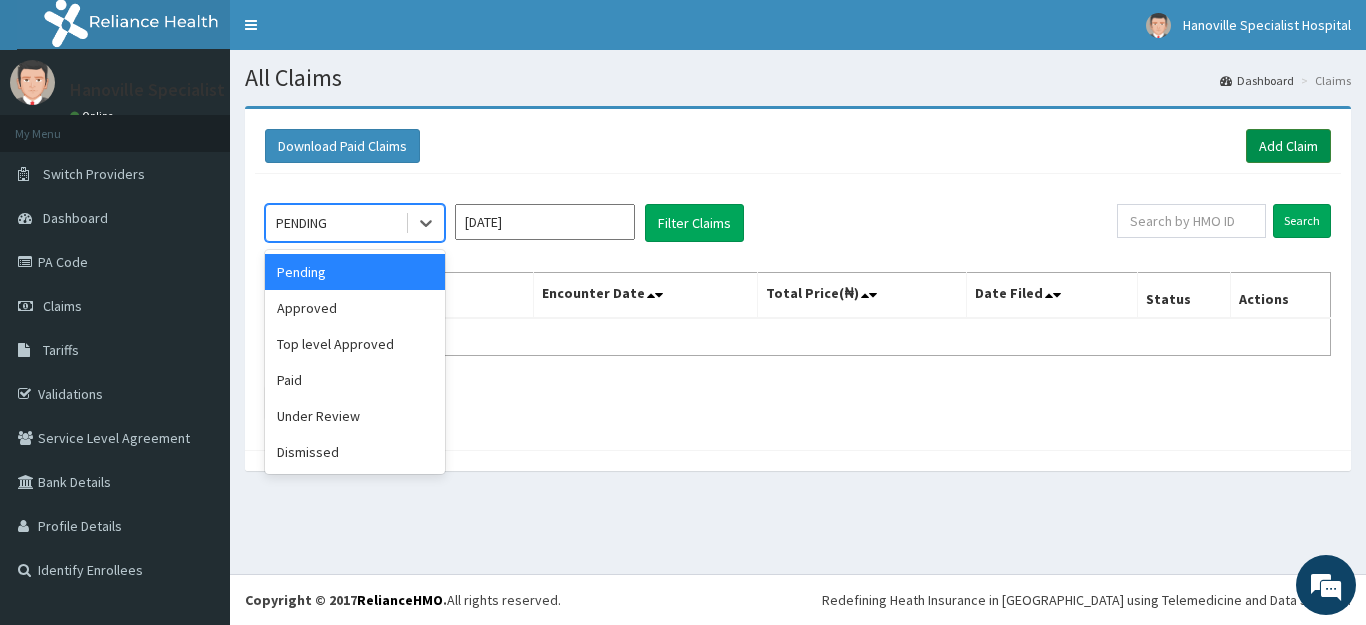 click on "Add Claim" at bounding box center [1288, 146] 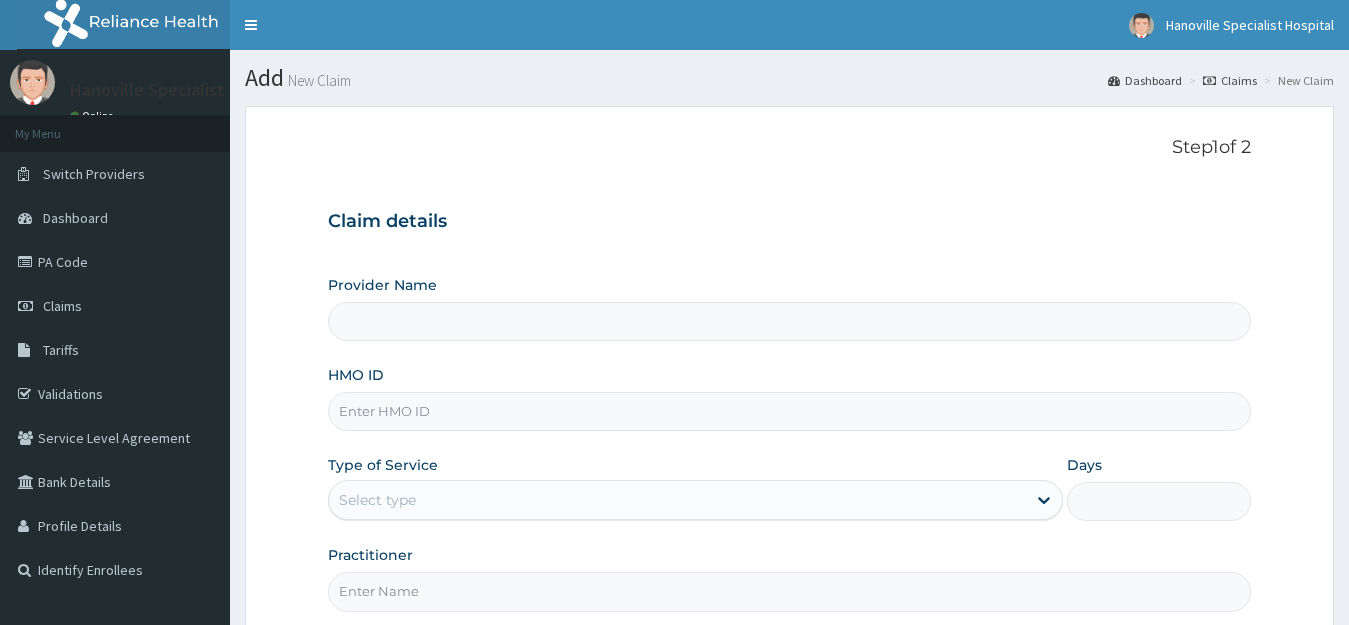 scroll, scrollTop: 0, scrollLeft: 0, axis: both 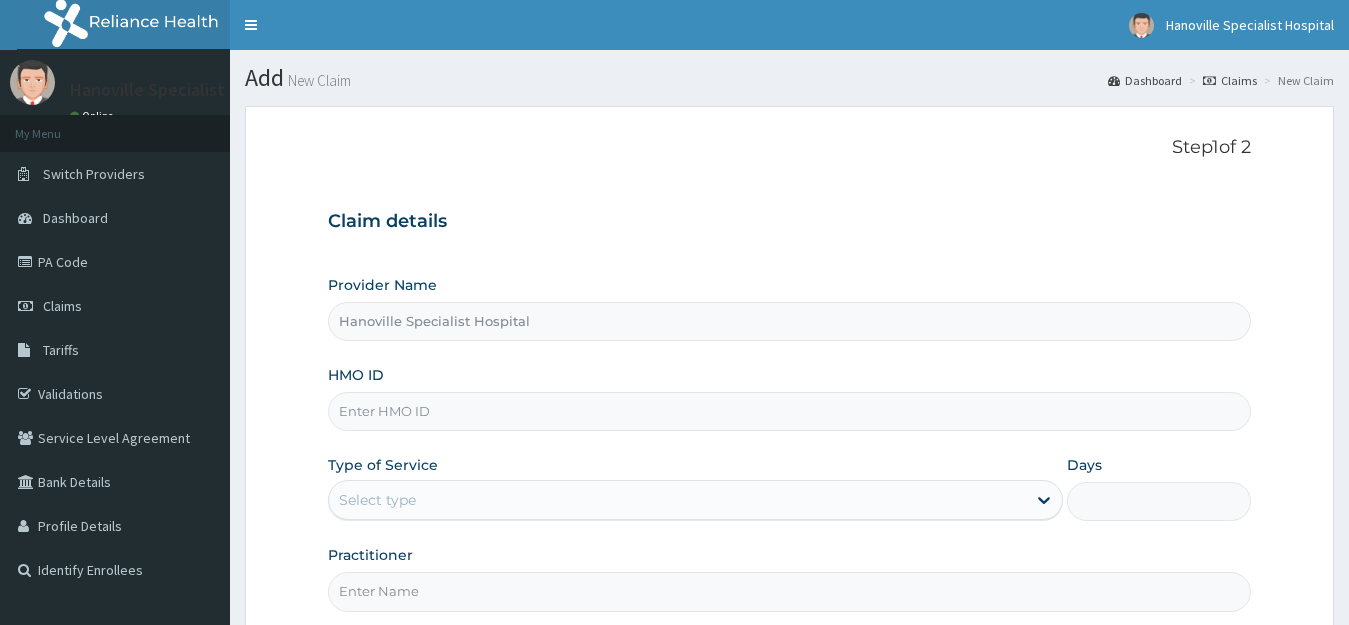 click on "Hanoville Specialist Hospital" at bounding box center (790, 321) 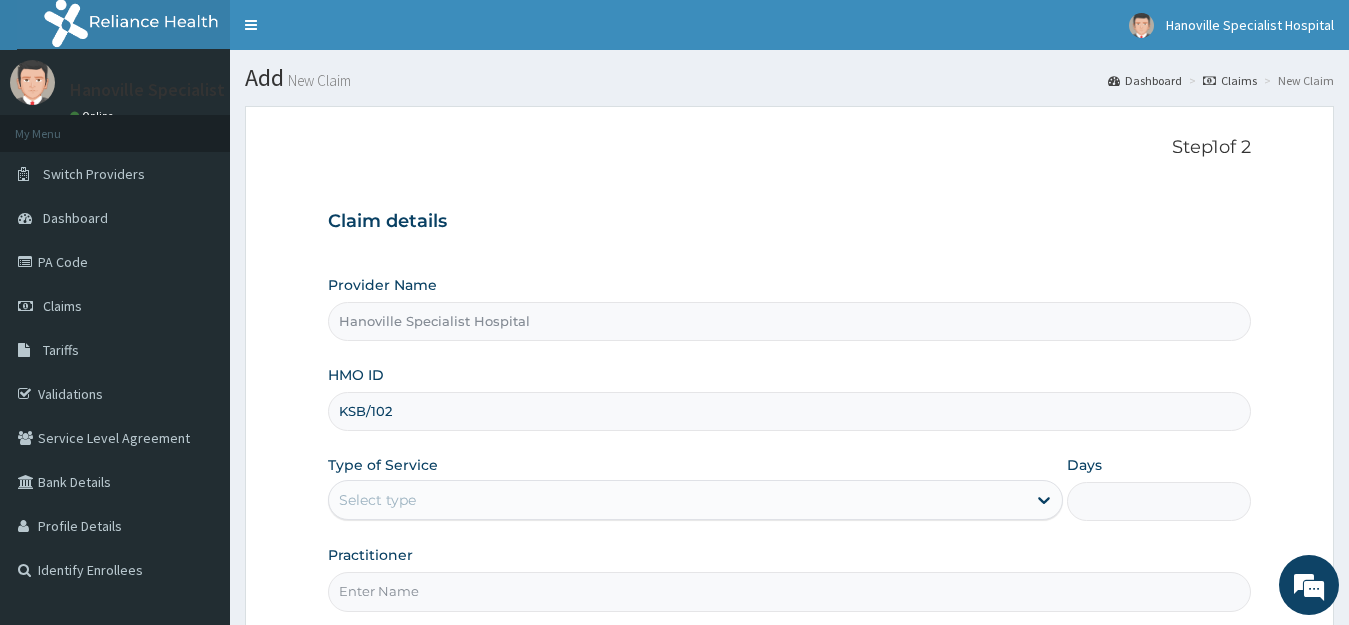 scroll, scrollTop: 0, scrollLeft: 0, axis: both 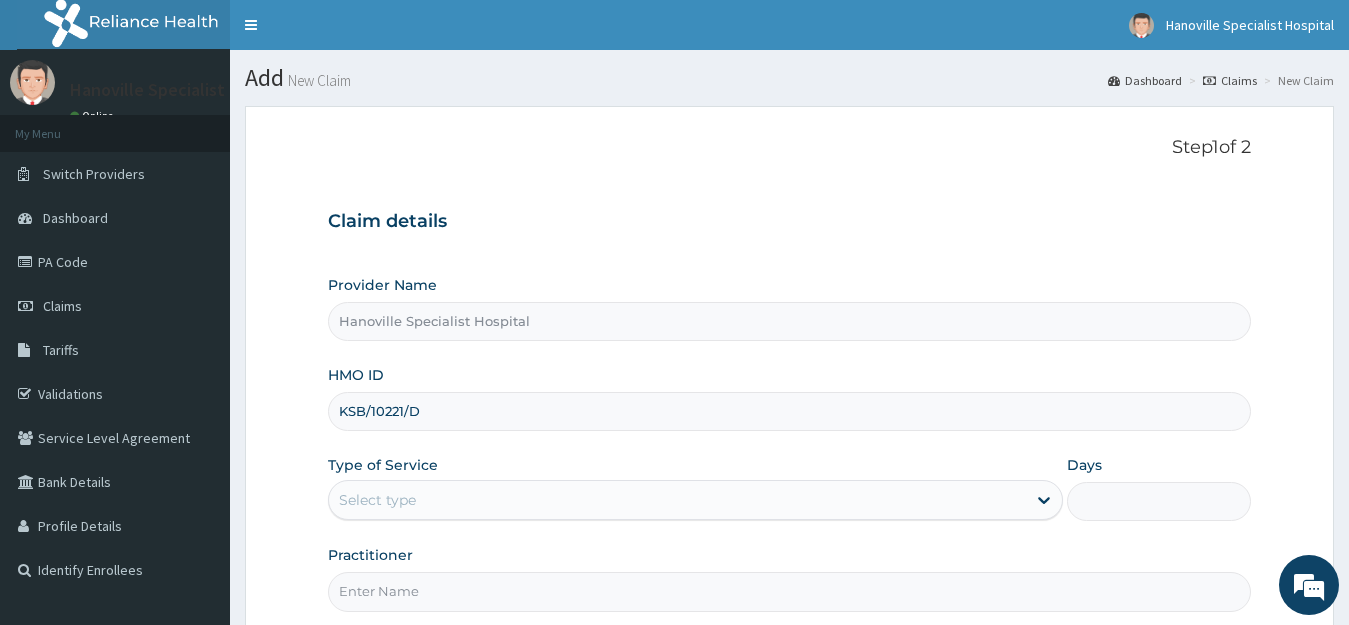 type on "KSB/10221/D" 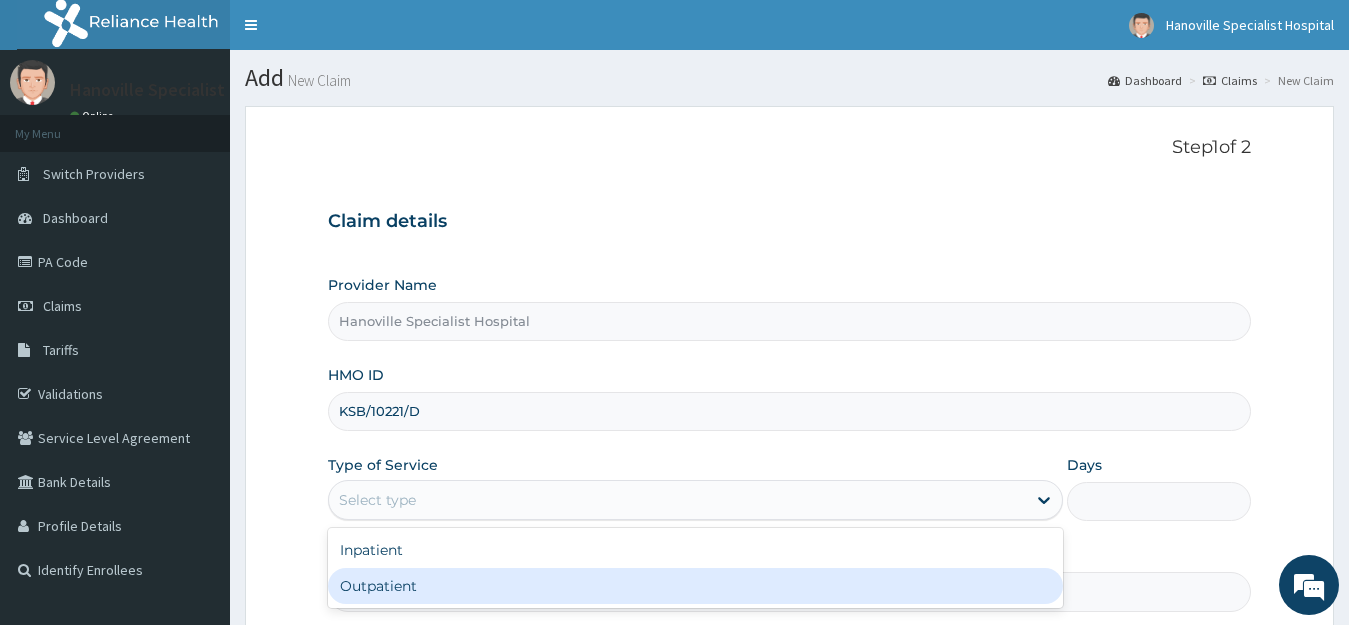 click on "Outpatient" at bounding box center (696, 586) 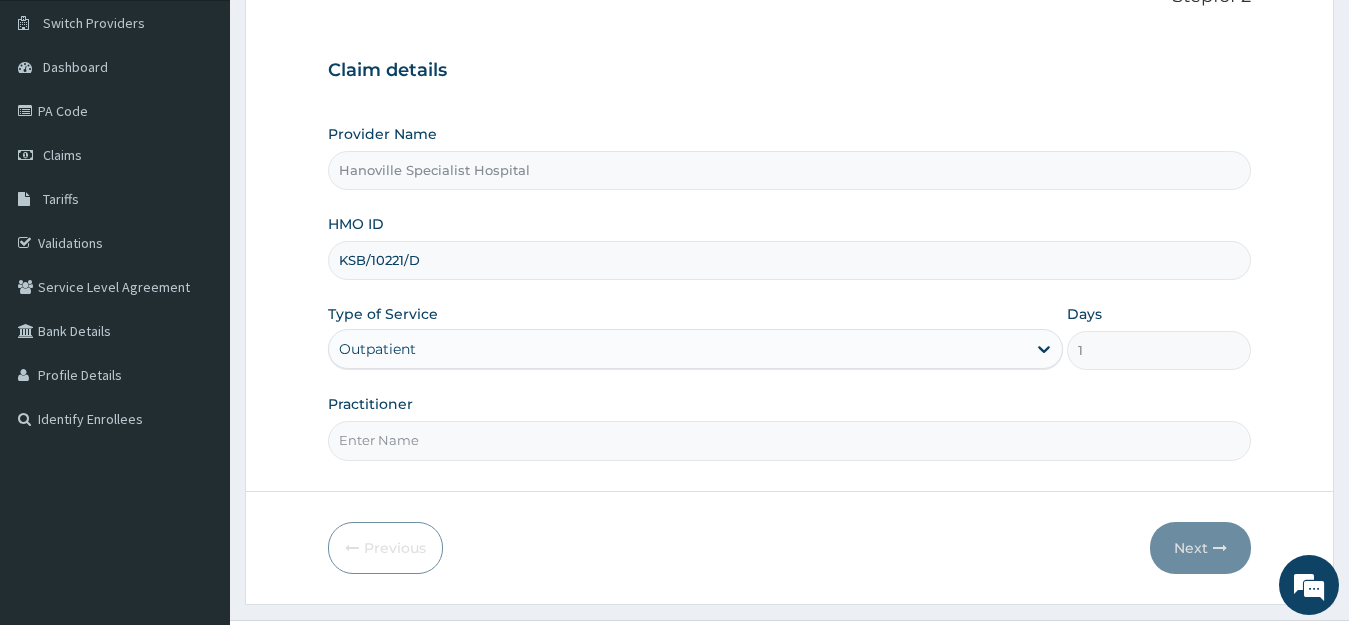 scroll, scrollTop: 197, scrollLeft: 0, axis: vertical 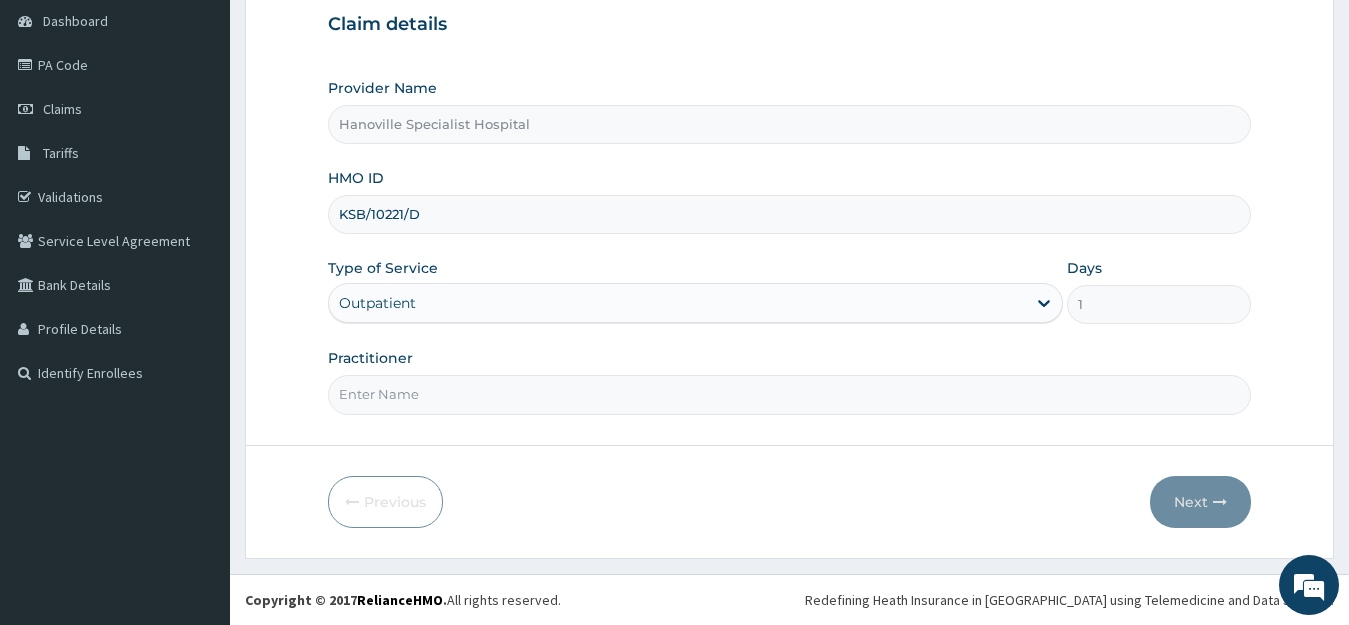click on "Practitioner" at bounding box center [790, 394] 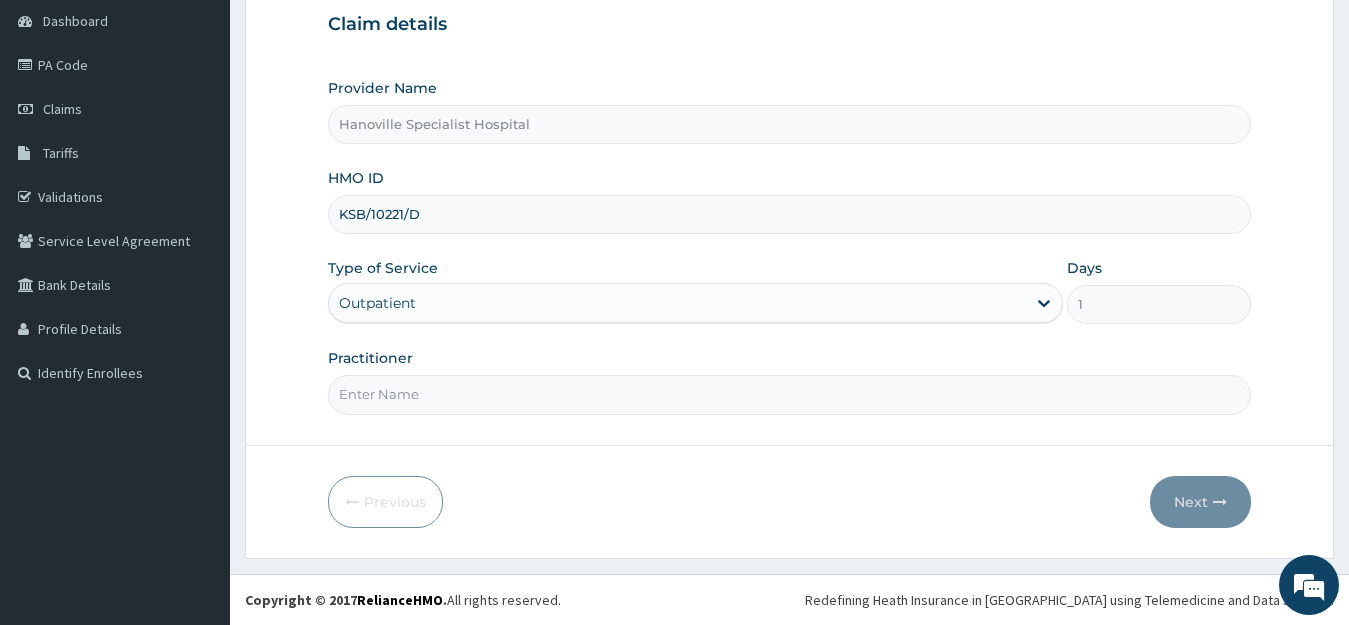 type on "DR AKINTUNDE" 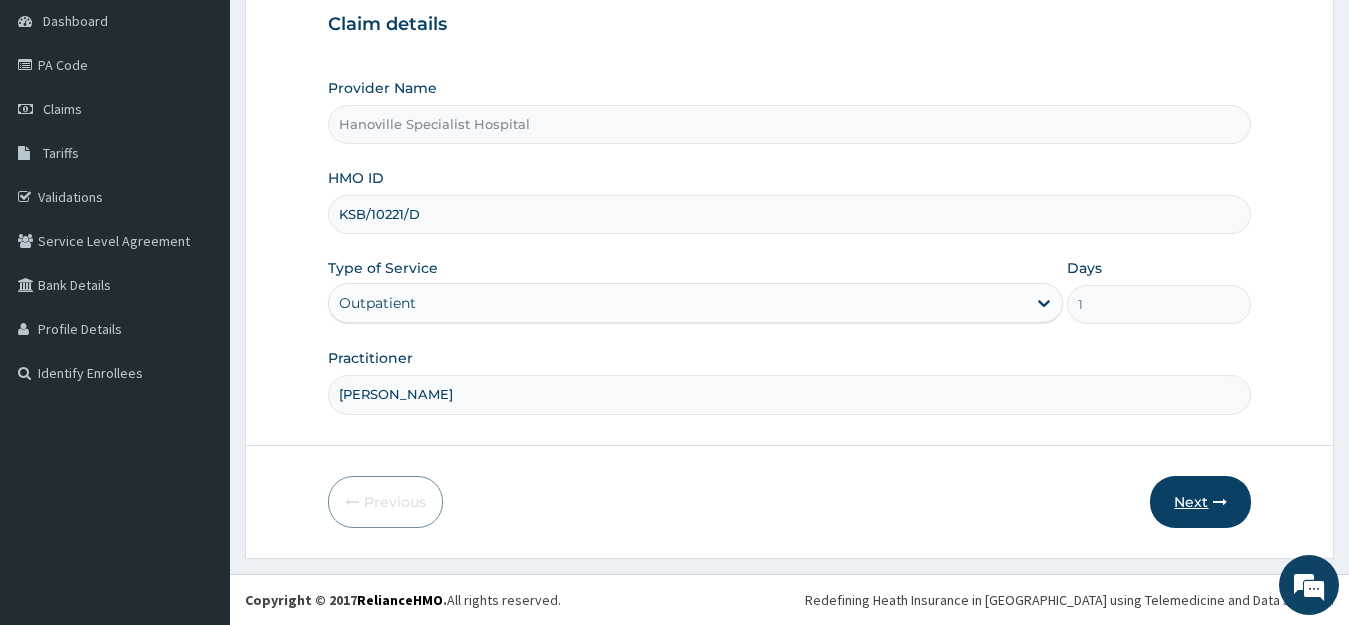 click on "Next" at bounding box center [1200, 502] 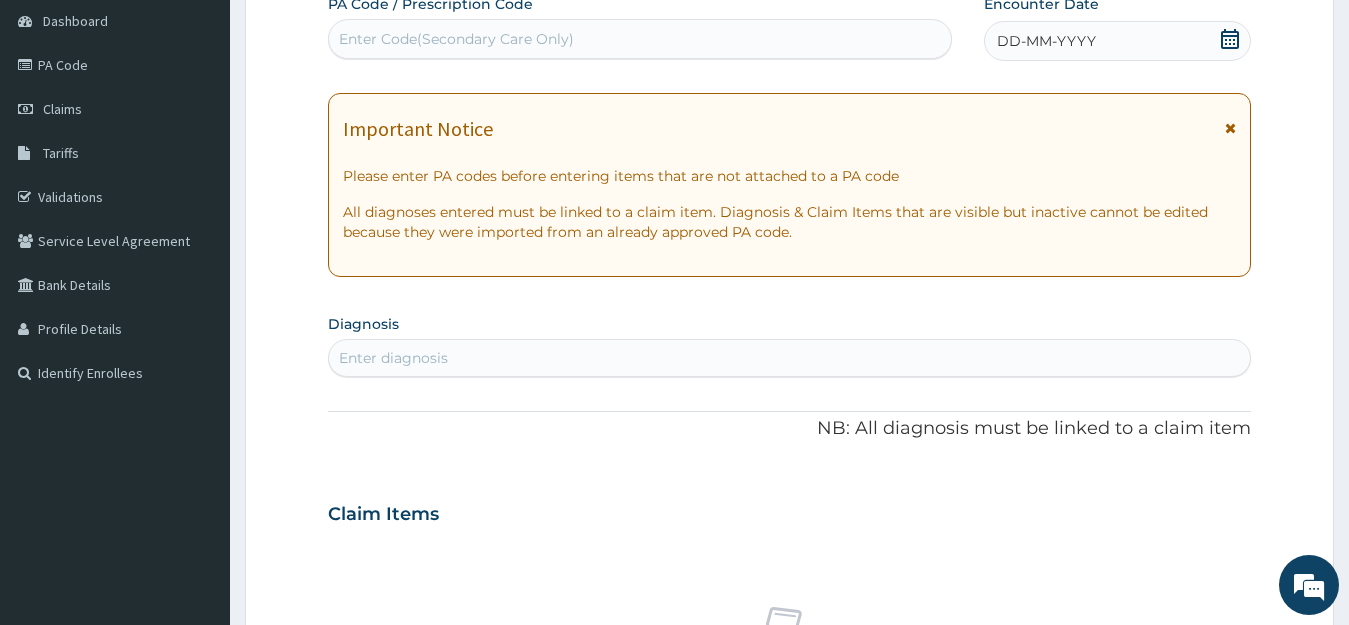 click 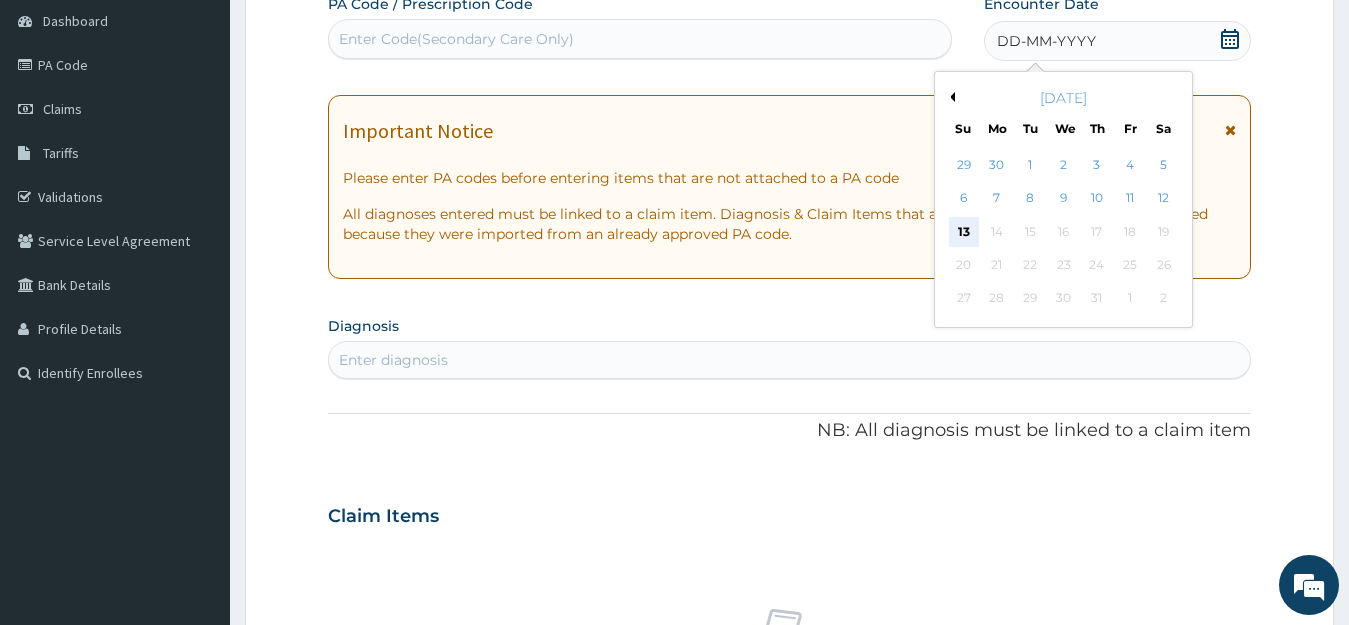 click on "13" at bounding box center (964, 232) 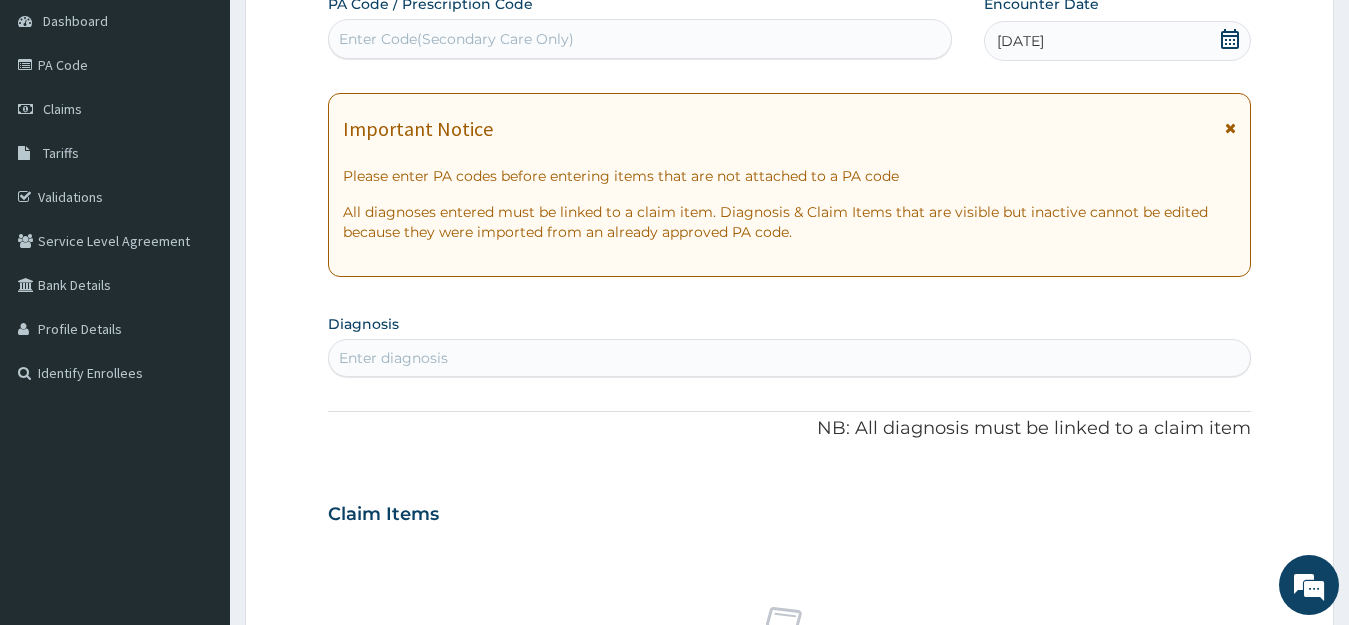 click on "Enter diagnosis" at bounding box center [790, 358] 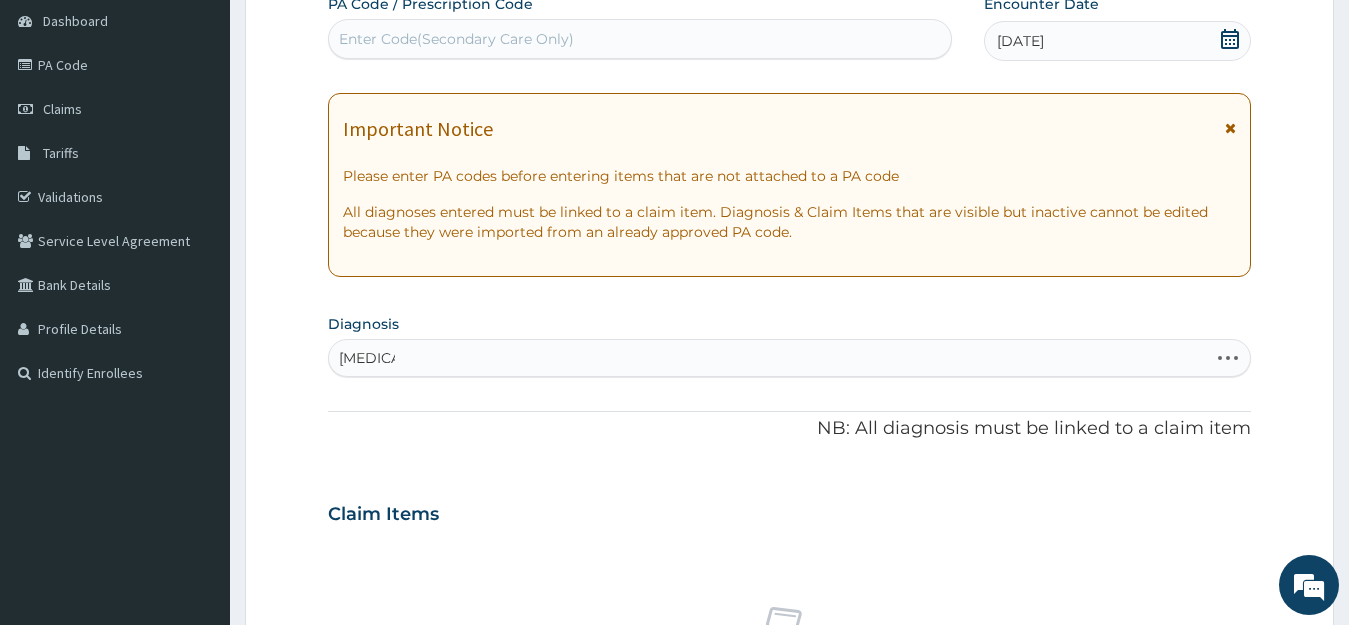 type on "SPRAIN" 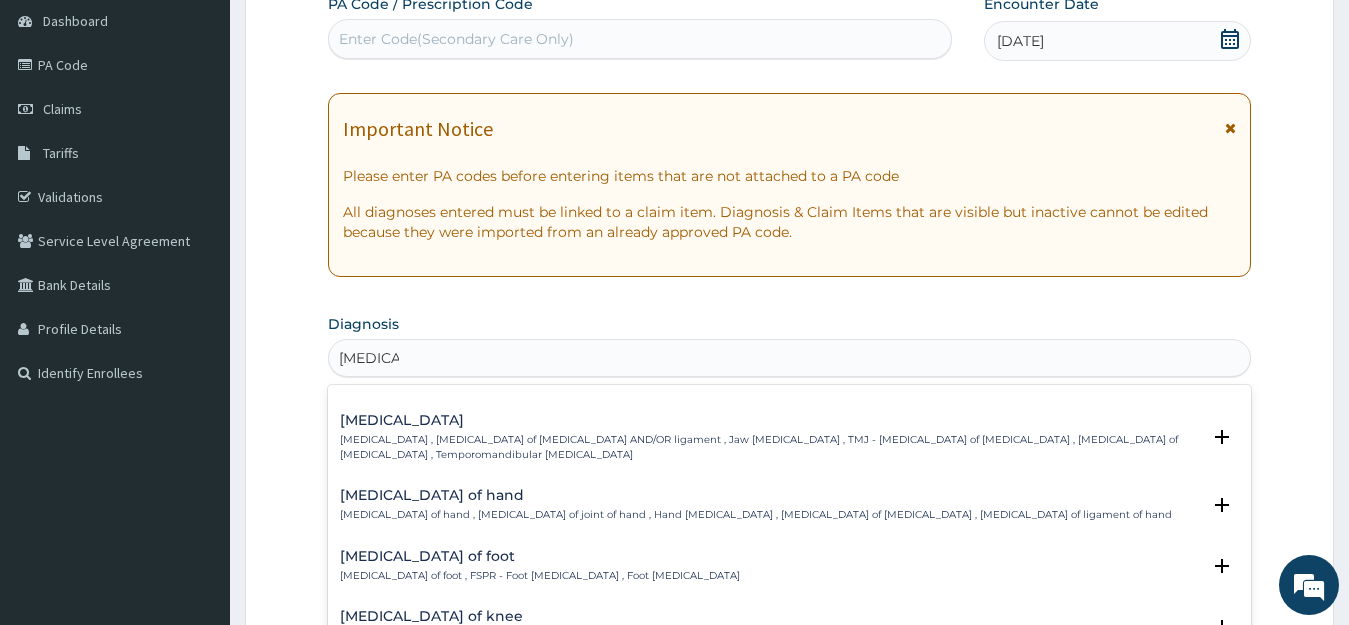 scroll, scrollTop: 260, scrollLeft: 0, axis: vertical 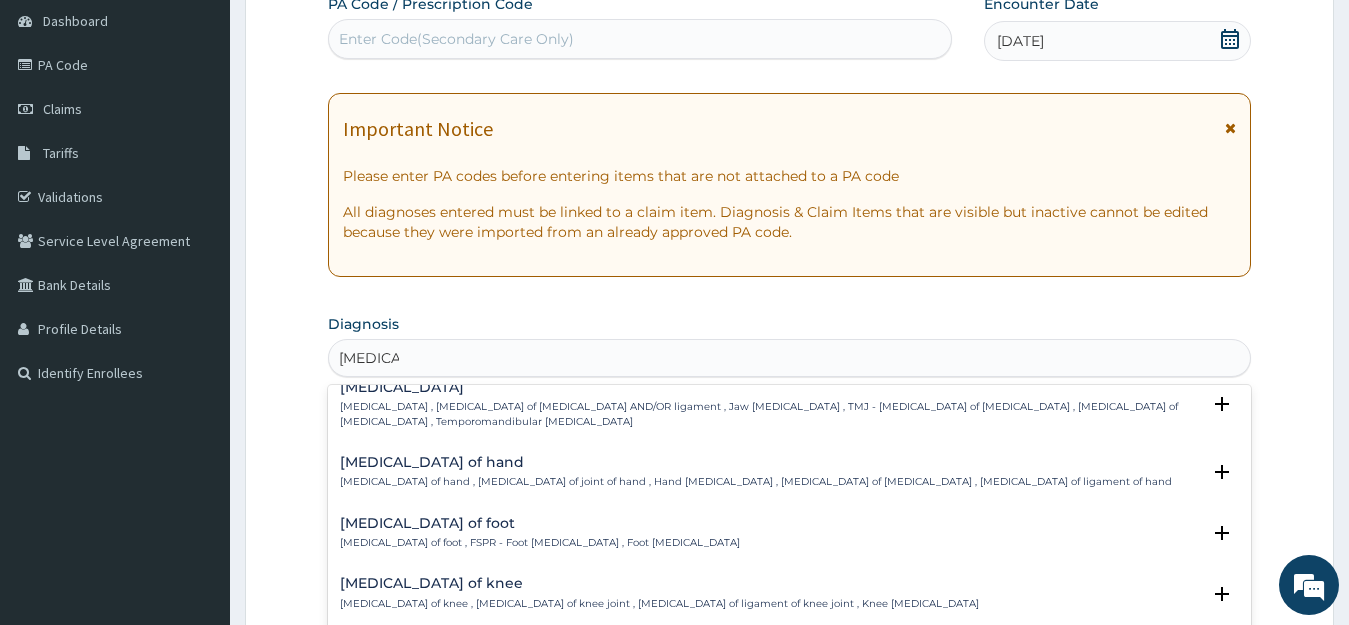 click on "Sprain of hand , Sprain of joint of hand , Hand sprain , Sprain of hand joint , Sprain of ligament of hand" at bounding box center [756, 482] 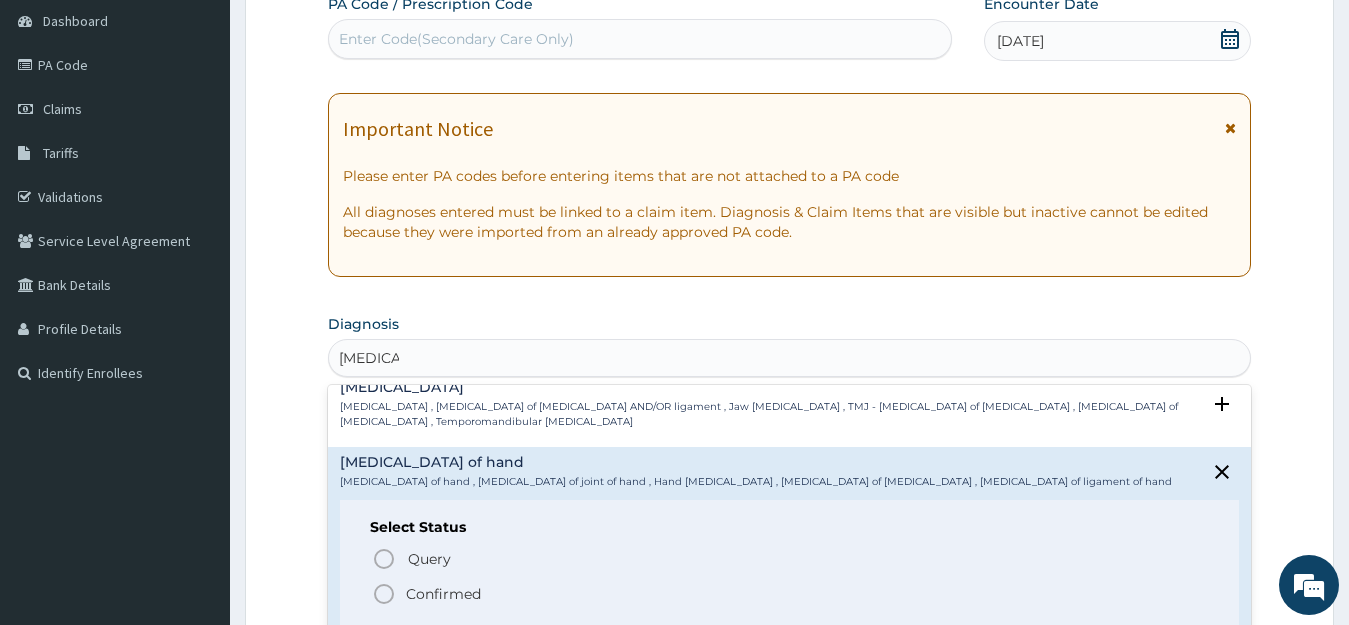 click 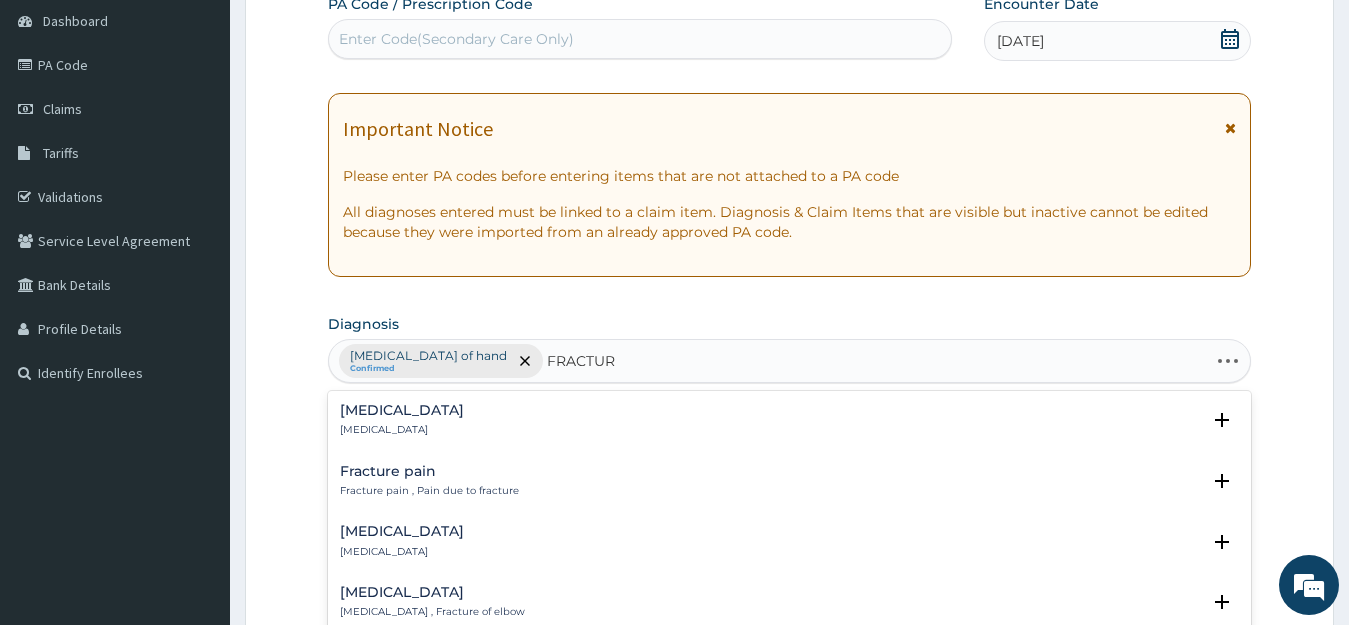 type on "FRACTURE" 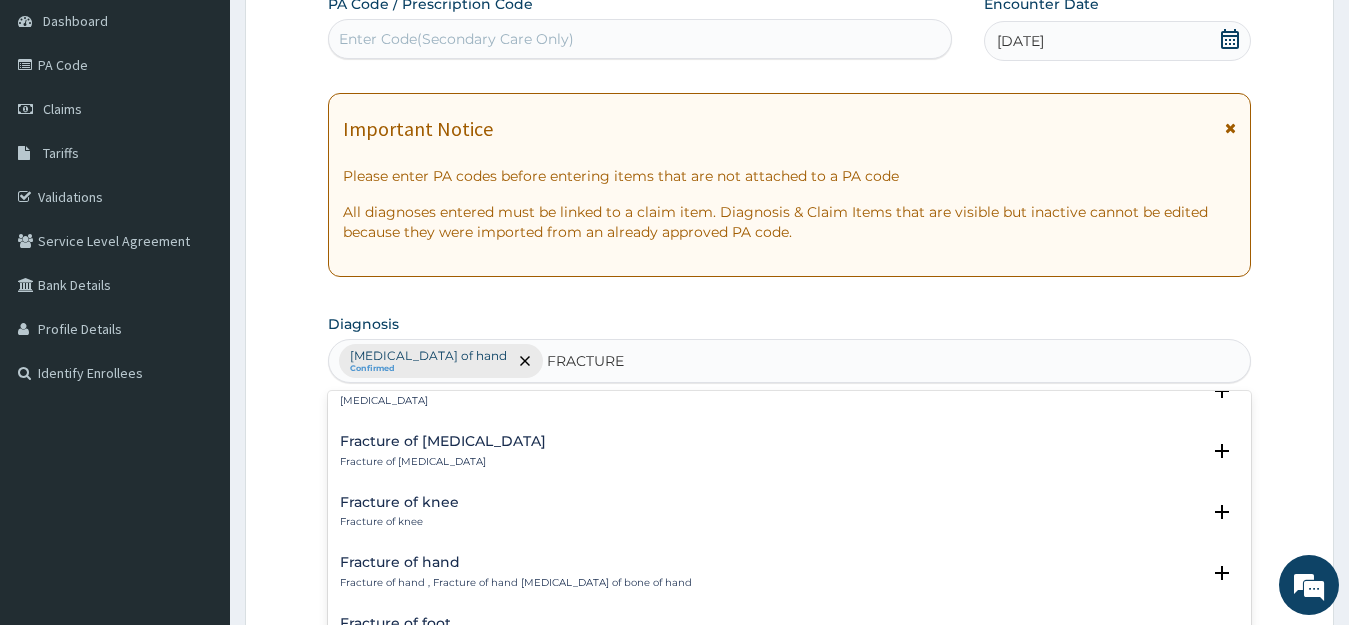 scroll, scrollTop: 740, scrollLeft: 0, axis: vertical 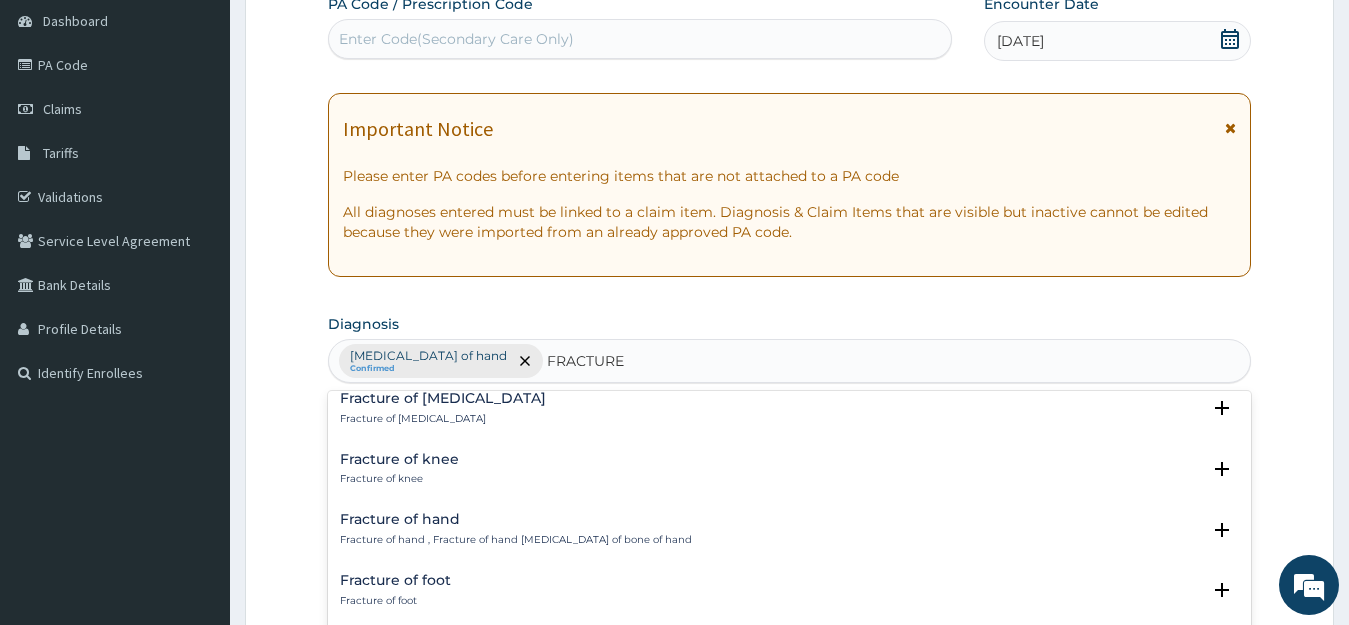 click on "Fracture of hand Fracture of hand , Fracture of hand bone , Fracture of bone of hand Select Status Query Query covers suspected (?), Keep in view (kiv), Ruled out (r/o) Confirmed" at bounding box center (790, 534) 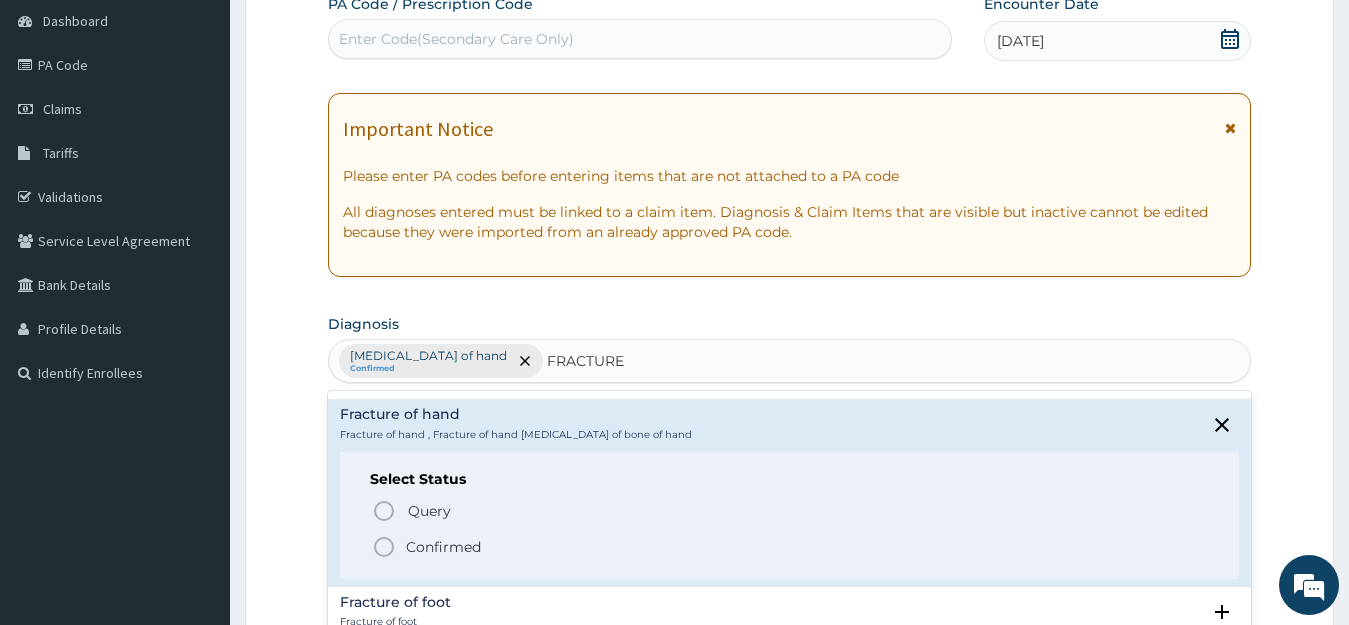 scroll, scrollTop: 853, scrollLeft: 0, axis: vertical 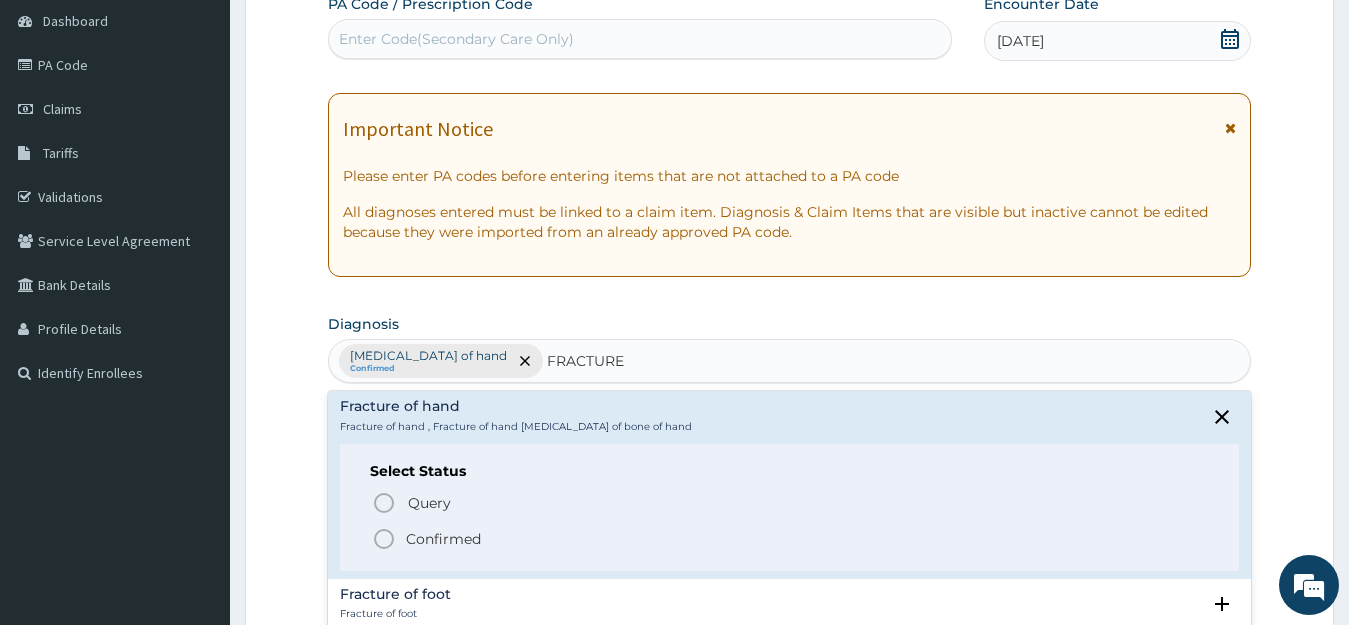 click 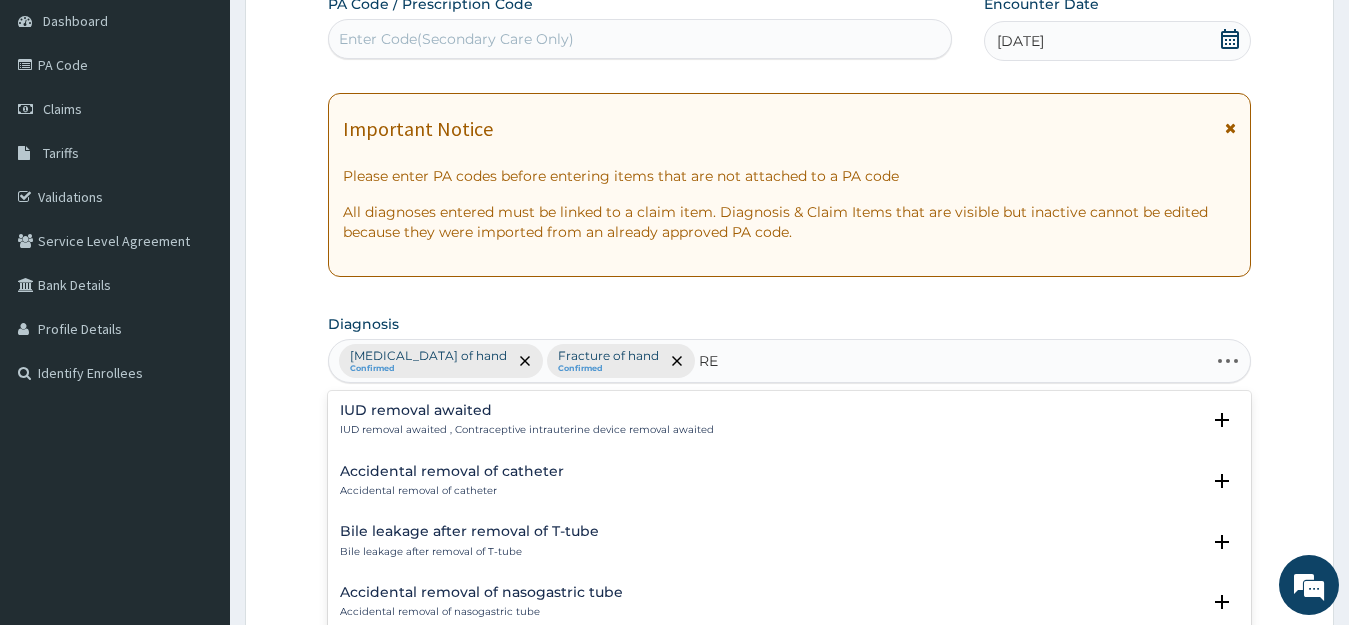 type on "R" 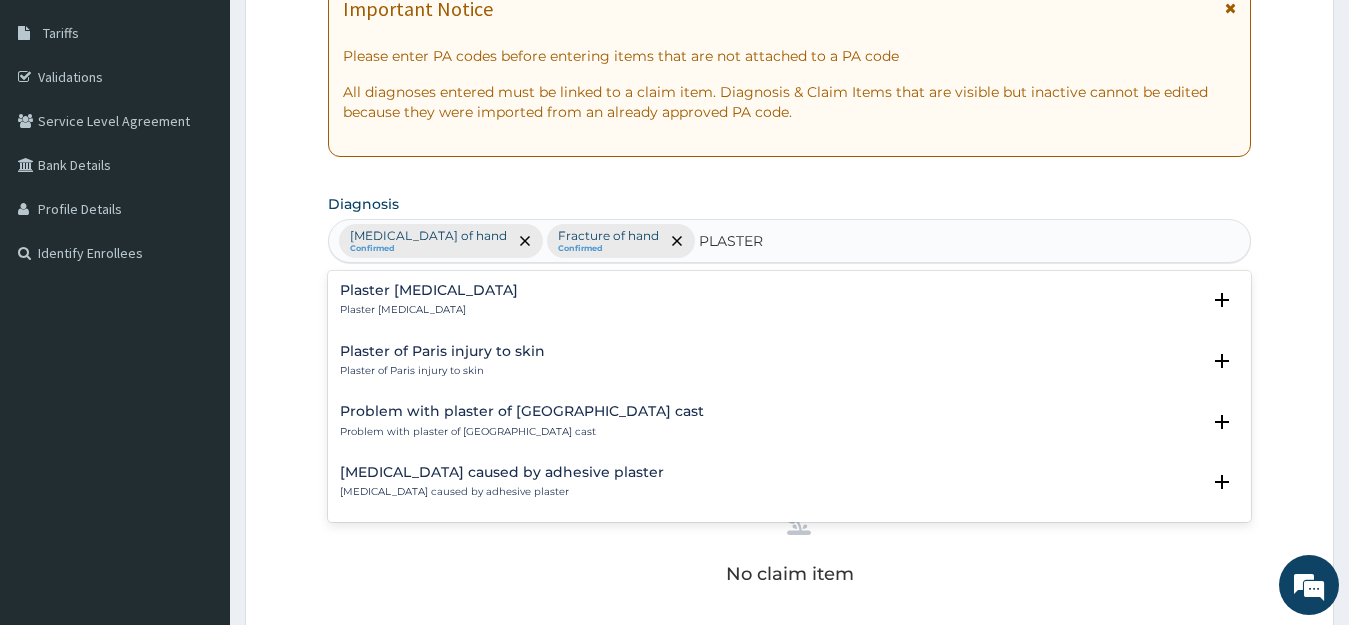 scroll, scrollTop: 329, scrollLeft: 0, axis: vertical 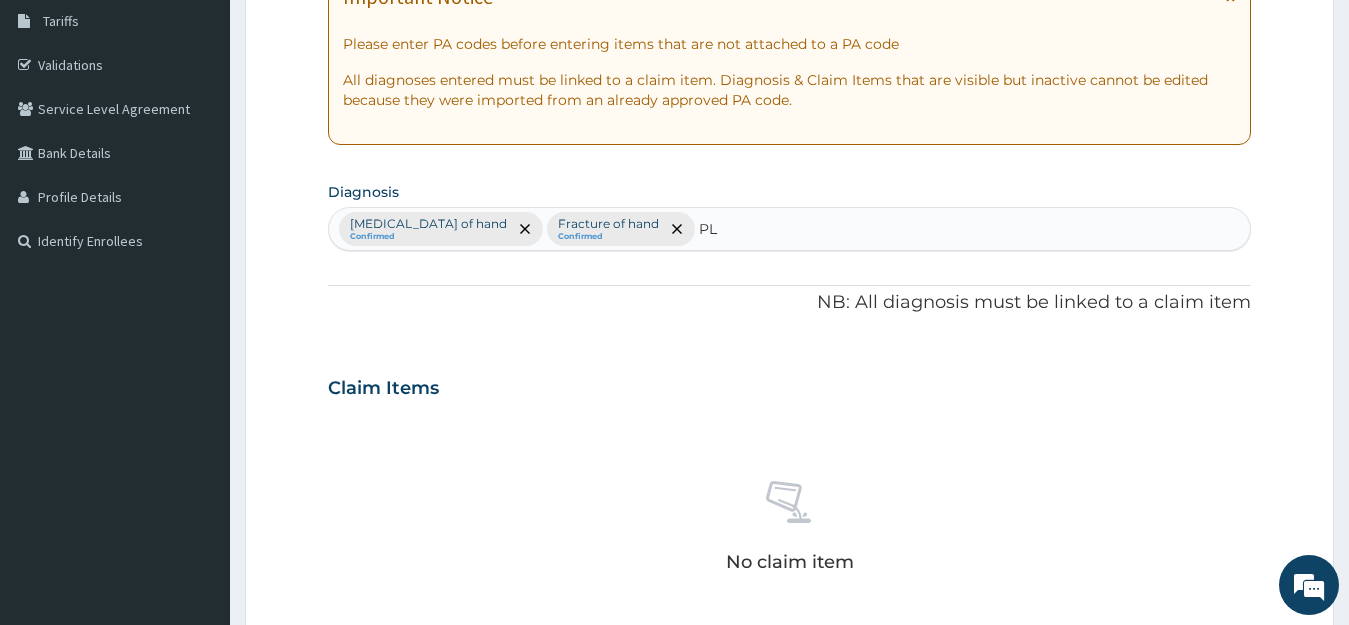 type on "P" 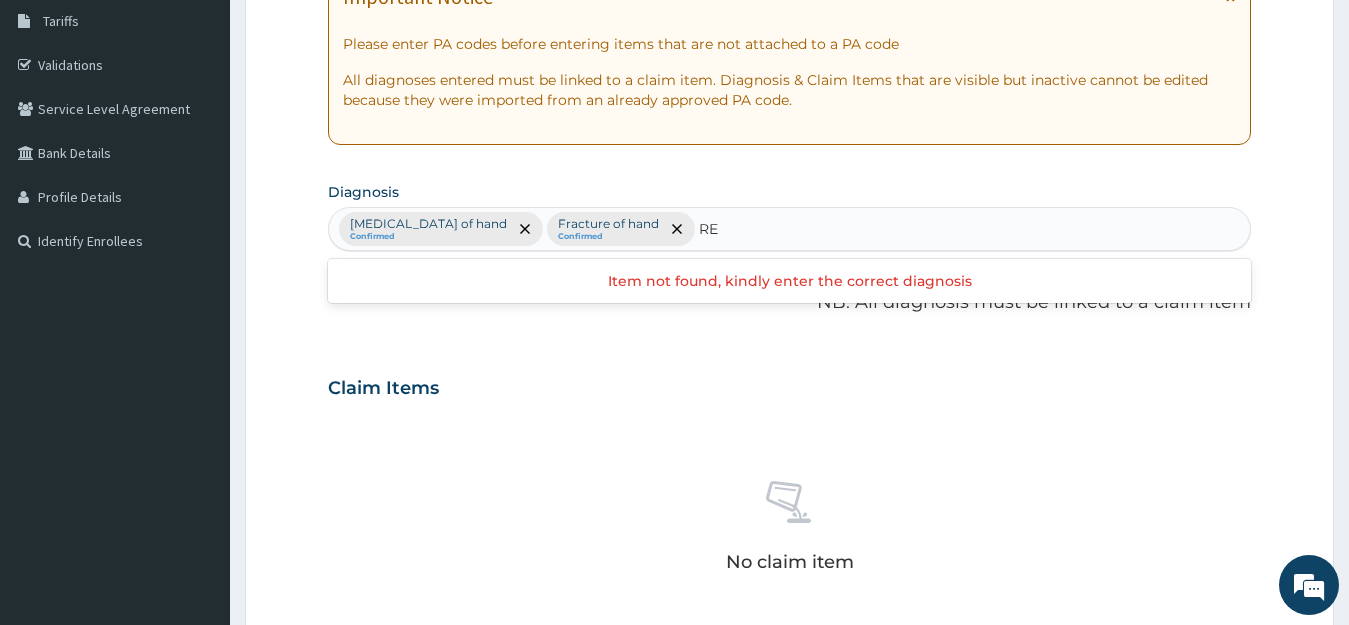 type on "R" 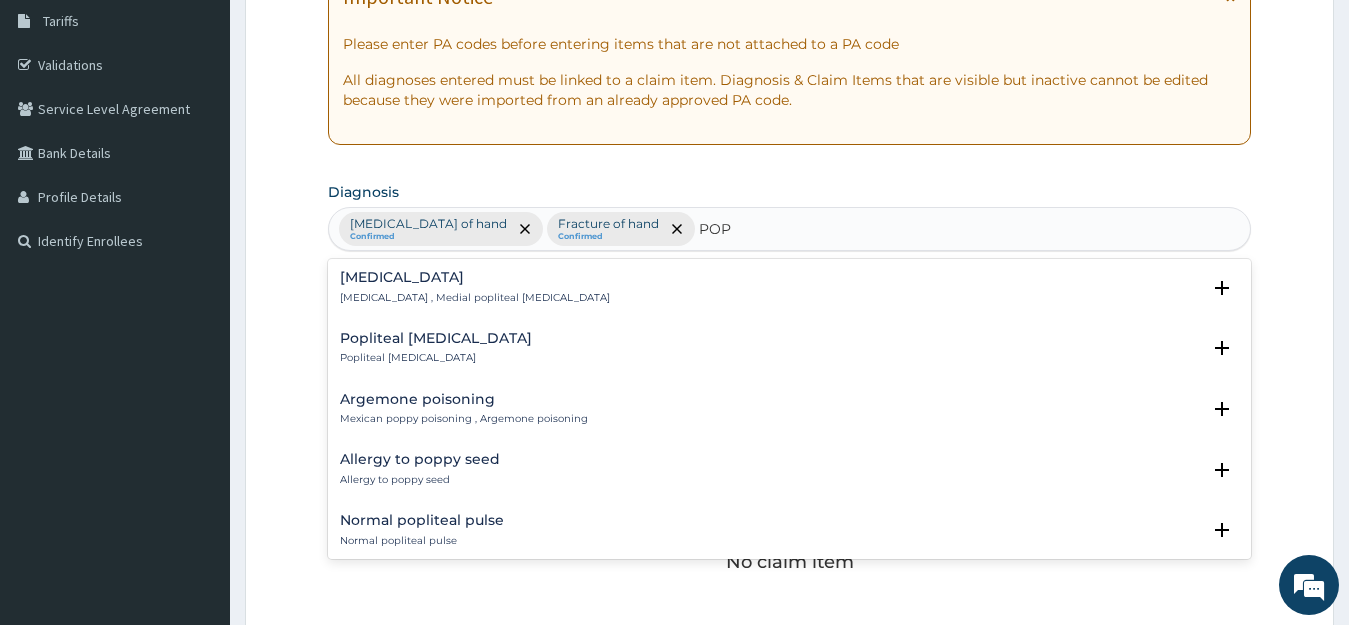 scroll, scrollTop: 0, scrollLeft: 0, axis: both 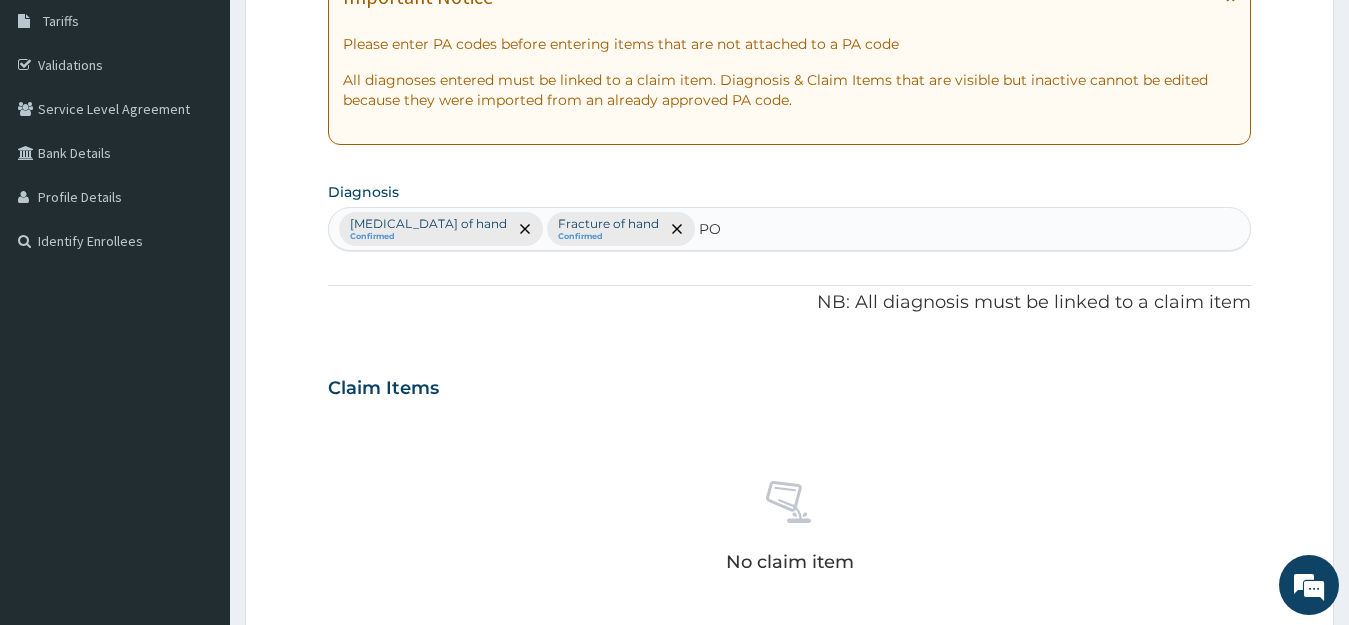 type on "P" 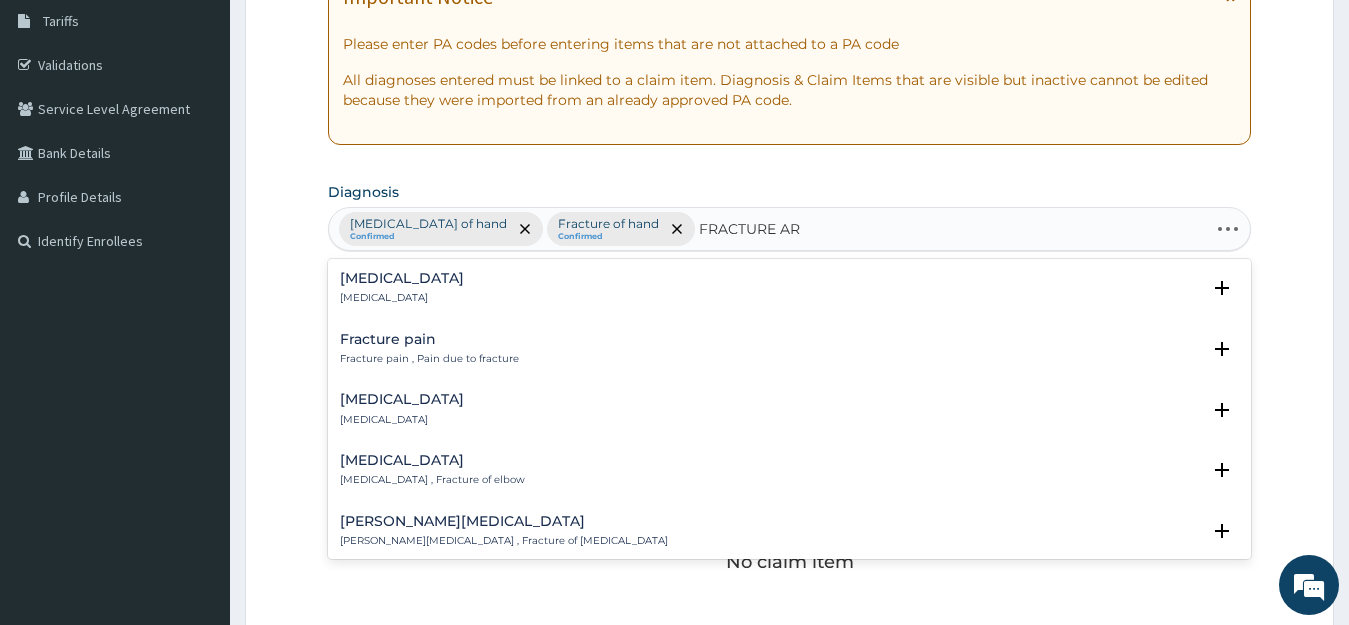 type on "FRACTURE ARM" 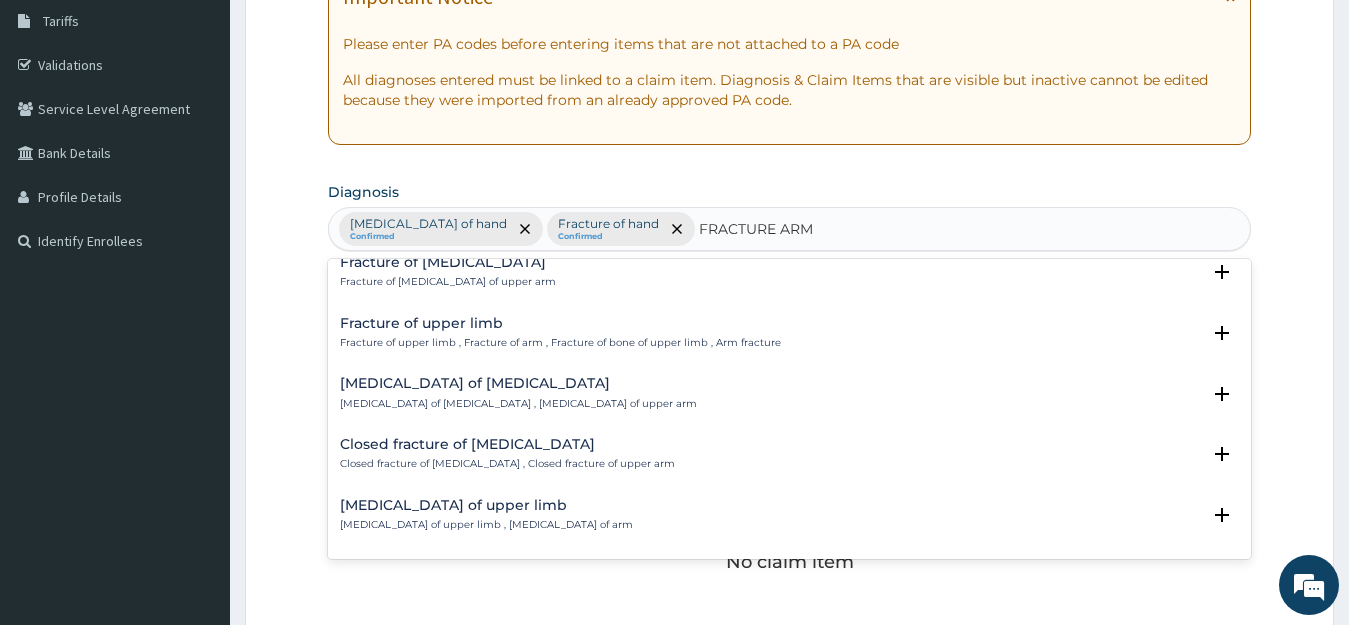 scroll, scrollTop: 0, scrollLeft: 0, axis: both 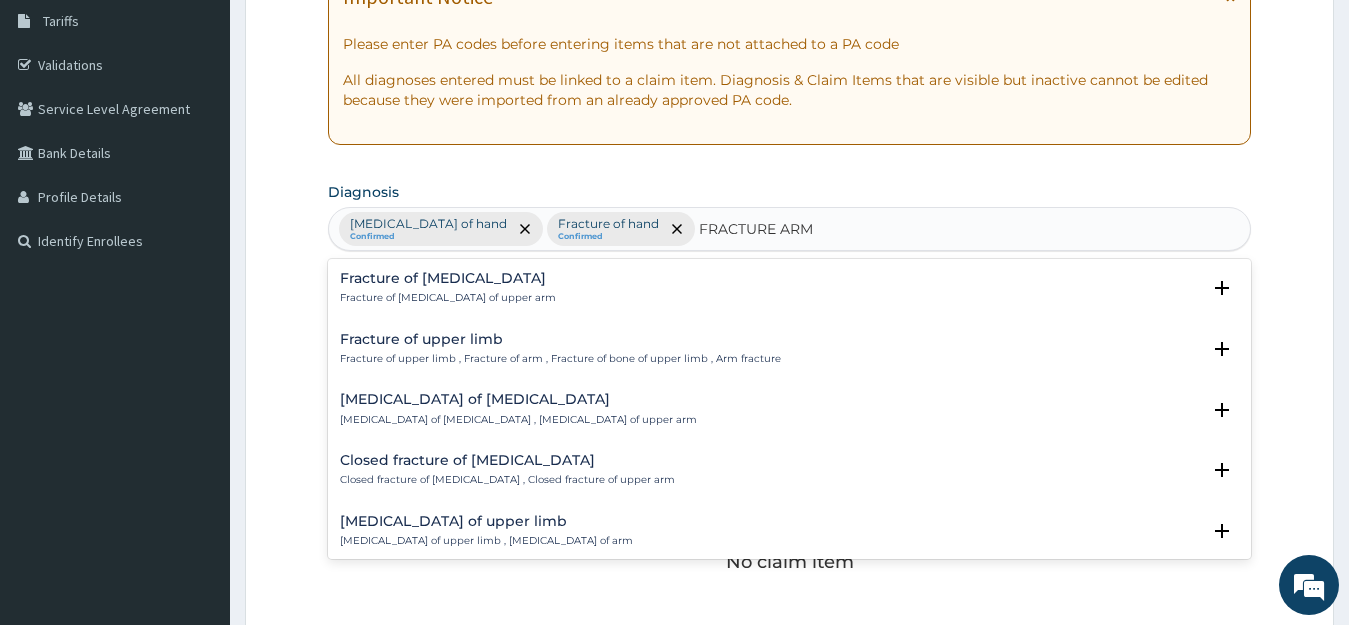 click on "Fracture of upper limb , Fracture of arm , Fracture of bone of upper limb , Arm fracture" at bounding box center (560, 359) 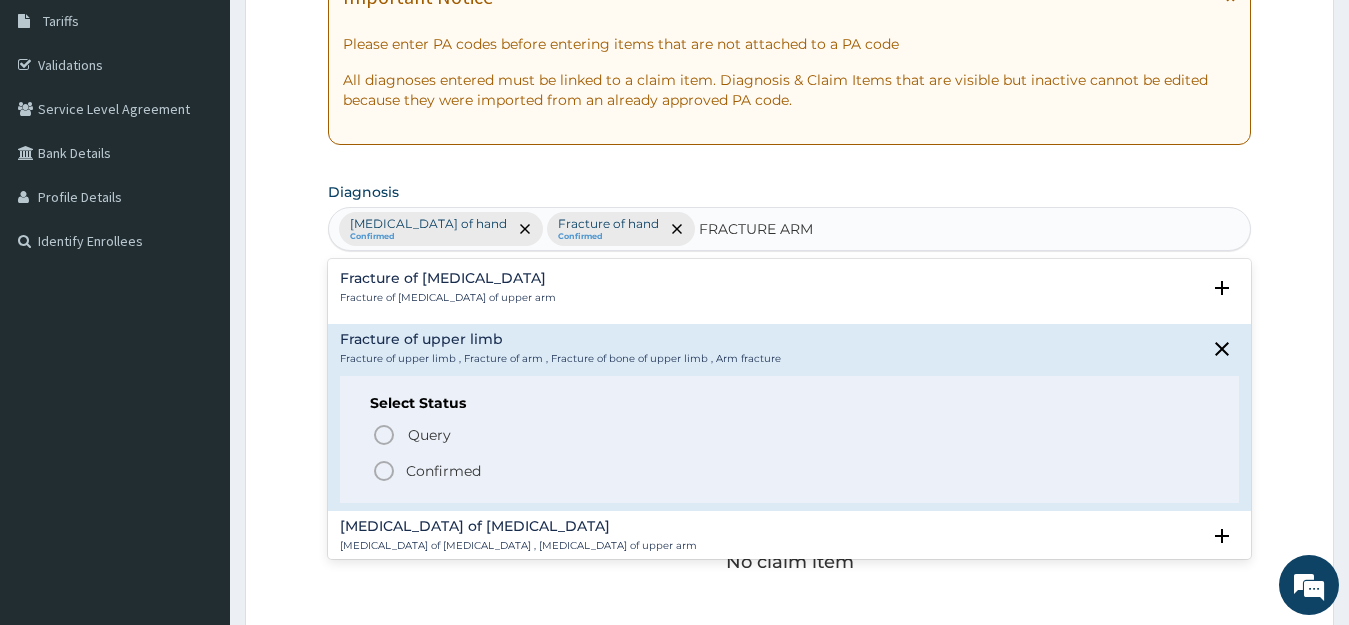 click 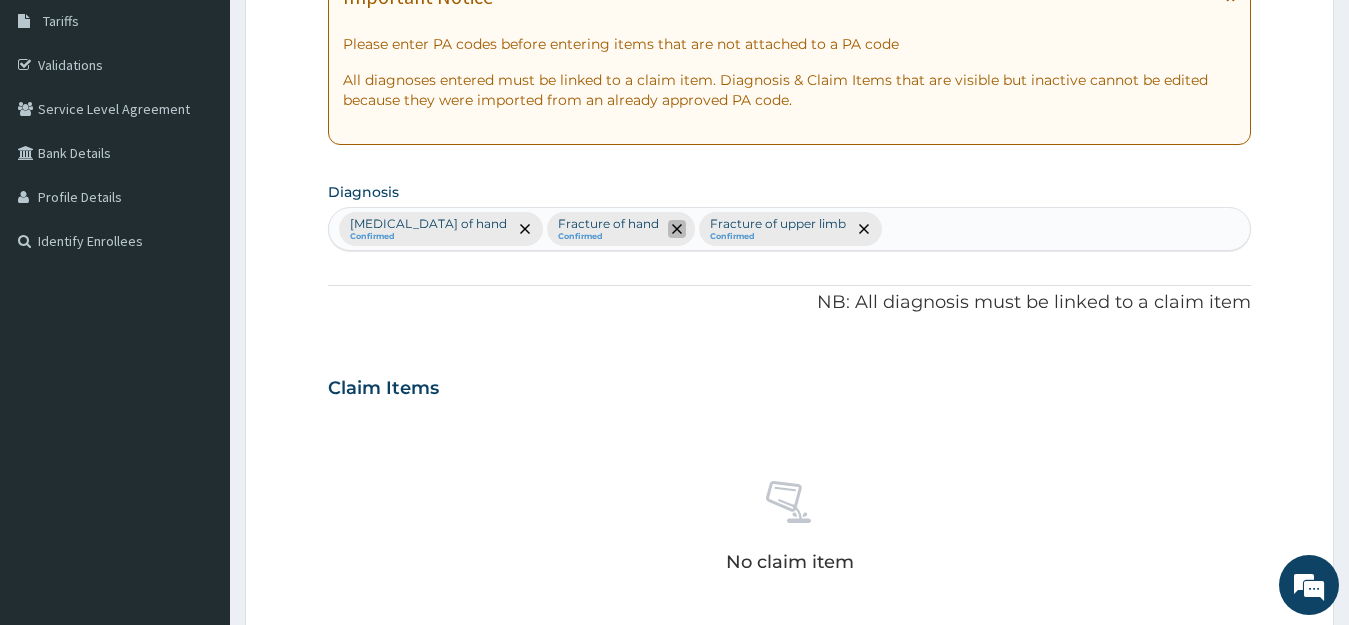 click 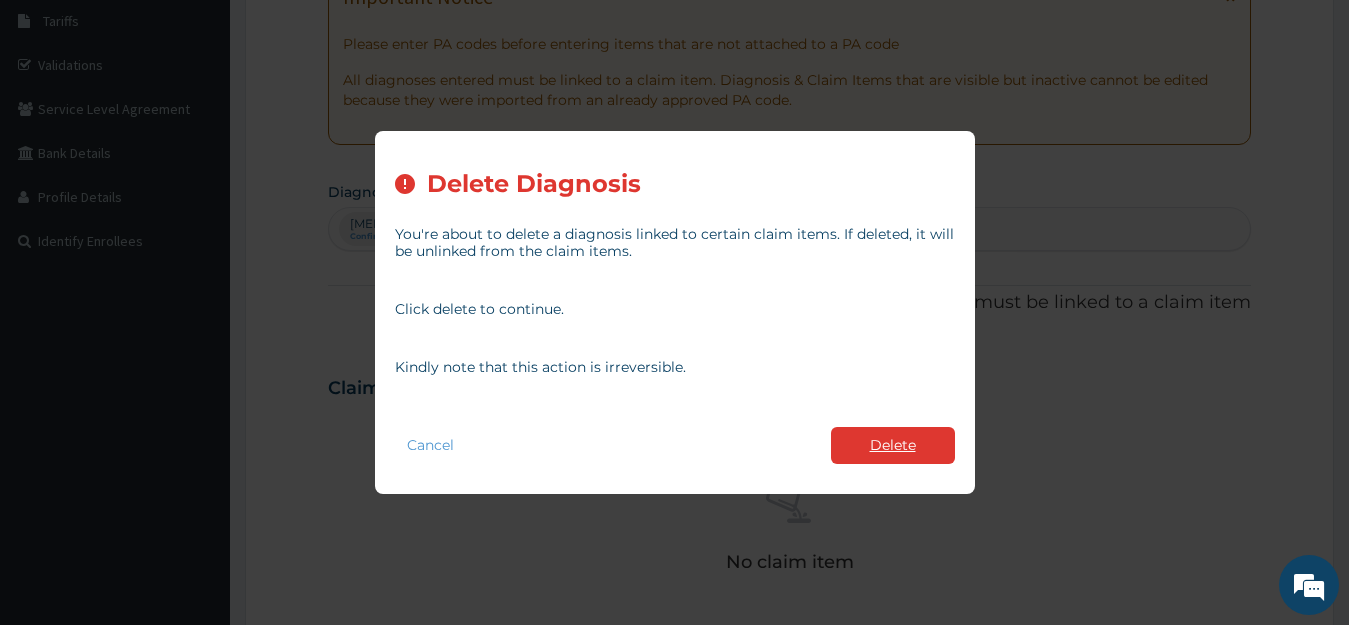 click on "Delete" at bounding box center [893, 445] 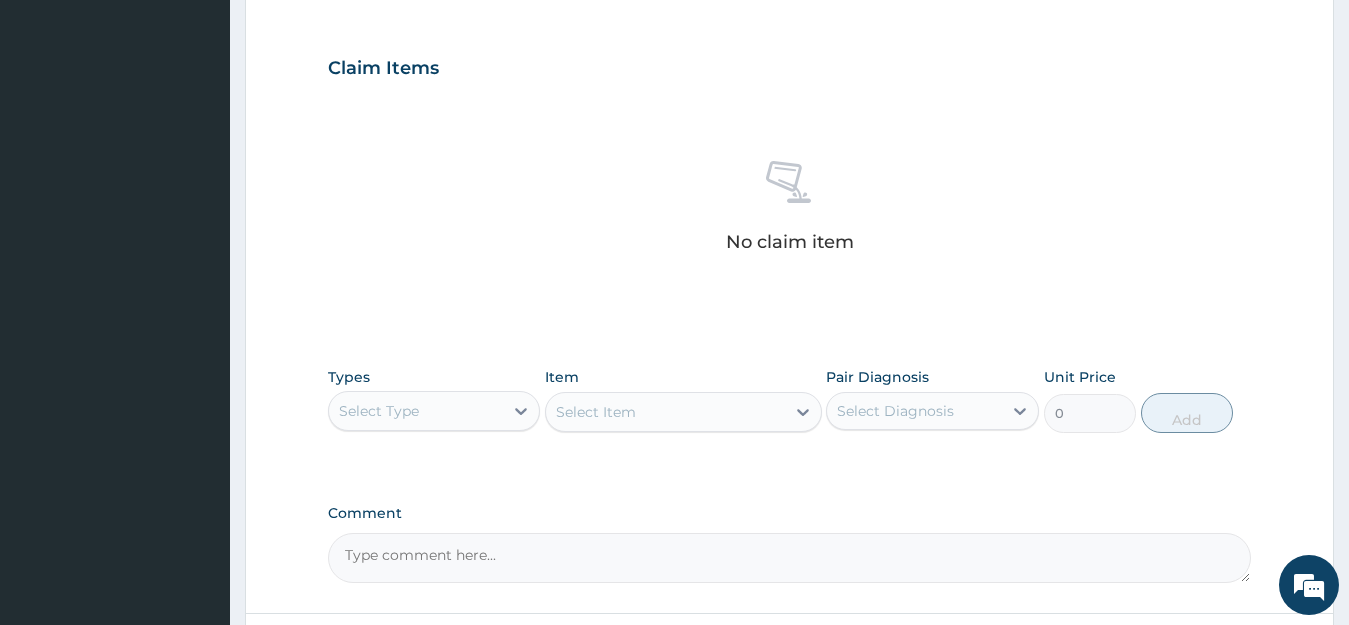scroll, scrollTop: 655, scrollLeft: 0, axis: vertical 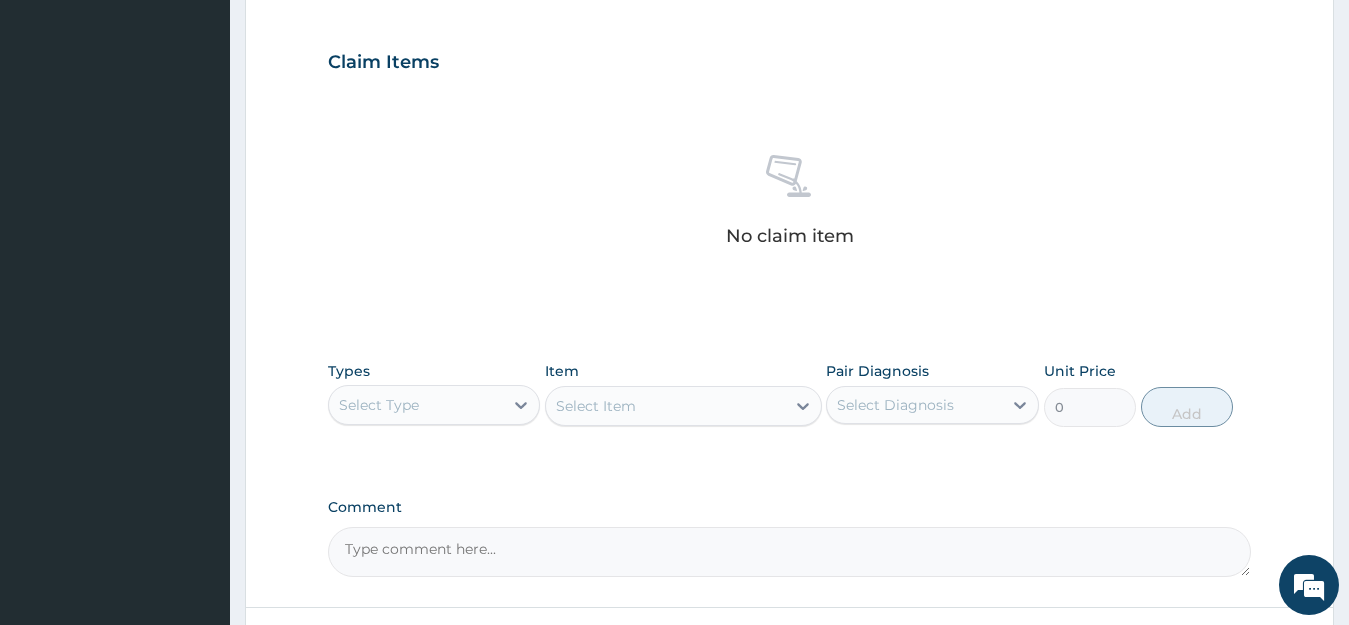 click on "Select Type" at bounding box center (416, 405) 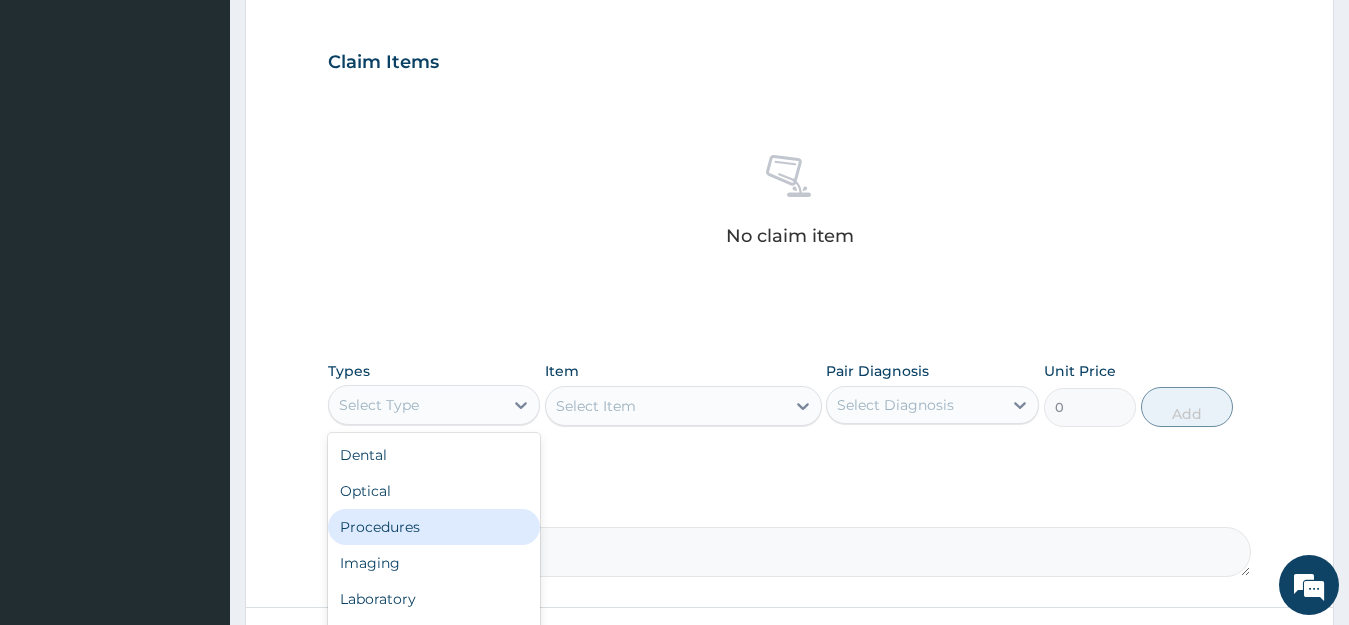 click on "Procedures" at bounding box center (434, 527) 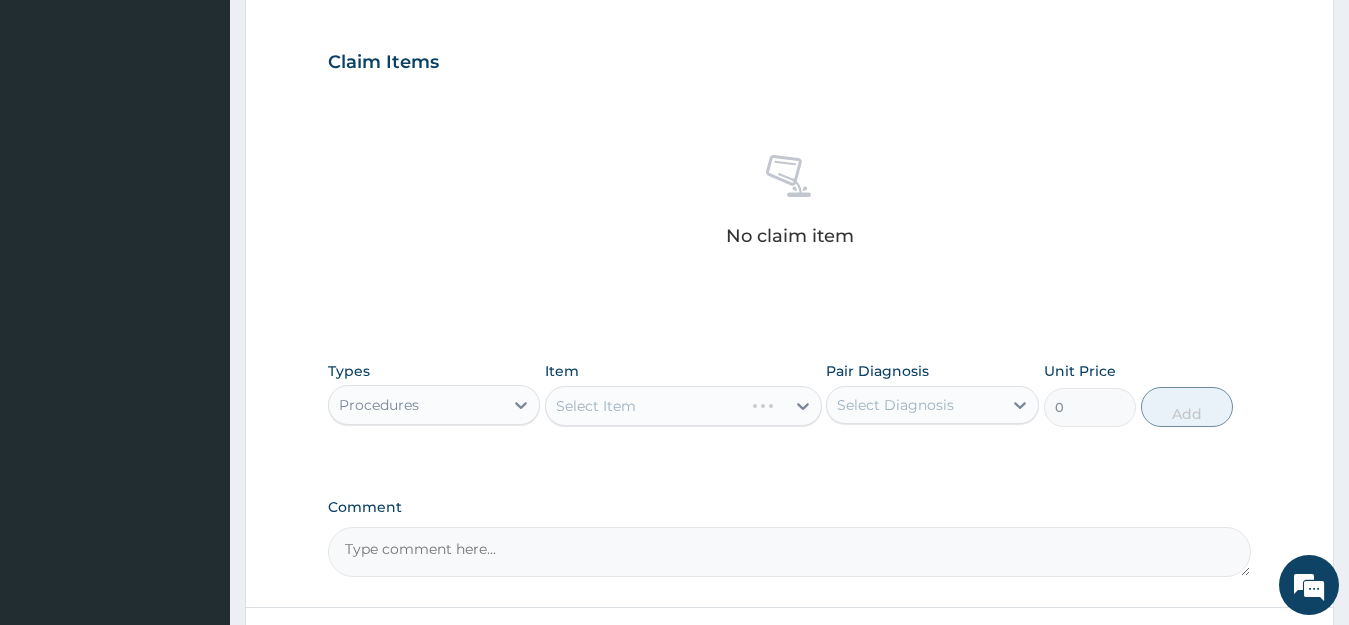 click on "Select Item" at bounding box center (683, 406) 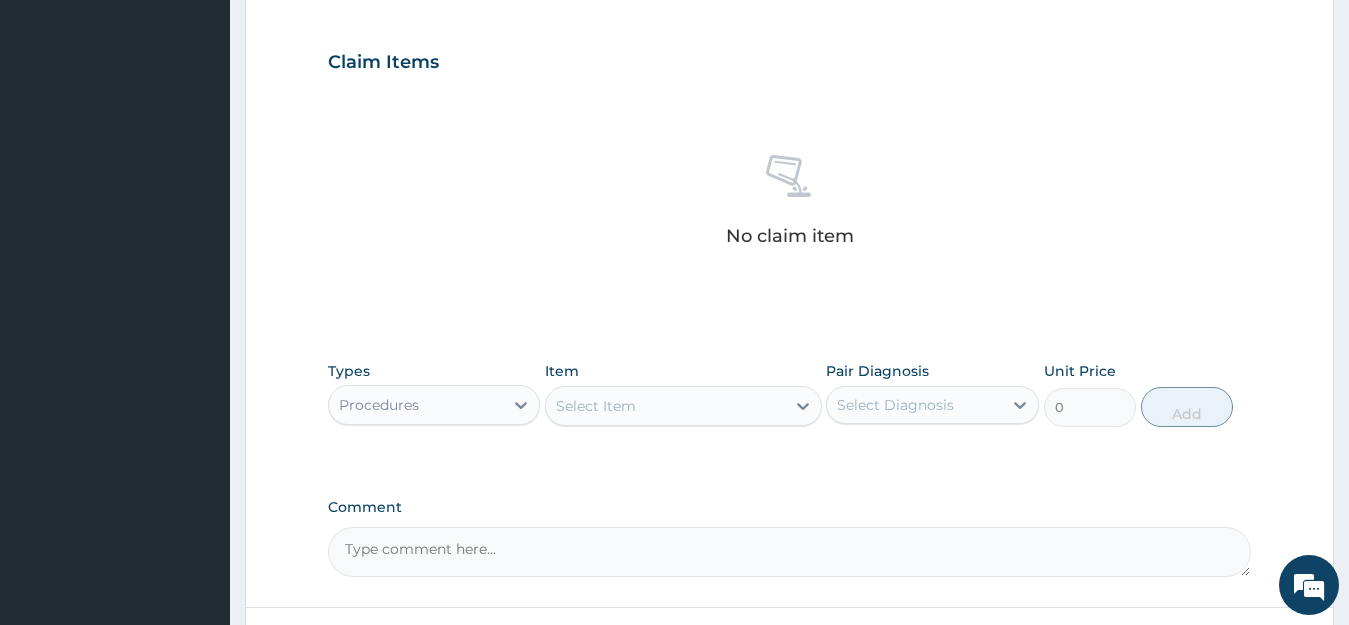 click on "Select Item" at bounding box center [665, 406] 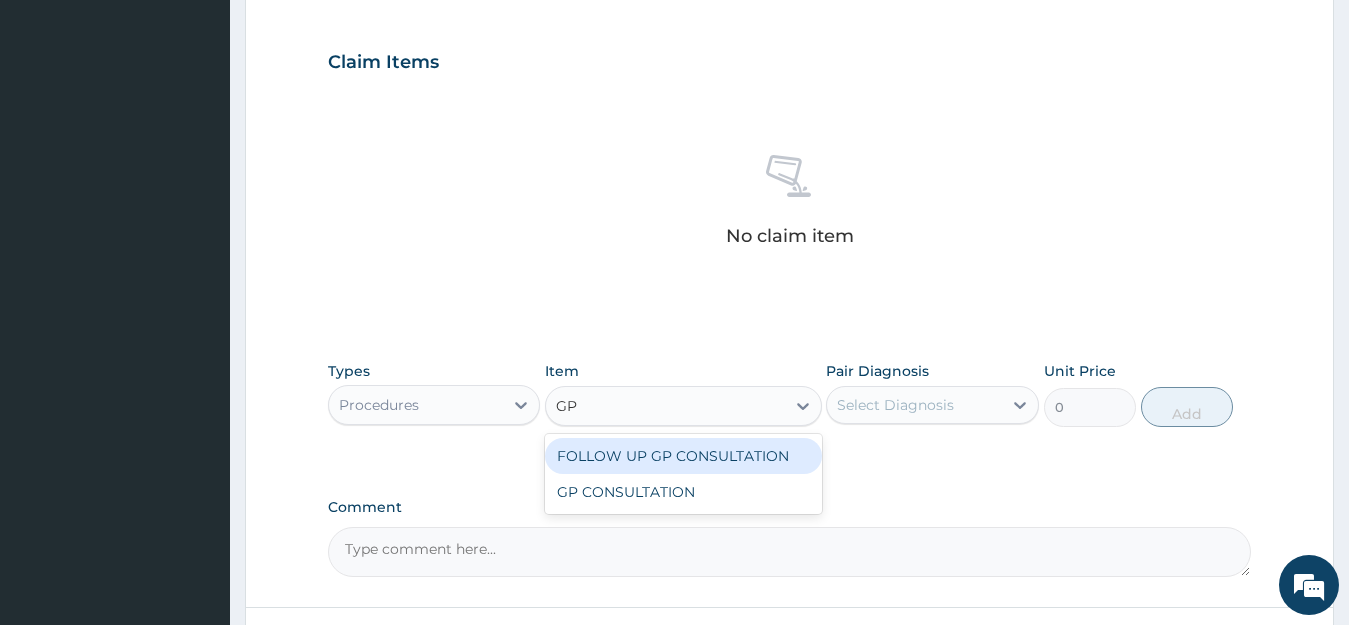 type on "GP C" 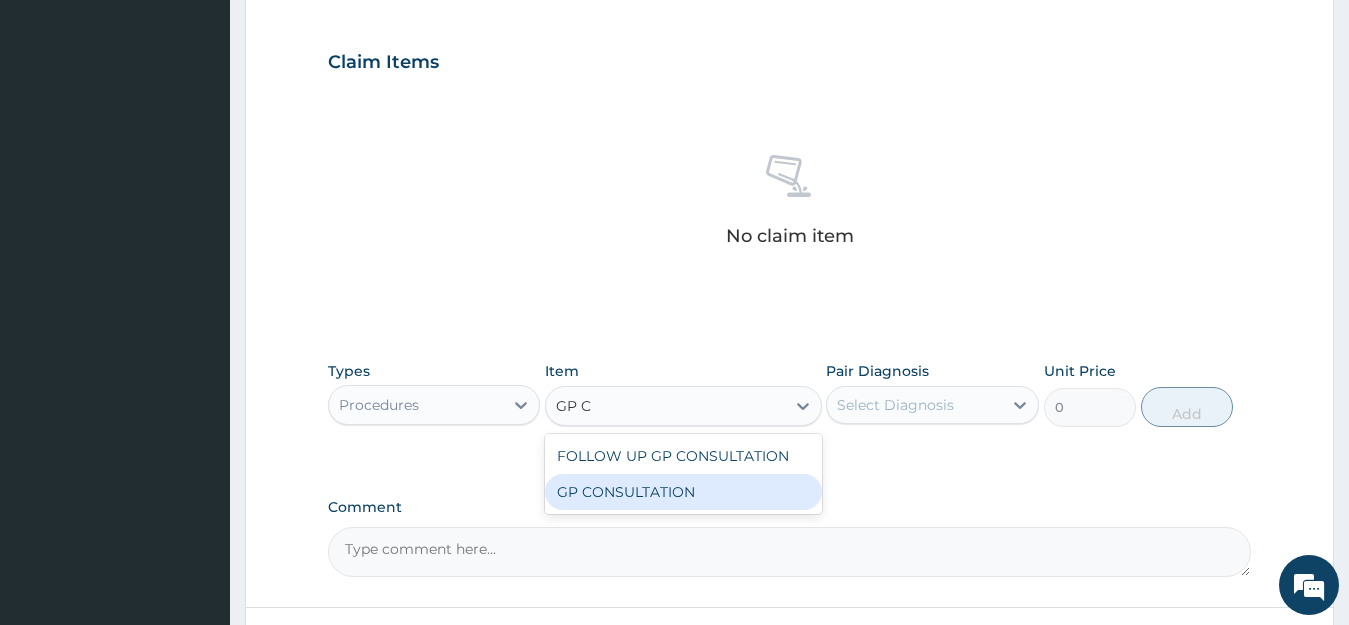 click on "GP CONSULTATION" at bounding box center (683, 492) 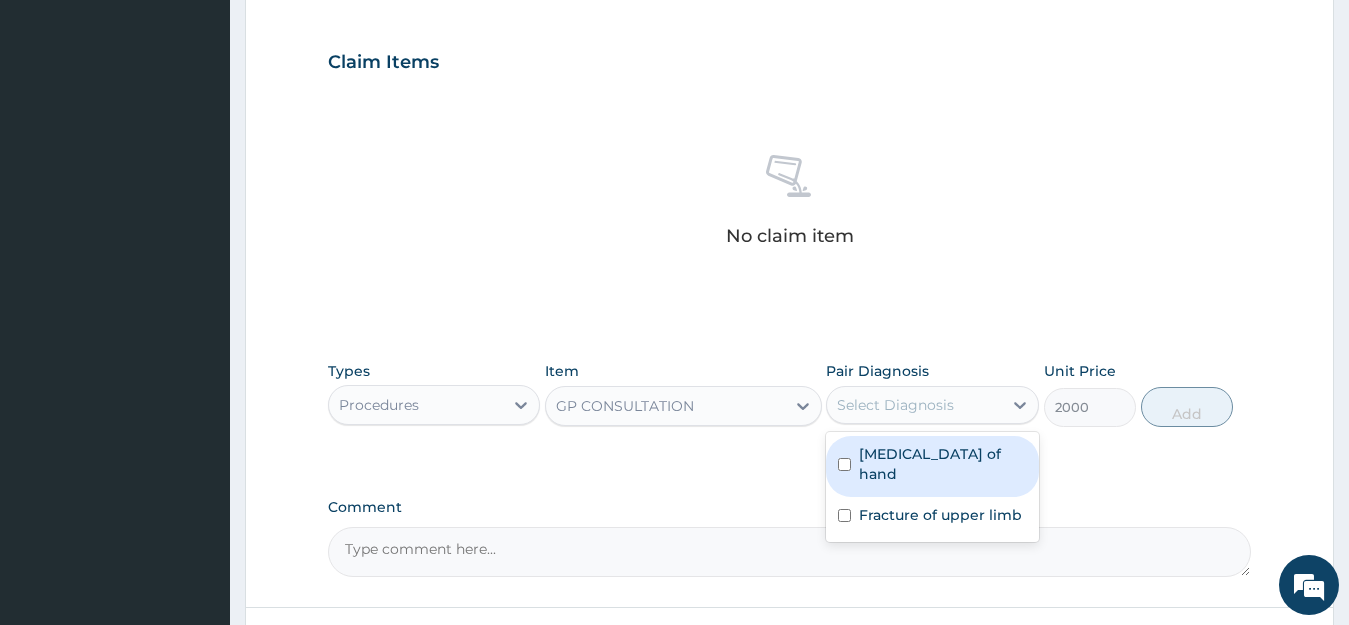click on "Select Diagnosis" at bounding box center (914, 405) 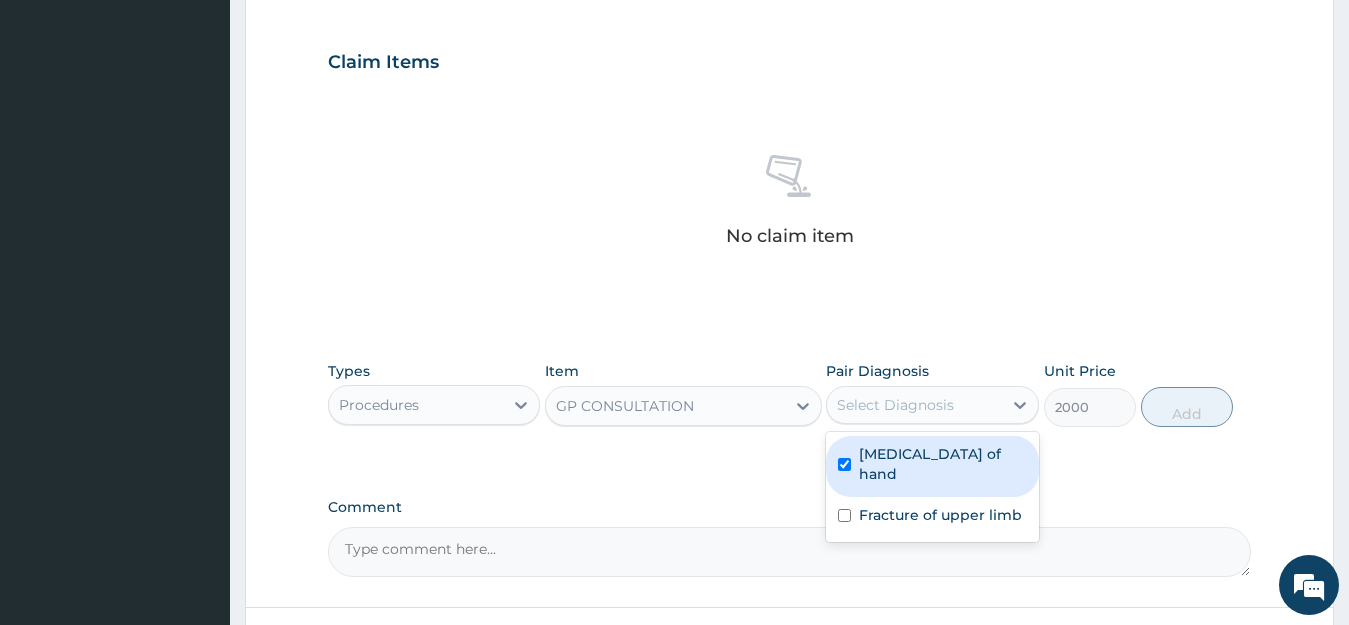 checkbox on "true" 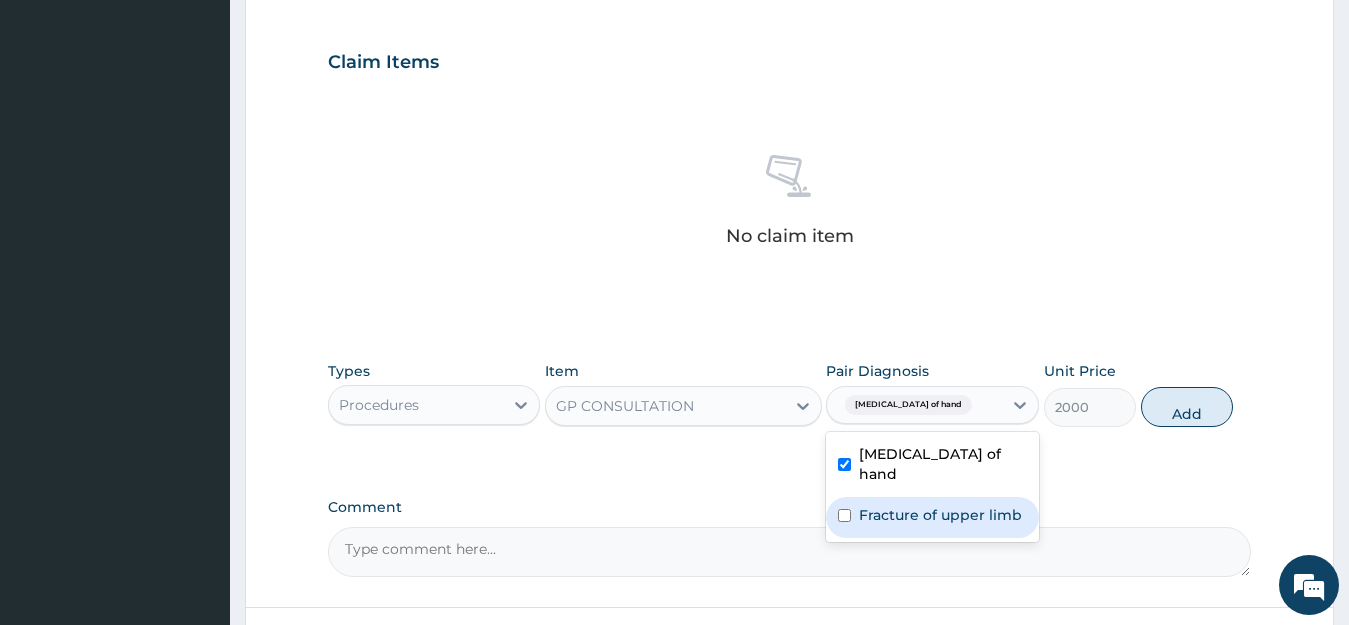 click at bounding box center (844, 515) 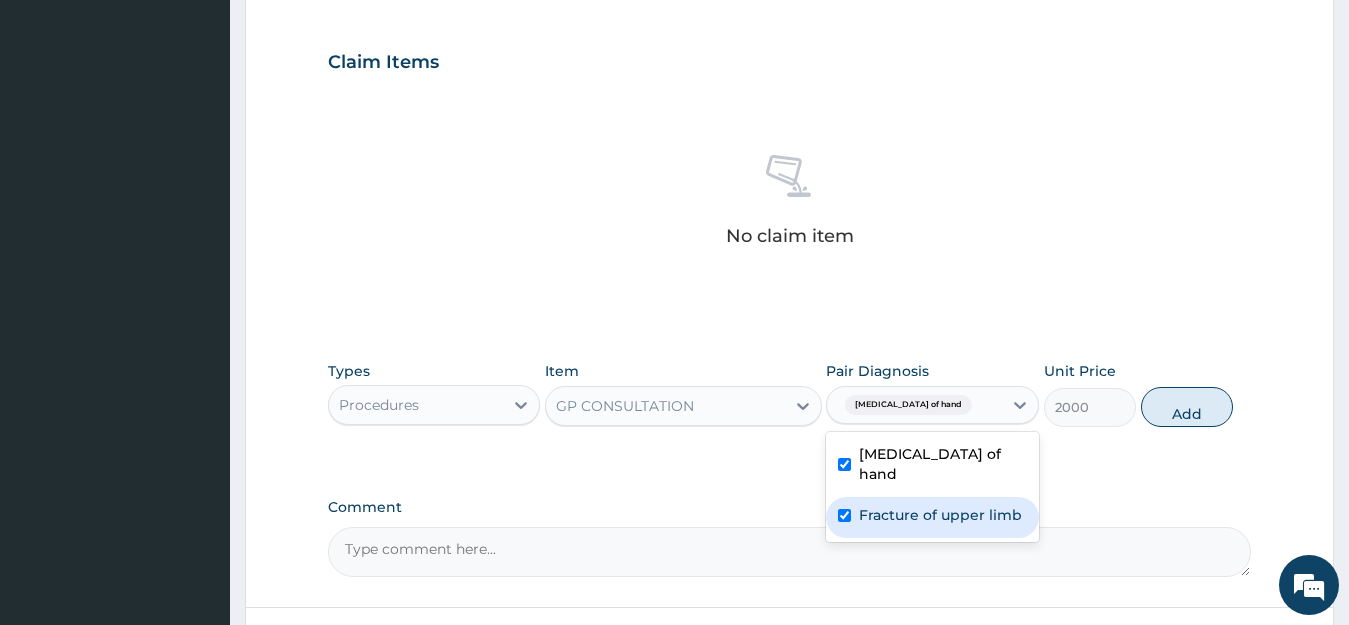 checkbox on "true" 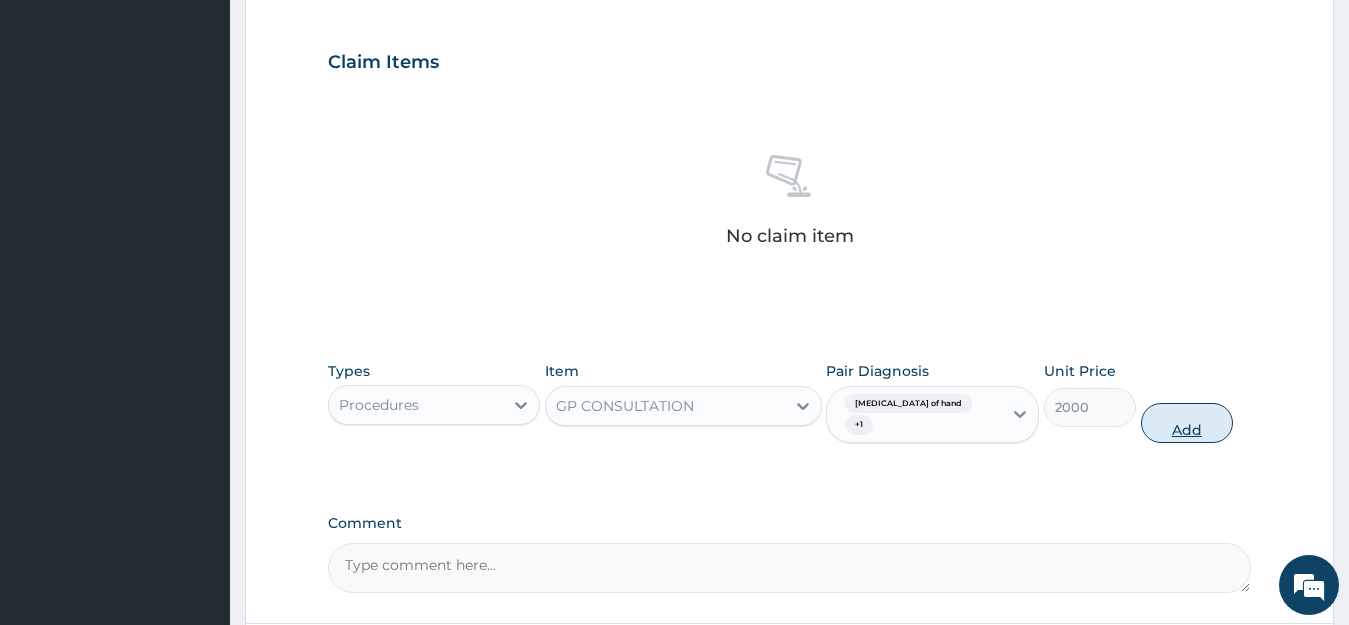 click on "Add" at bounding box center (1187, 423) 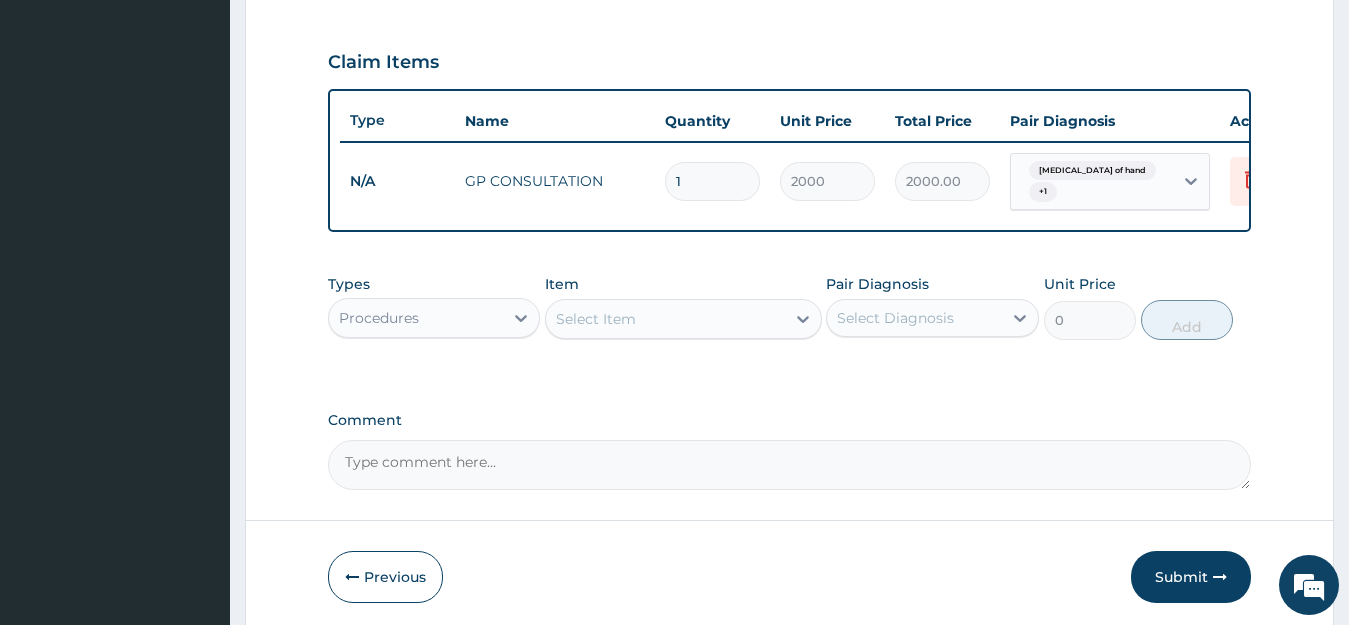 click on "Select Item" at bounding box center [596, 319] 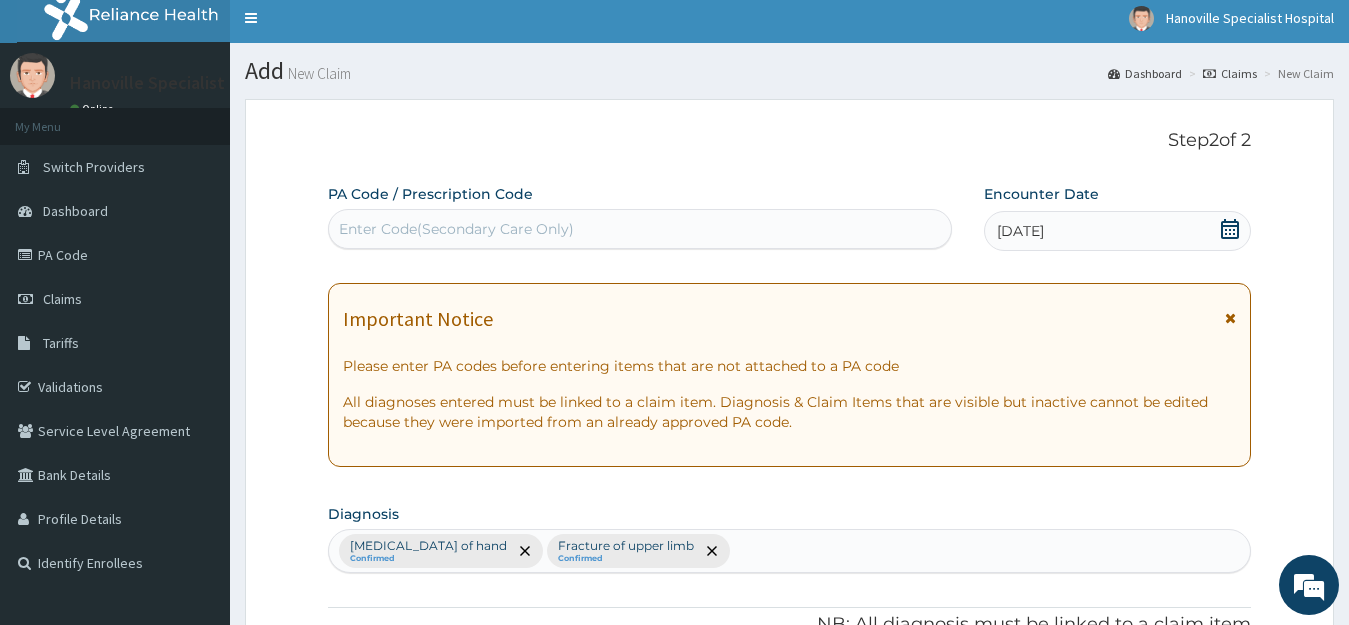 scroll, scrollTop: 0, scrollLeft: 0, axis: both 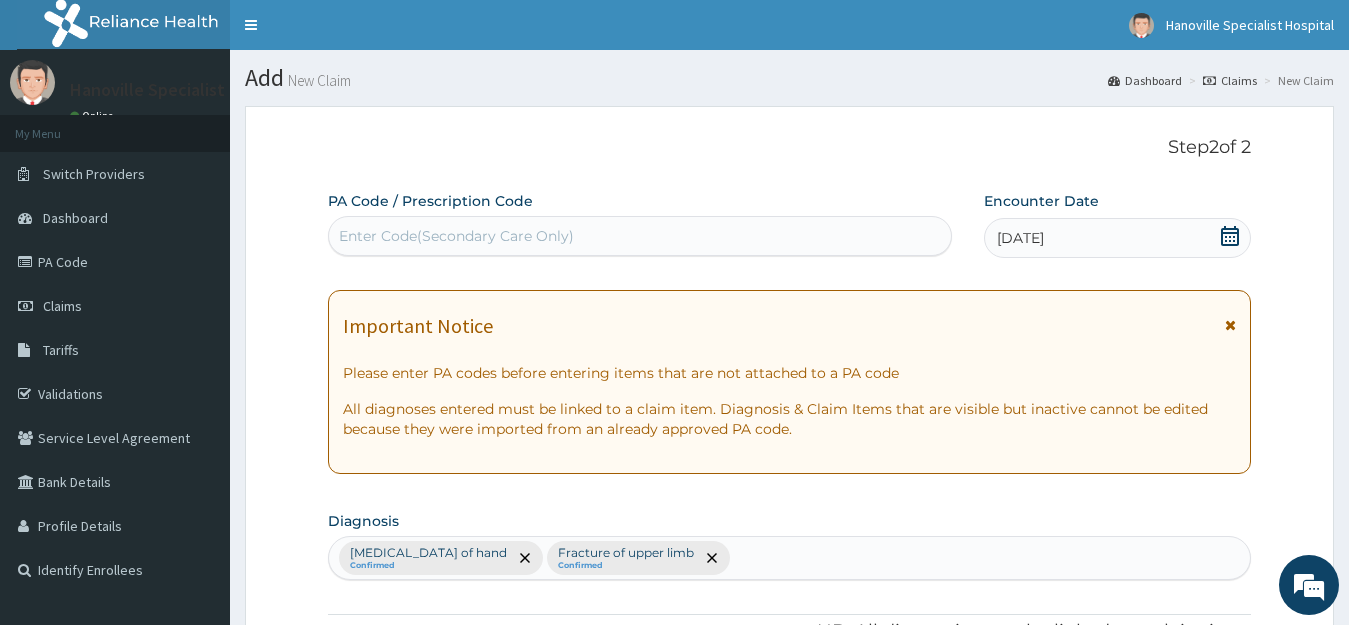 click on "Enter Code(Secondary Care Only)" at bounding box center [640, 236] 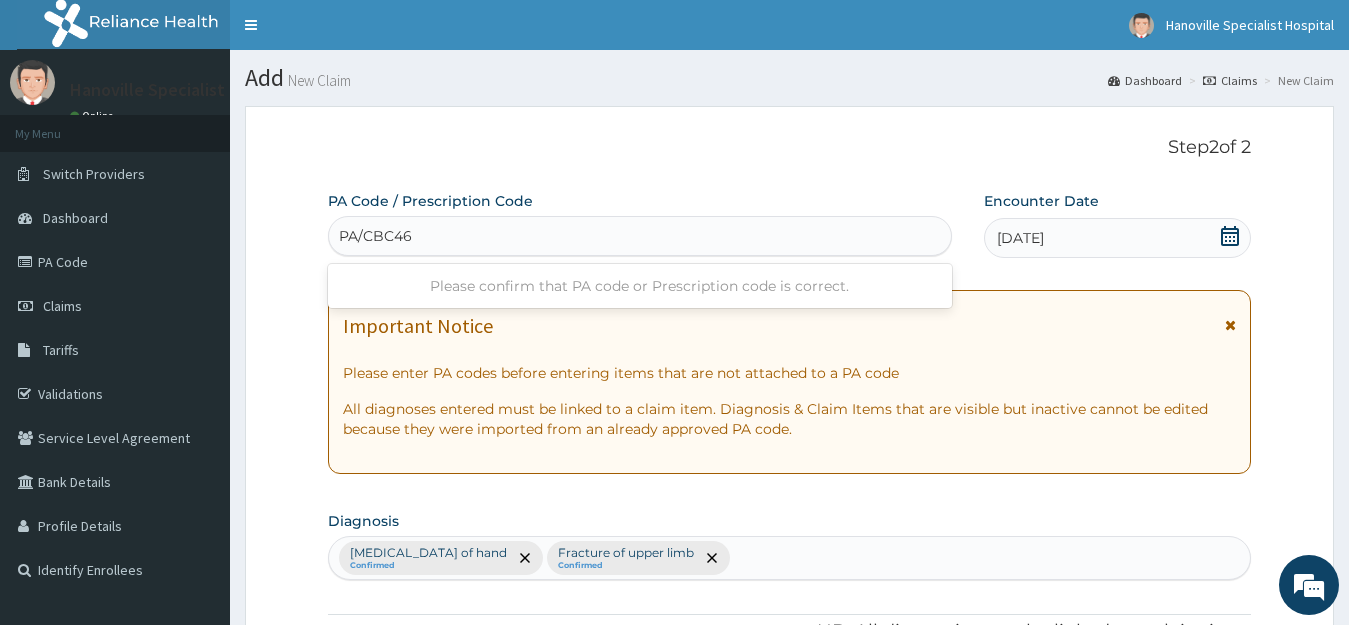 type on "PA/CBC462" 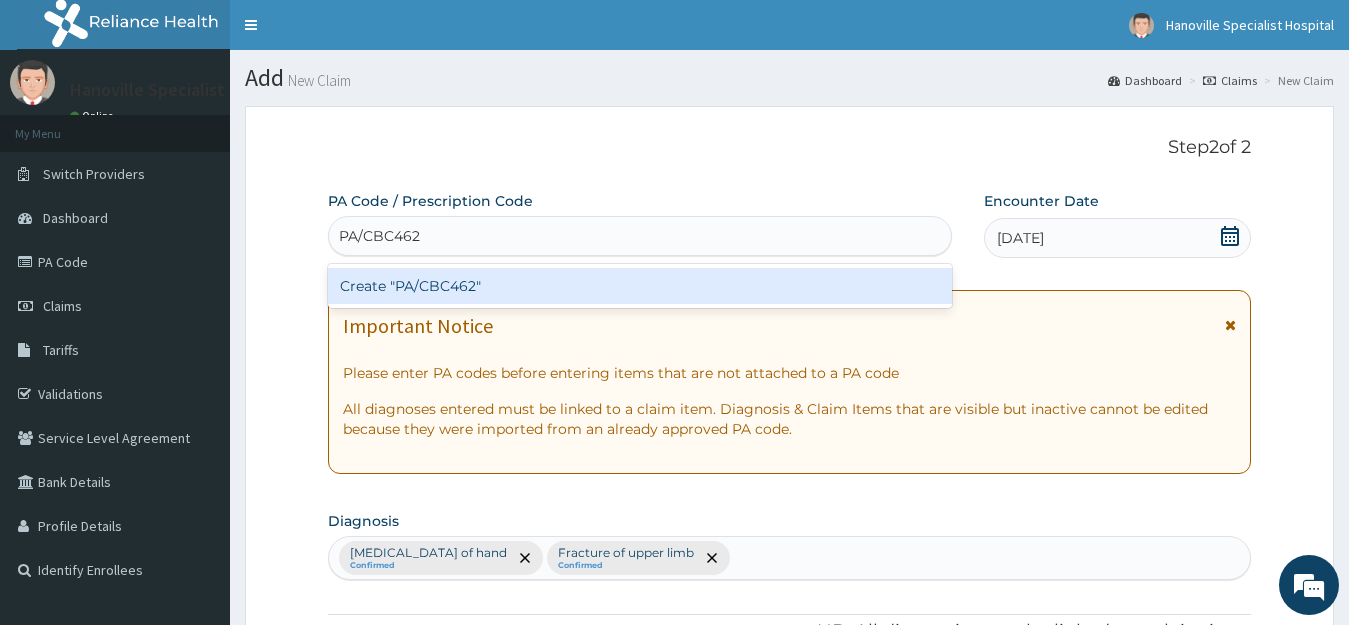 click on "Create "PA/CBC462"" at bounding box center (640, 286) 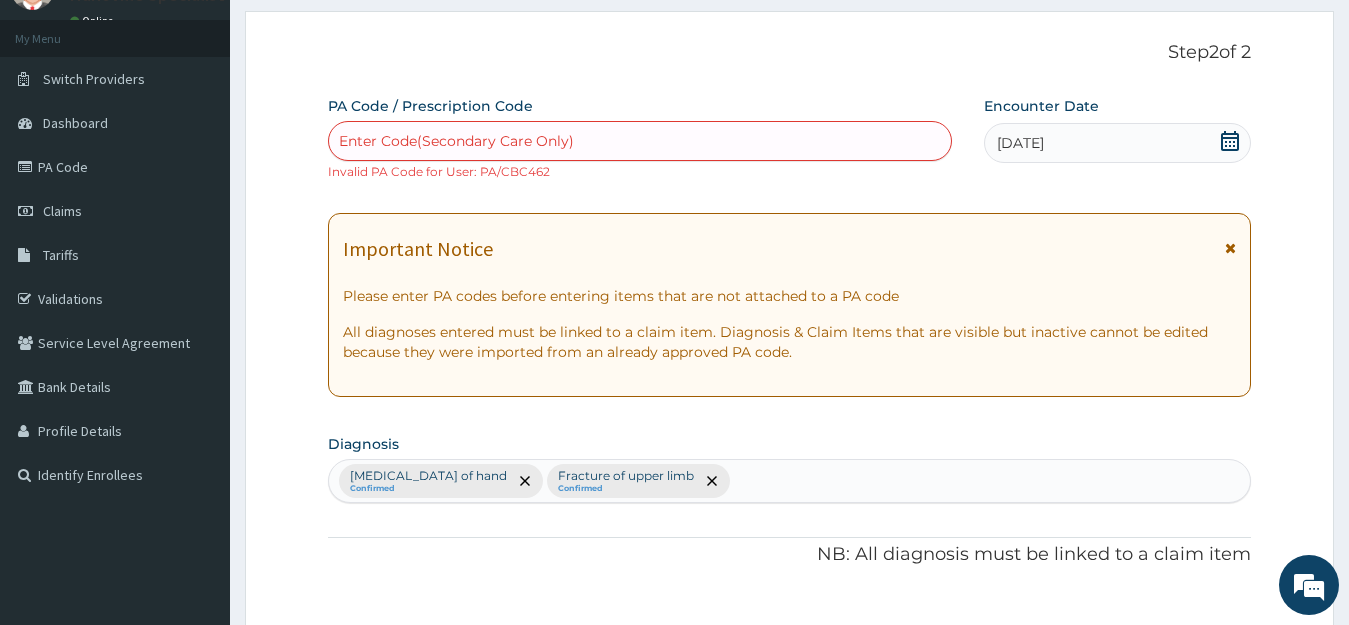 scroll, scrollTop: 44, scrollLeft: 0, axis: vertical 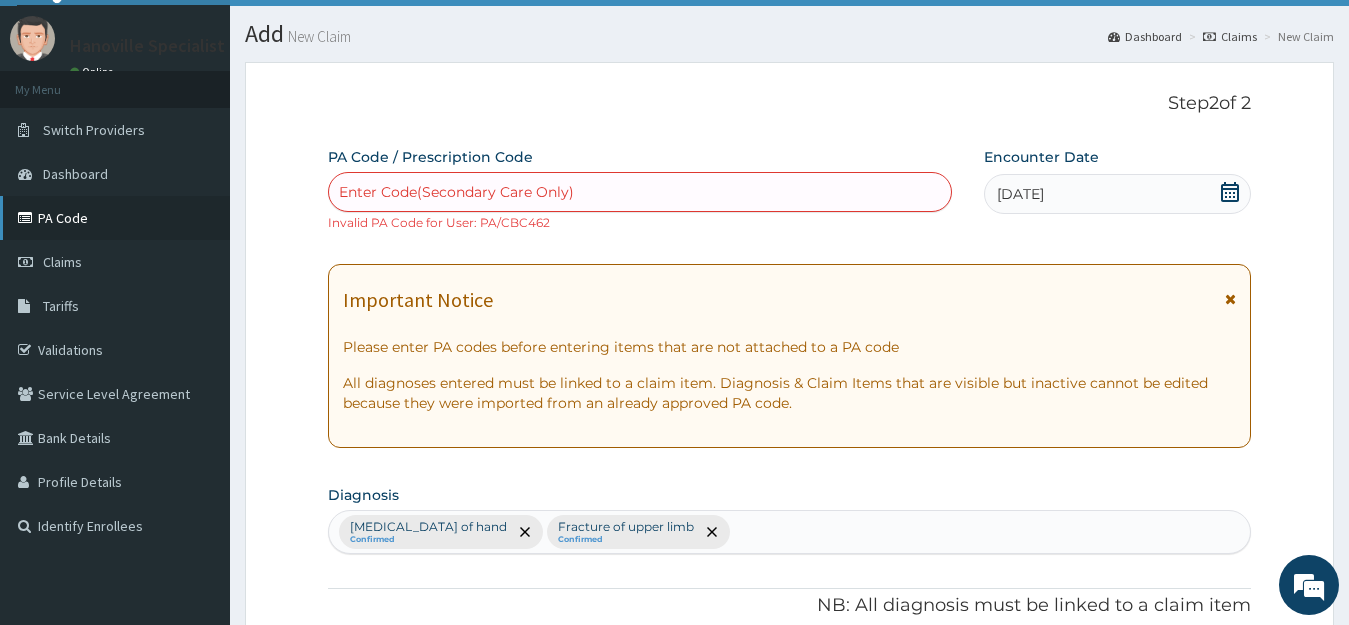 click on "PA Code" at bounding box center [115, 218] 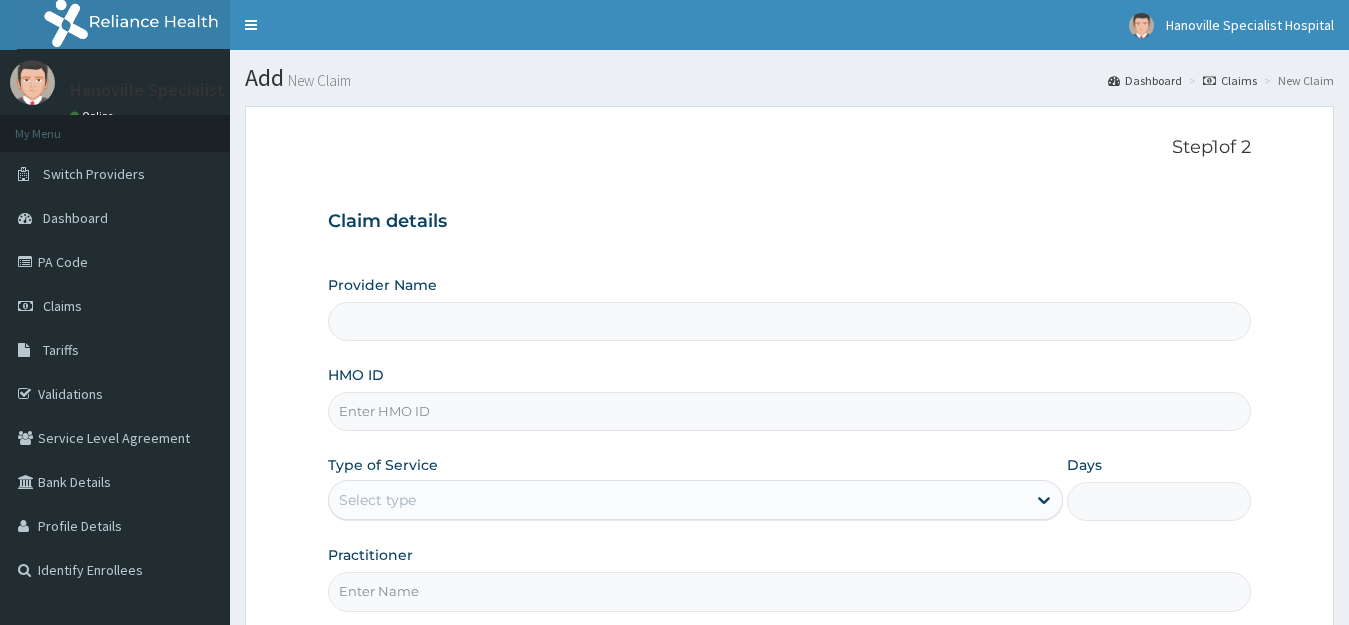 scroll, scrollTop: 0, scrollLeft: 0, axis: both 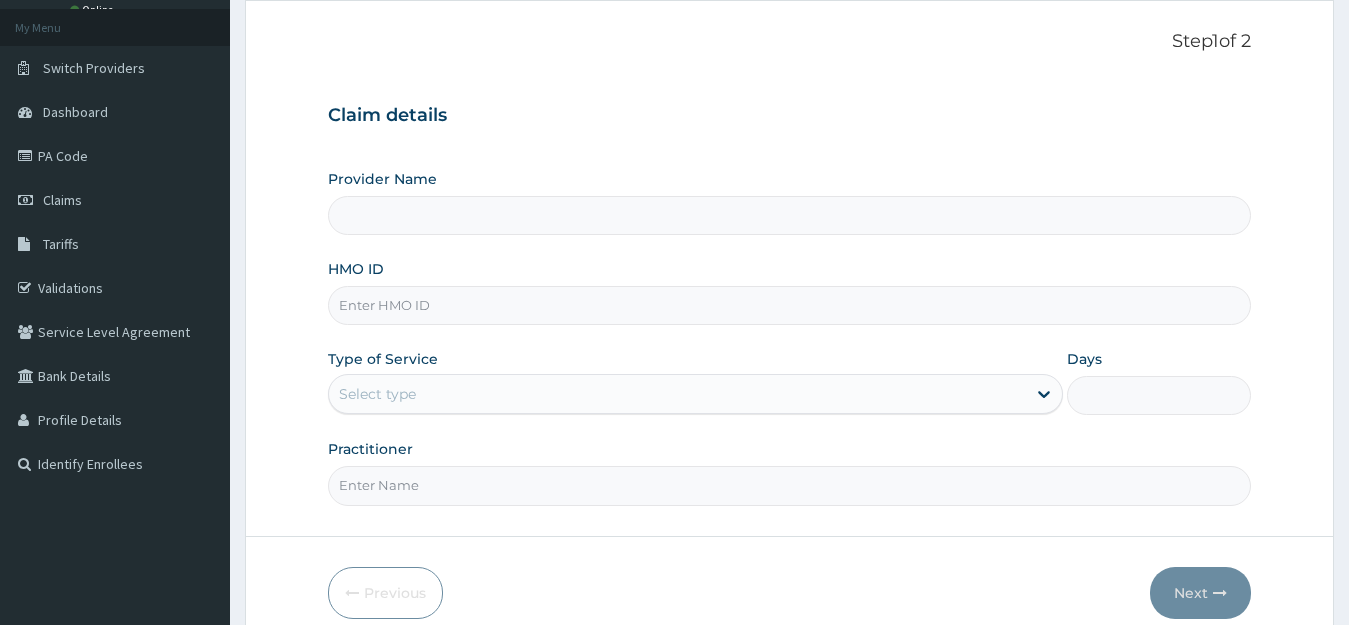 type on "Hanoville Specialist Hospital" 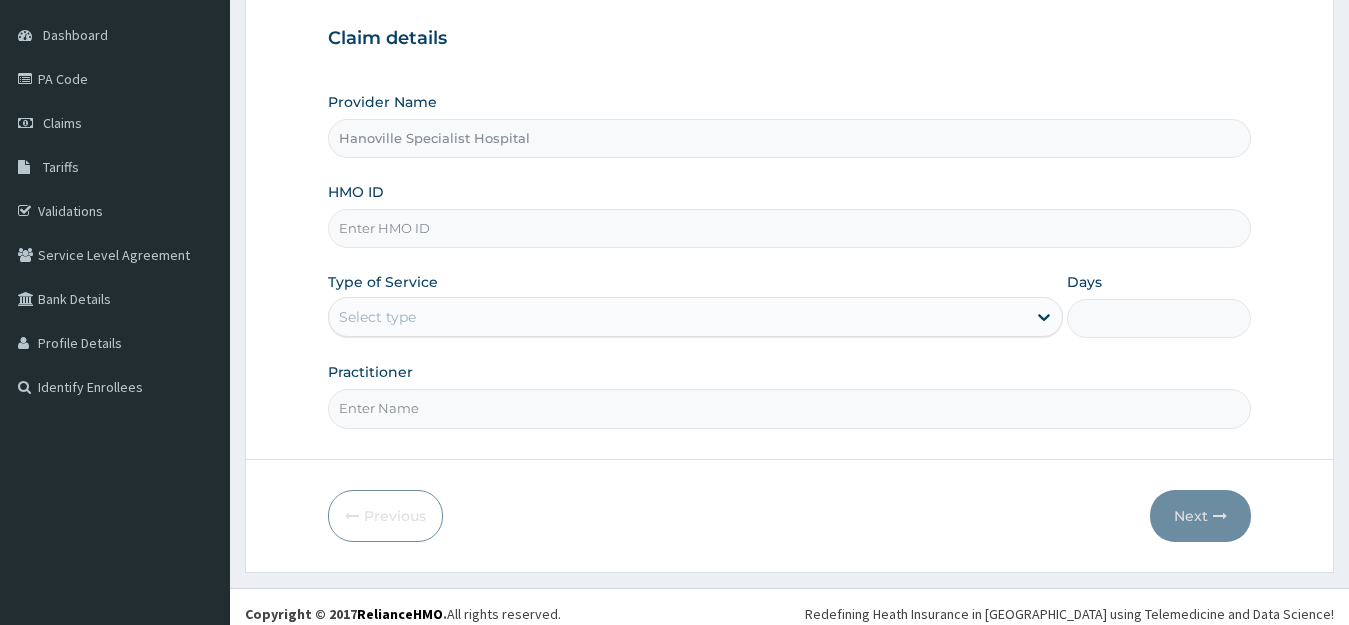 scroll, scrollTop: 197, scrollLeft: 0, axis: vertical 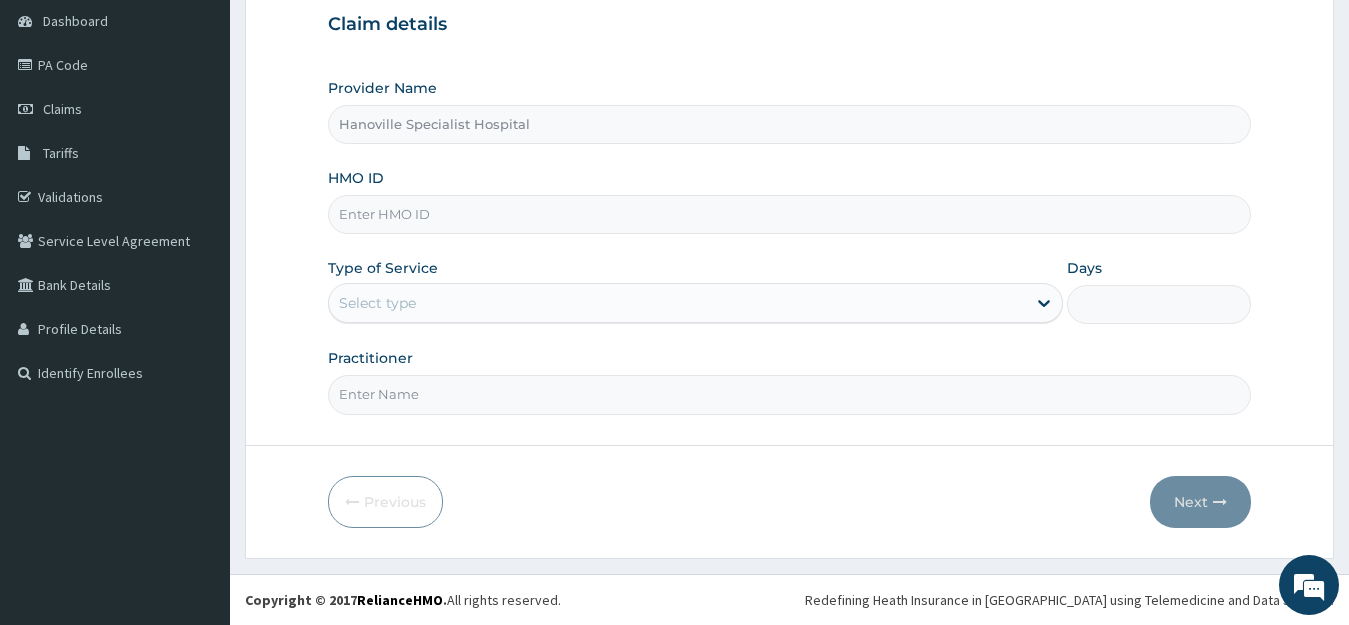 click on "HMO ID" at bounding box center (790, 214) 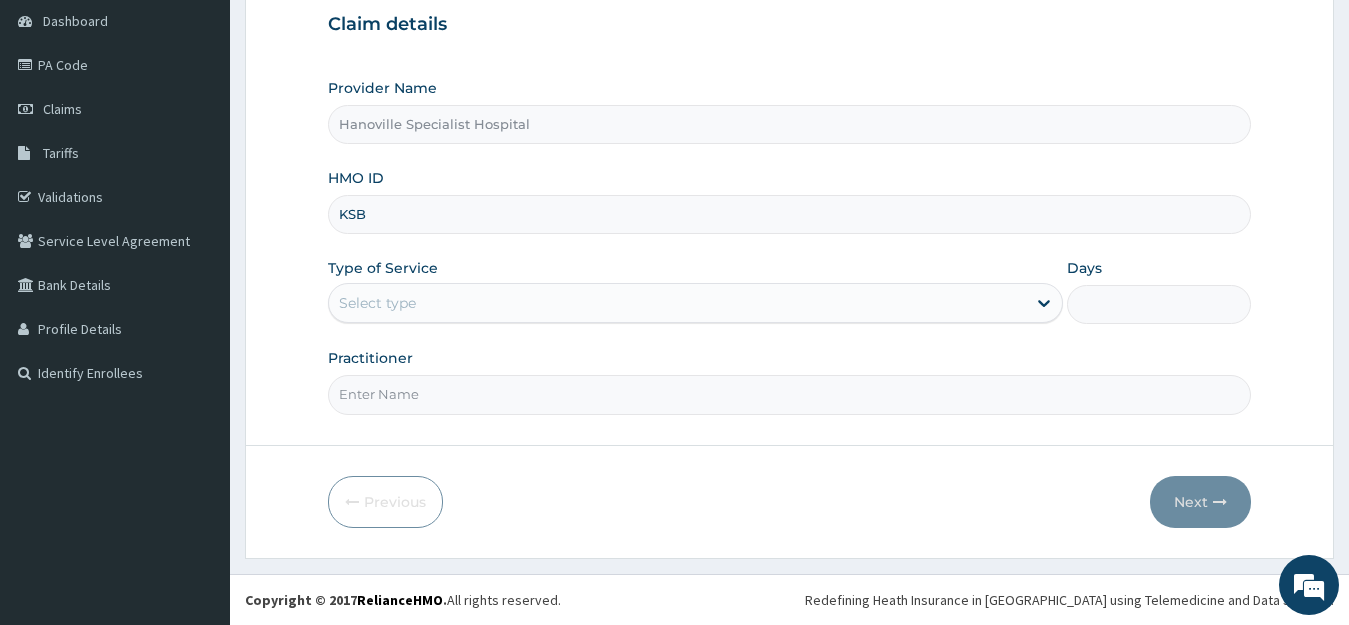 type on "KSB/10221/D" 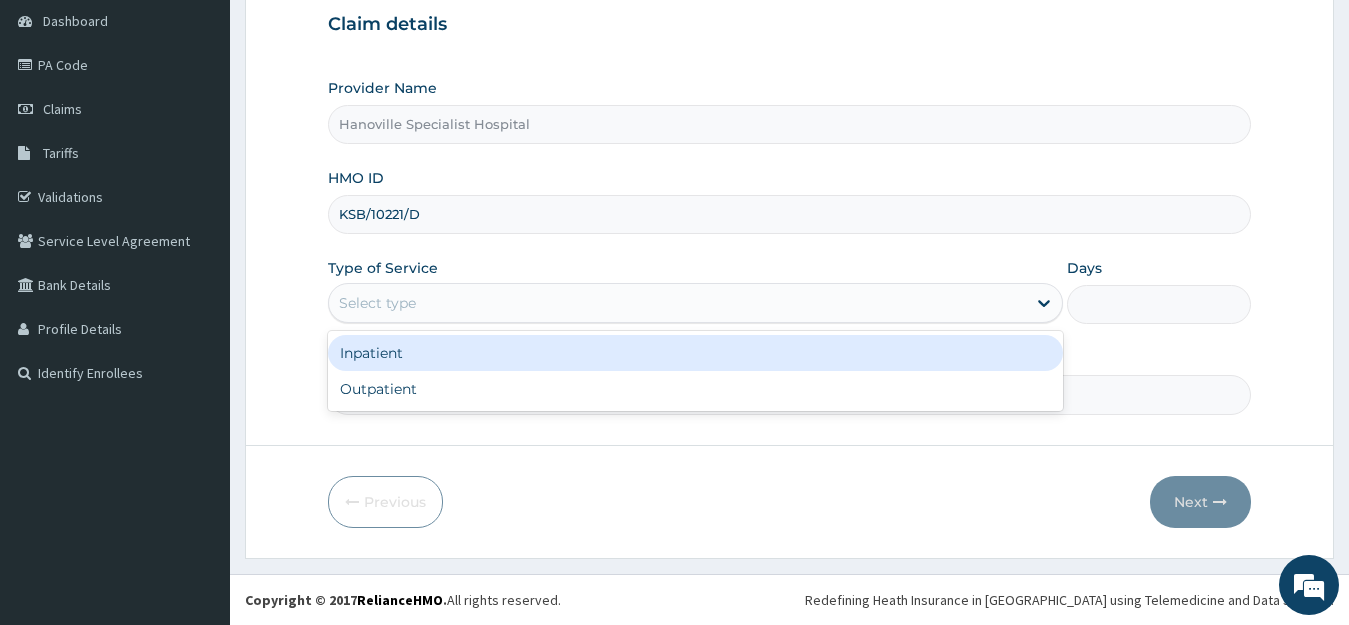 click on "Select type" at bounding box center [678, 303] 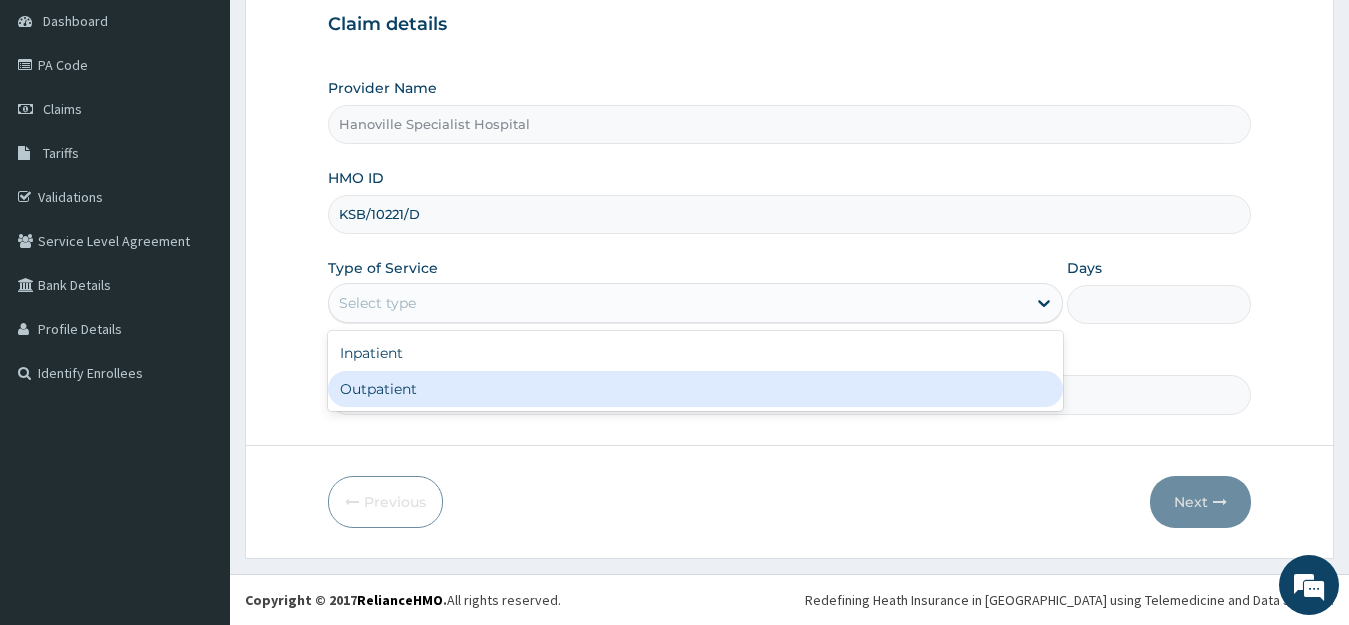 scroll, scrollTop: 0, scrollLeft: 0, axis: both 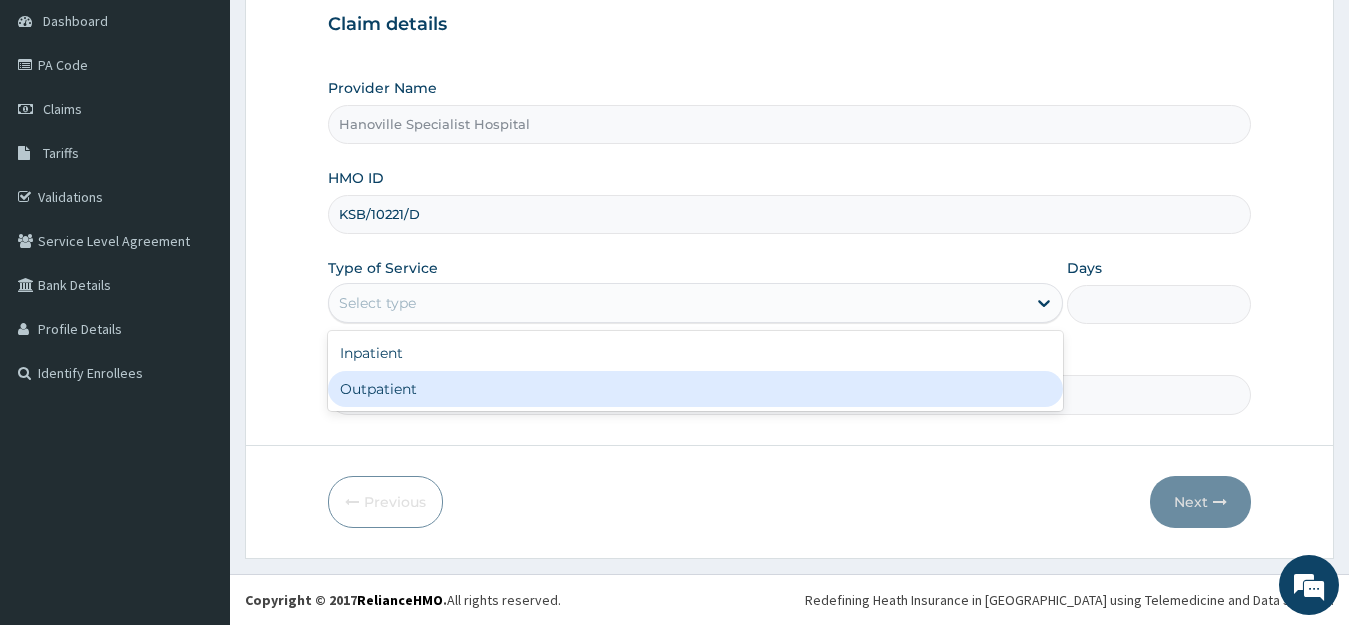 click on "Outpatient" at bounding box center [696, 389] 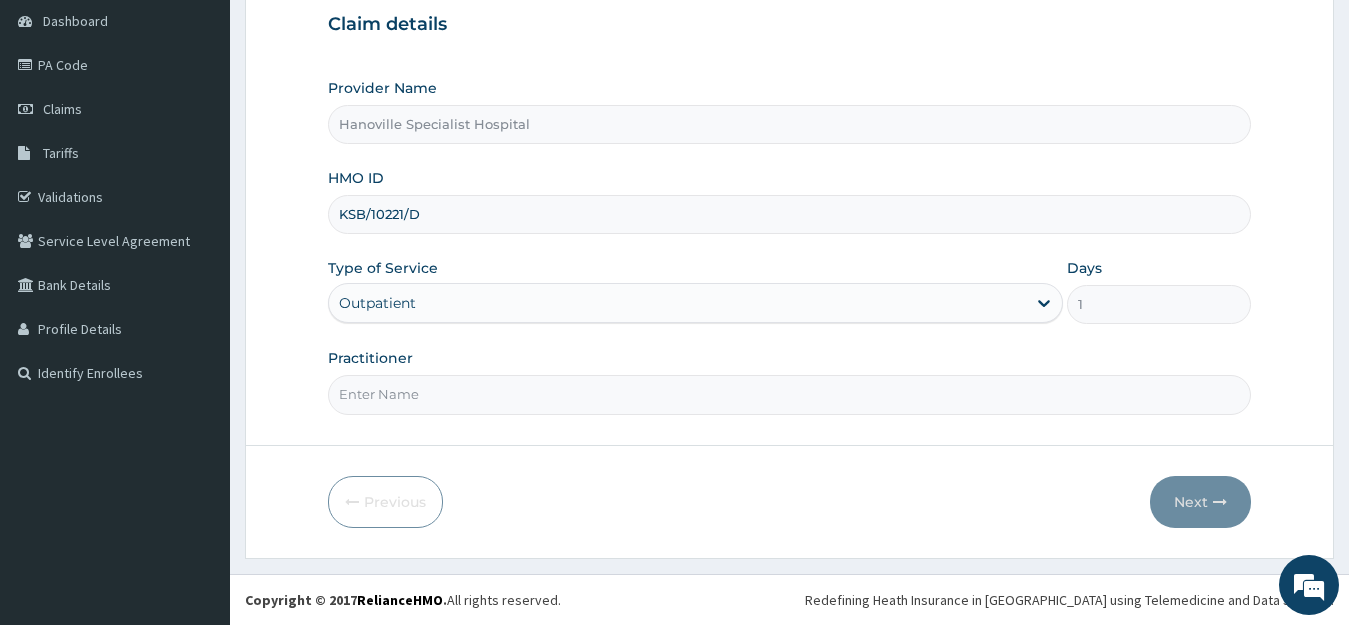 click on "Practitioner" at bounding box center (790, 394) 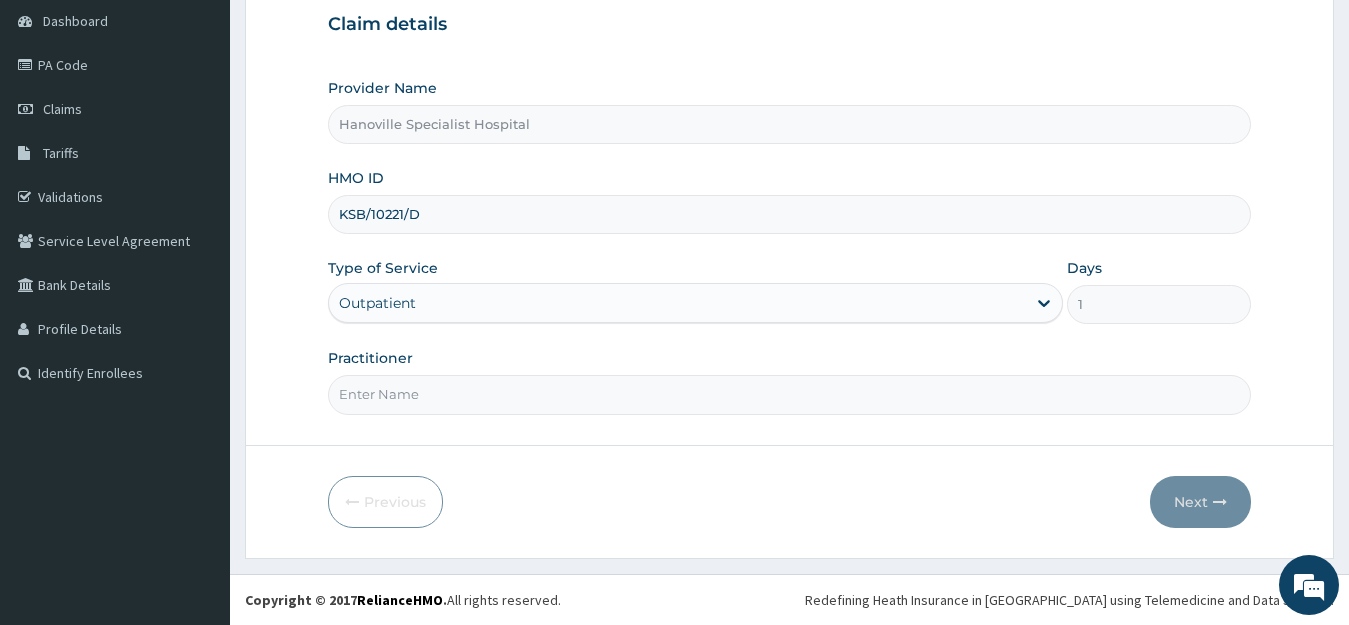 type on "[PERSON_NAME]" 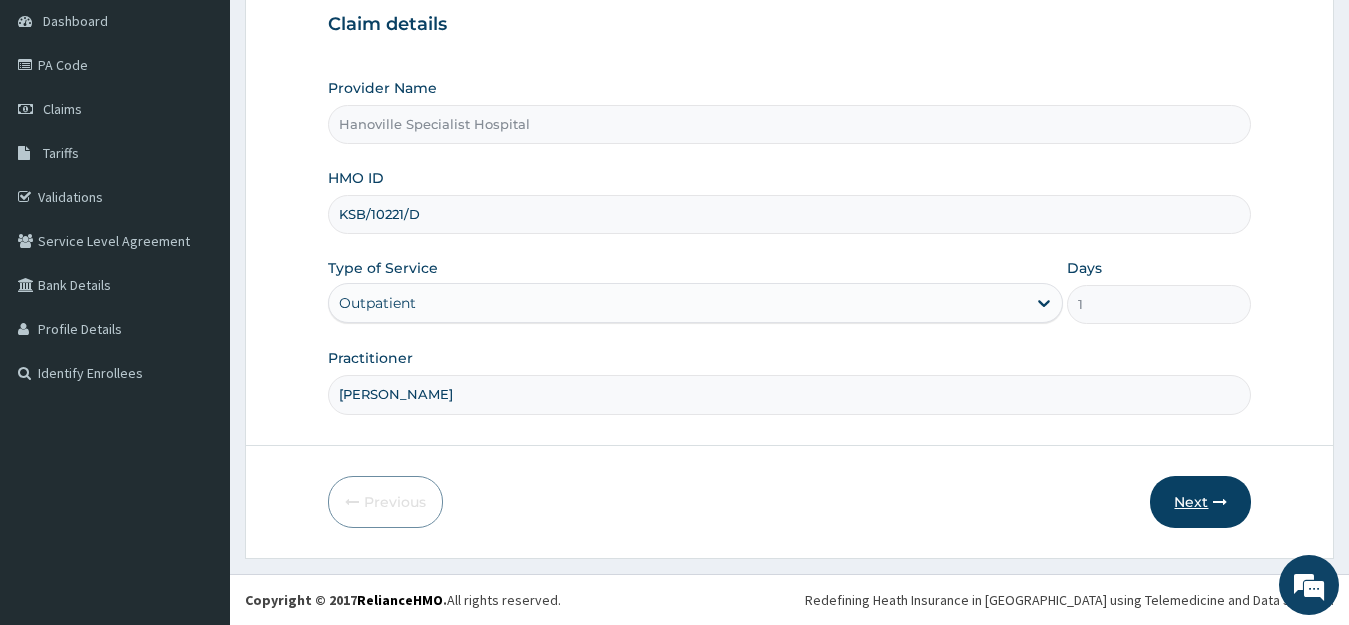 click on "Next" at bounding box center (1200, 502) 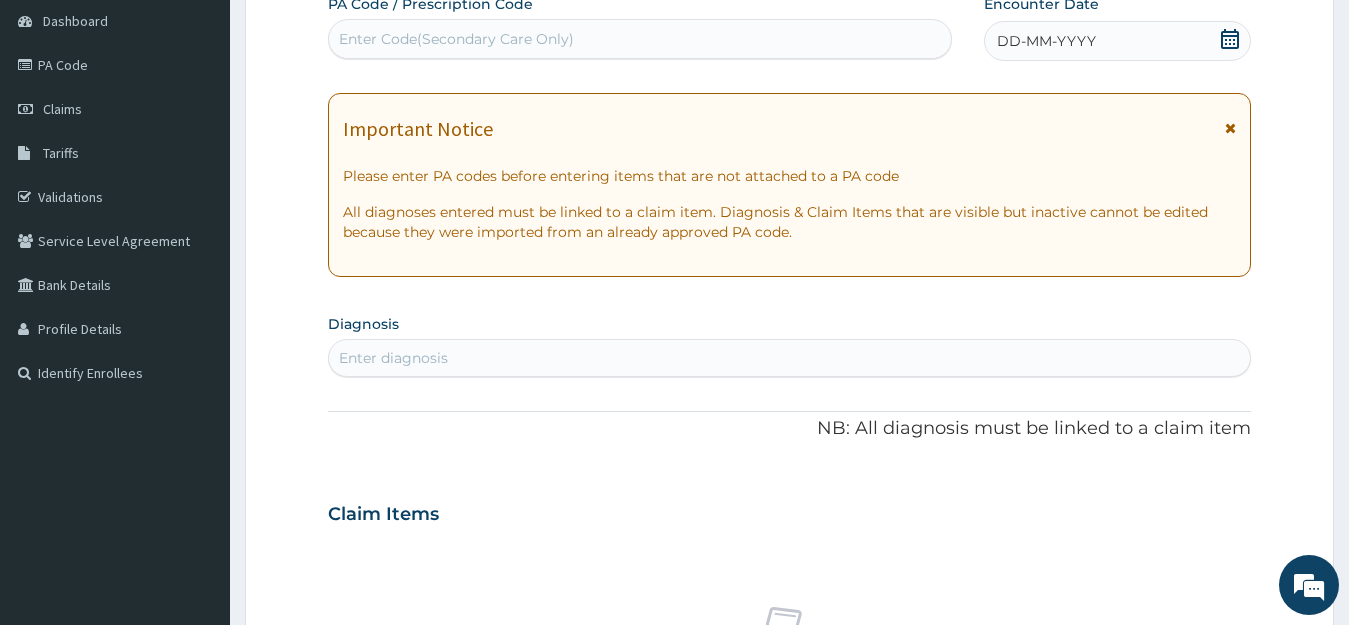 click on "Enter Code(Secondary Care Only)" at bounding box center (640, 39) 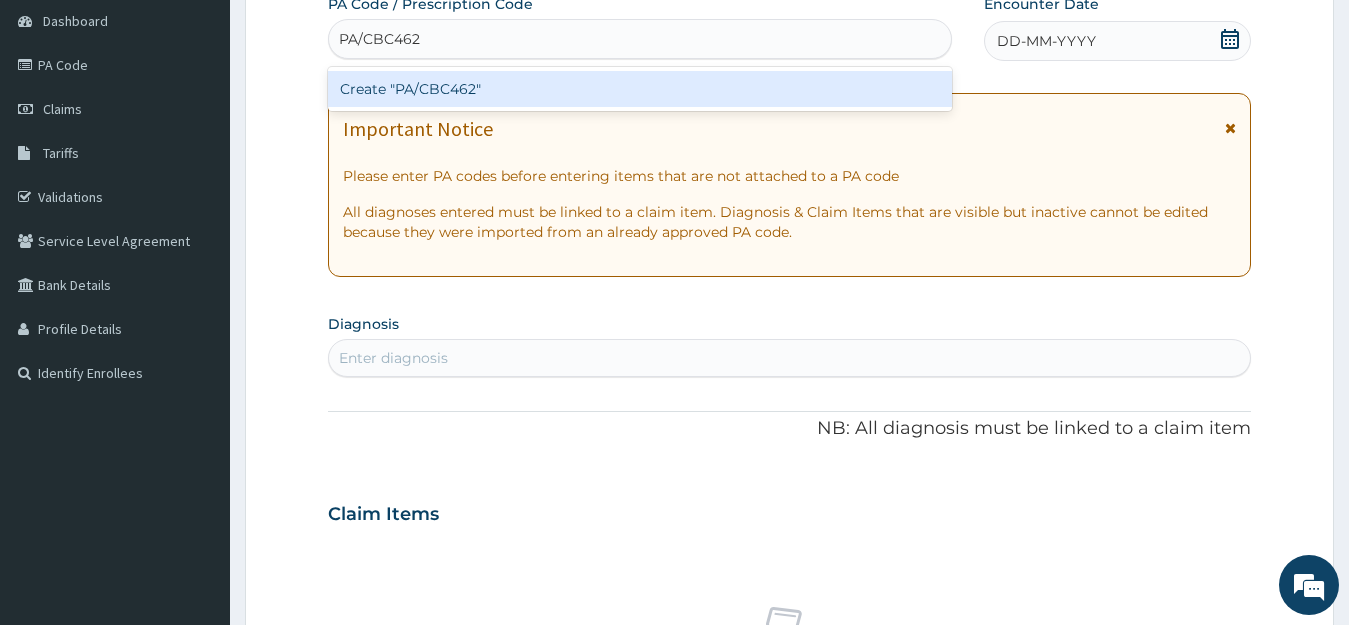 click on "Create "PA/CBC462"" at bounding box center (640, 89) 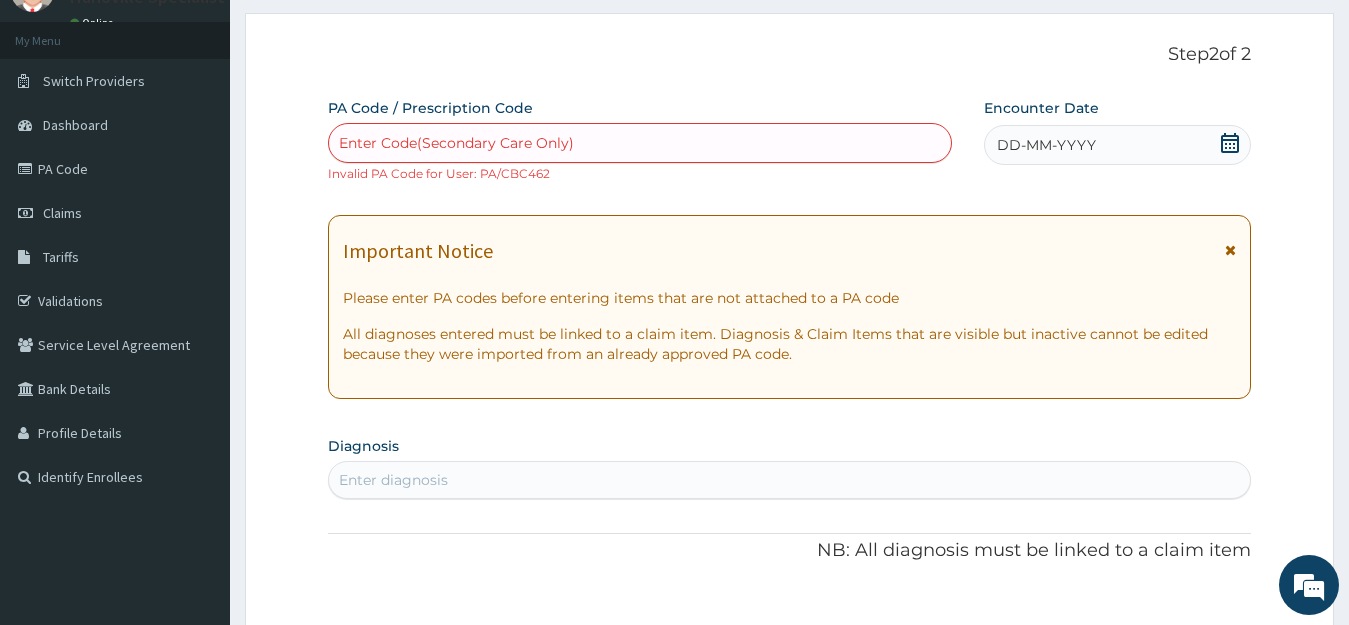 scroll, scrollTop: 77, scrollLeft: 0, axis: vertical 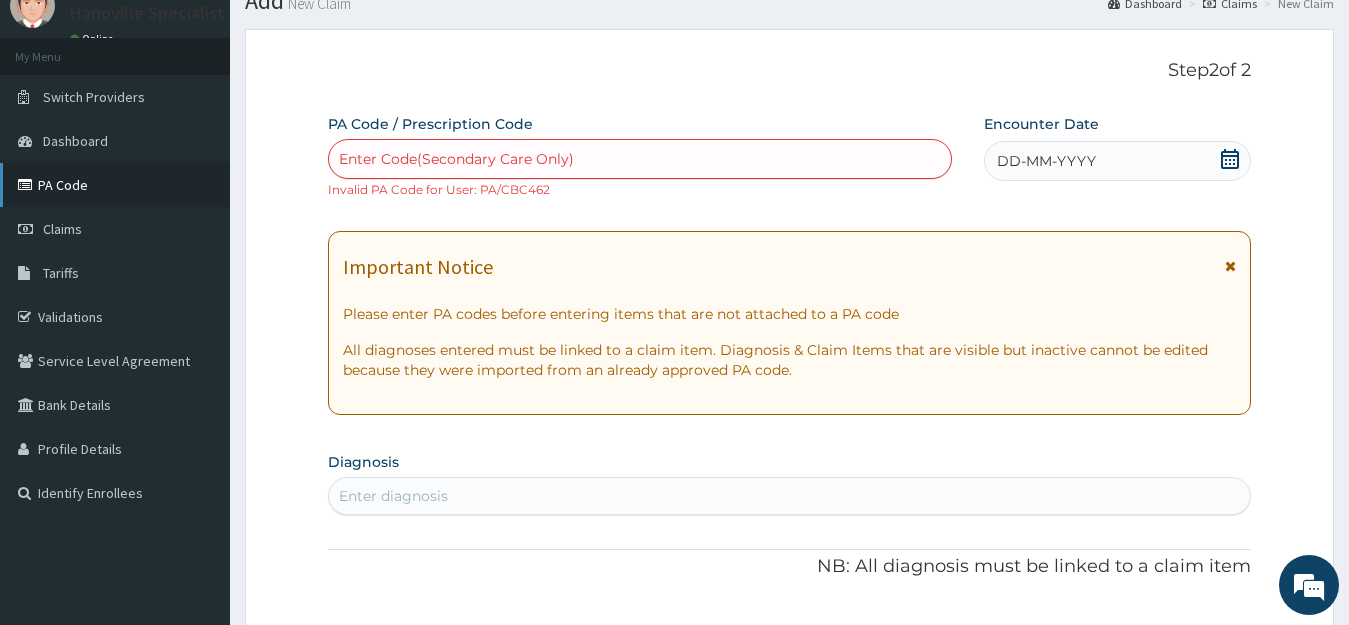 click on "PA Code" at bounding box center [115, 185] 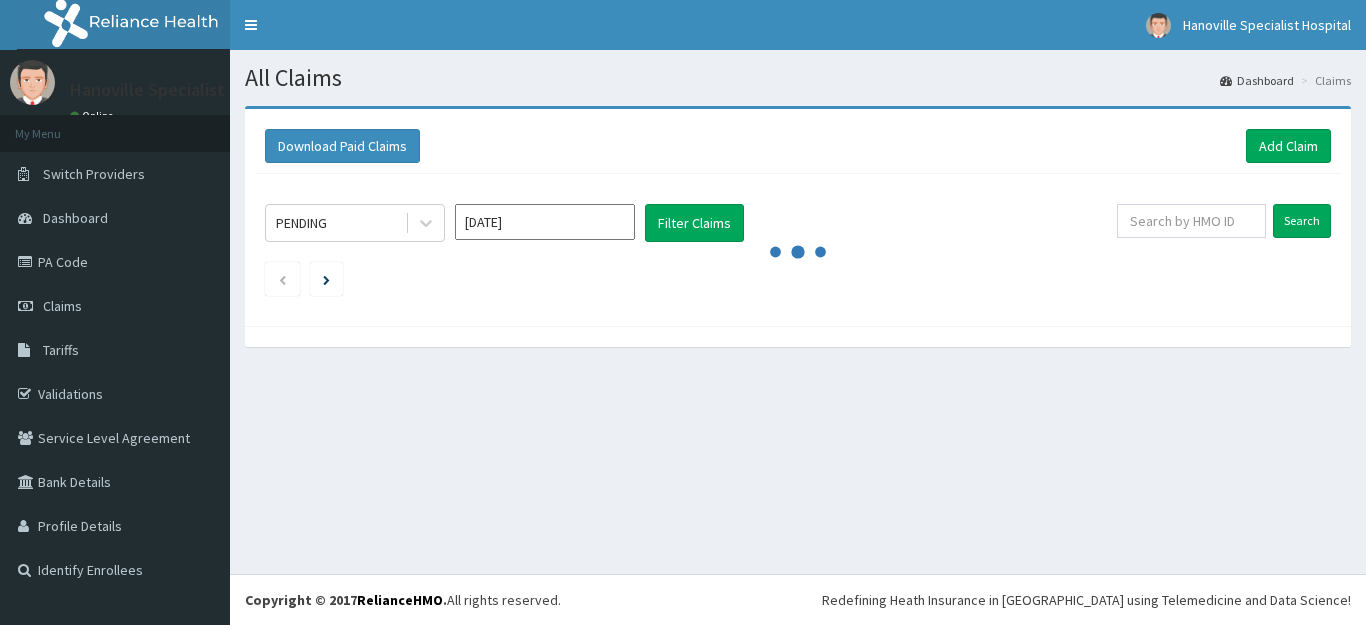 scroll, scrollTop: 0, scrollLeft: 0, axis: both 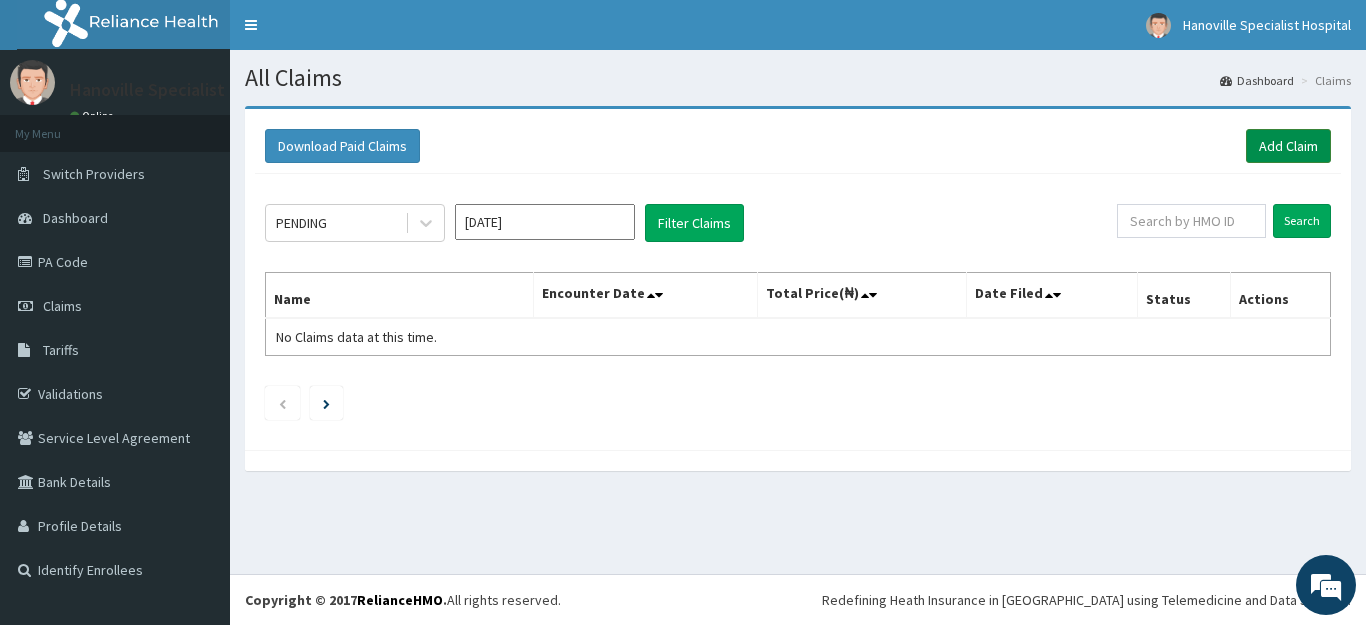 click on "Add Claim" at bounding box center (1288, 146) 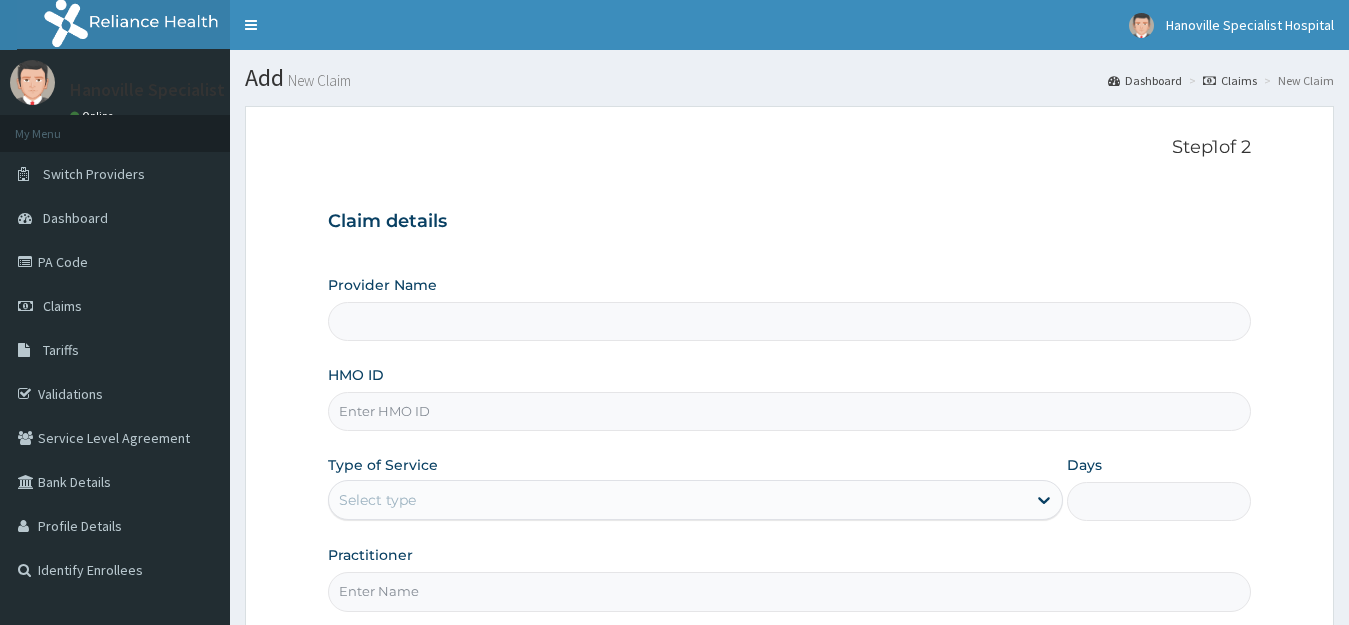 scroll, scrollTop: 0, scrollLeft: 0, axis: both 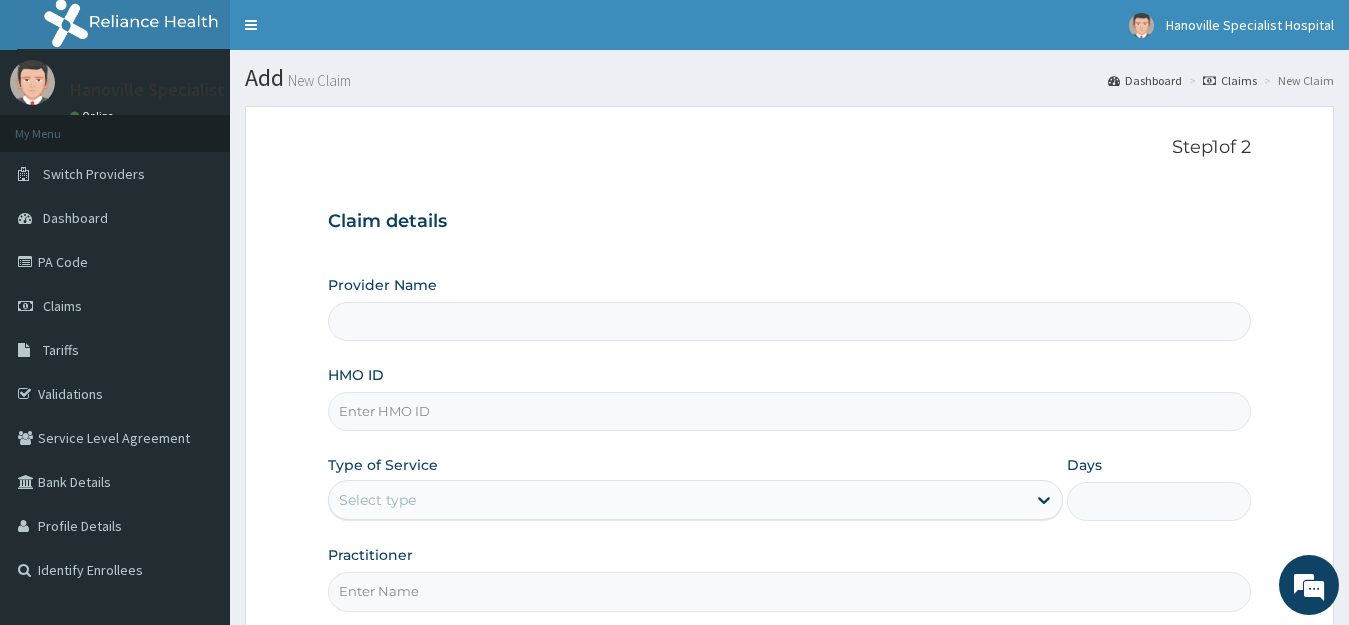 click on "HMO ID" at bounding box center [790, 411] 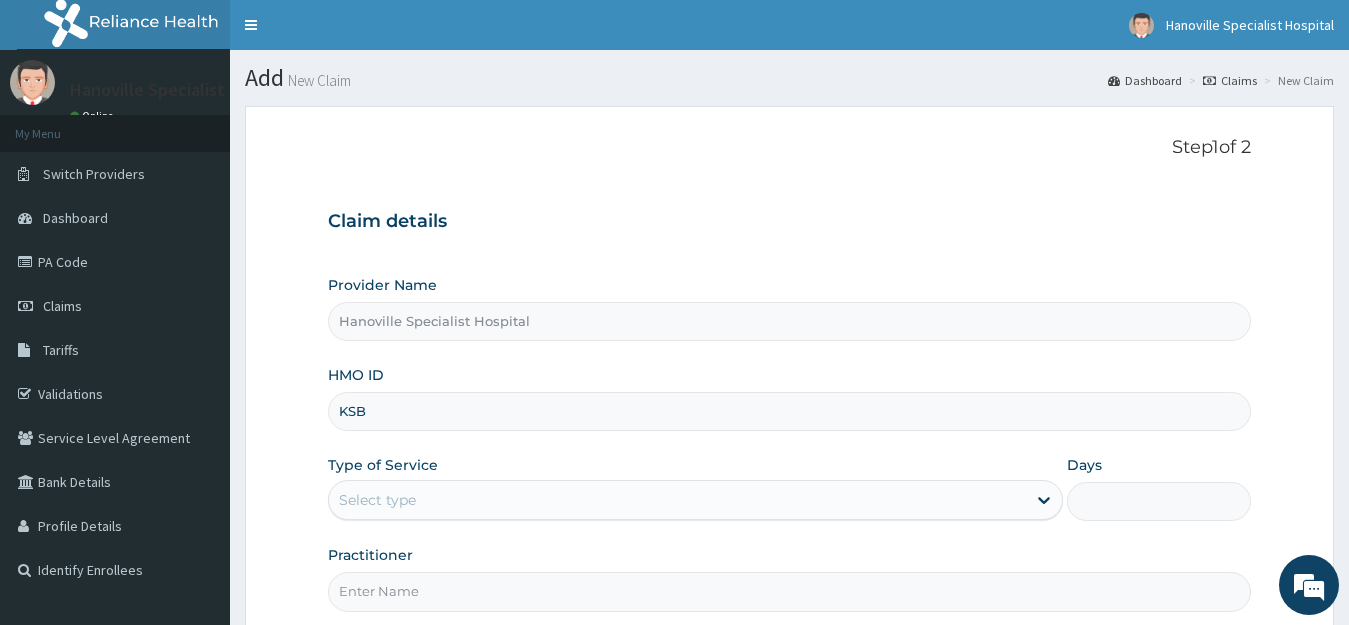 type on "KSB/10221/C" 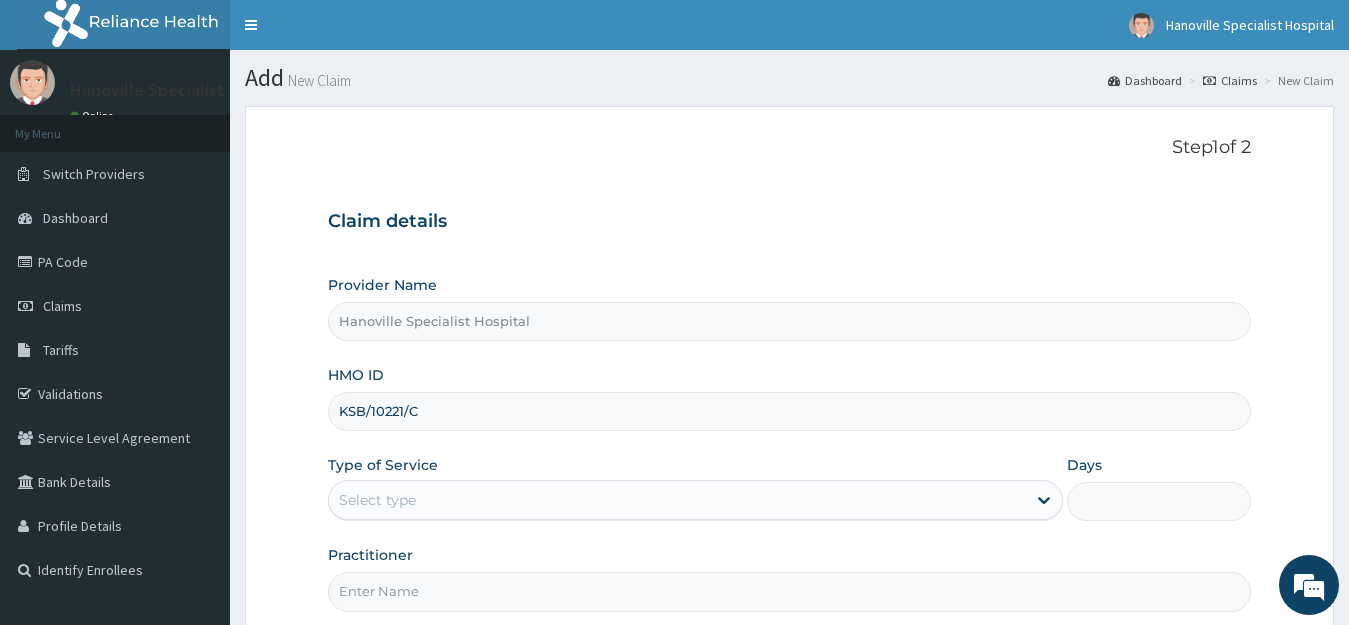 scroll, scrollTop: 0, scrollLeft: 0, axis: both 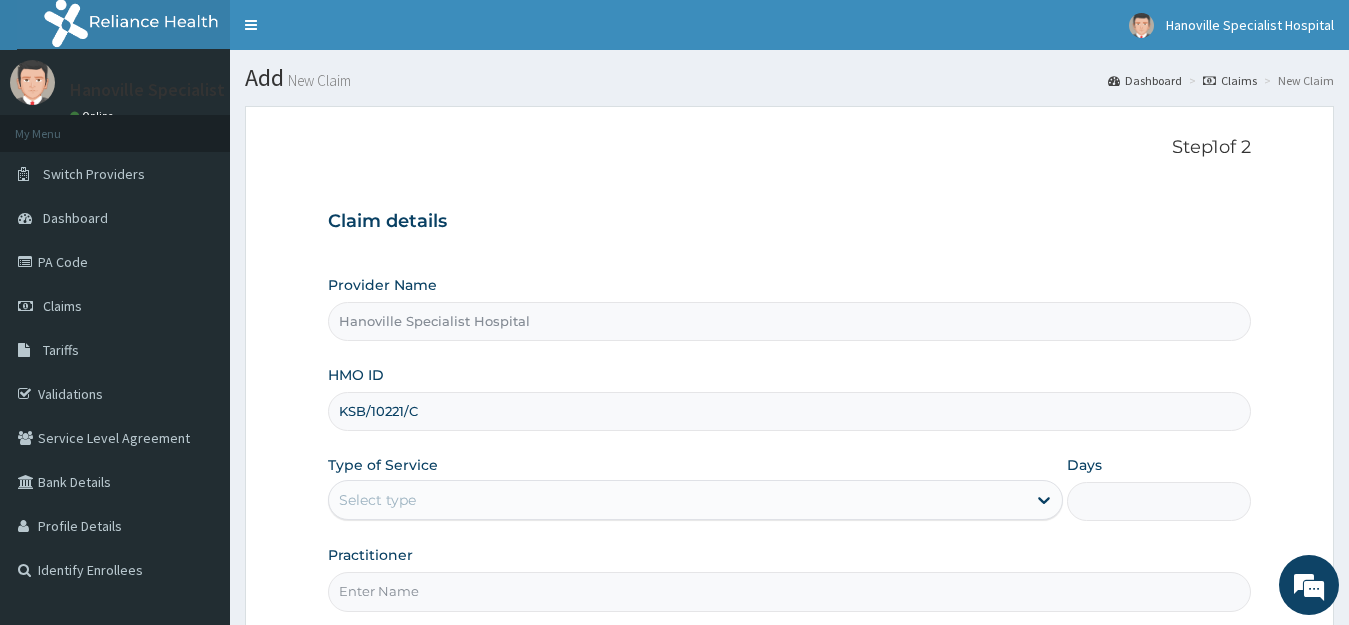 click on "Select type" at bounding box center [678, 500] 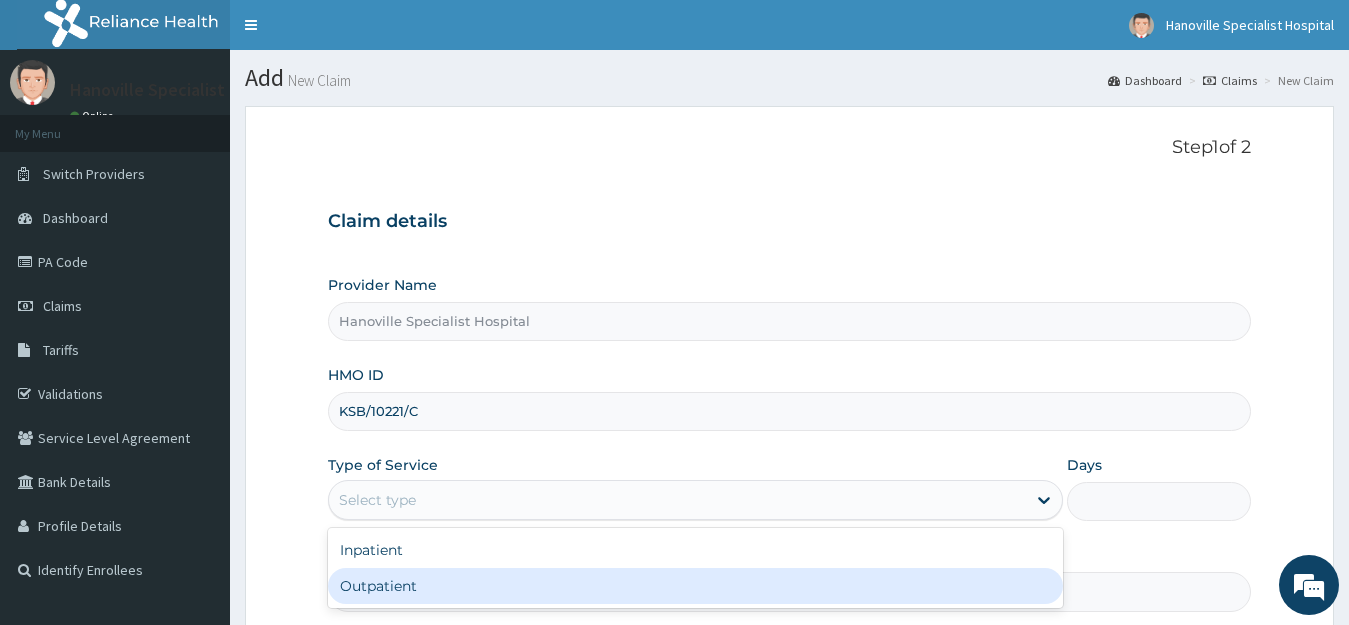 click on "Outpatient" at bounding box center [696, 586] 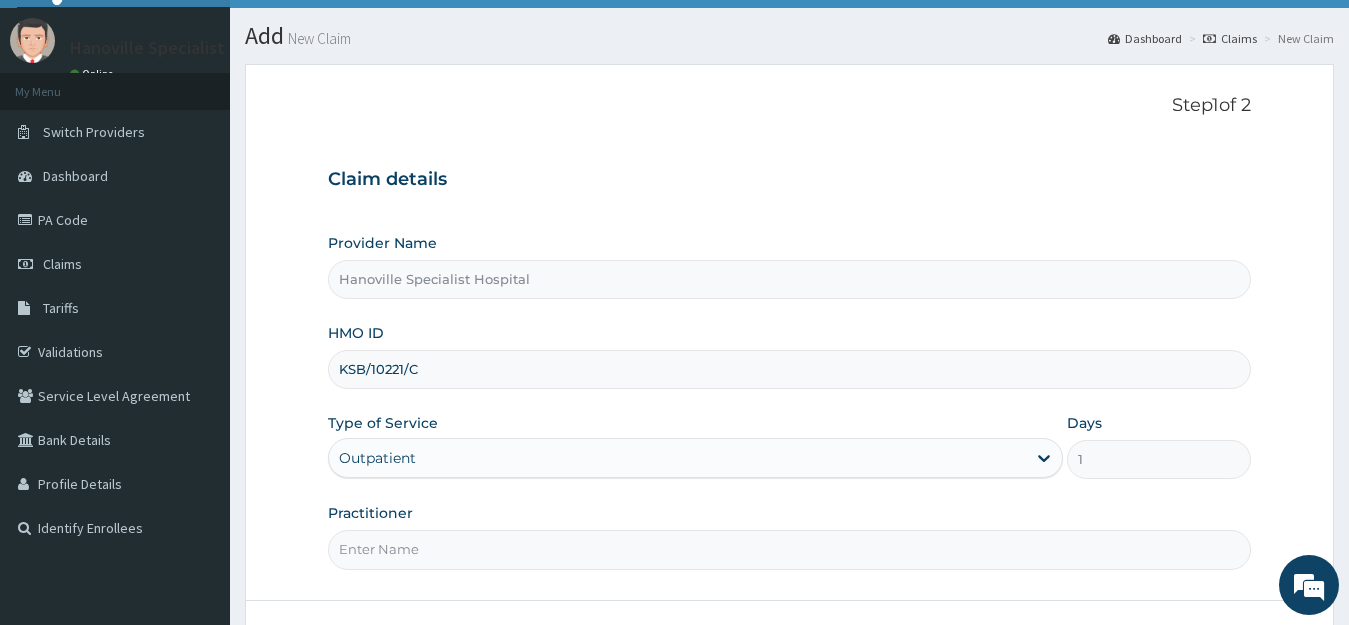 scroll, scrollTop: 197, scrollLeft: 0, axis: vertical 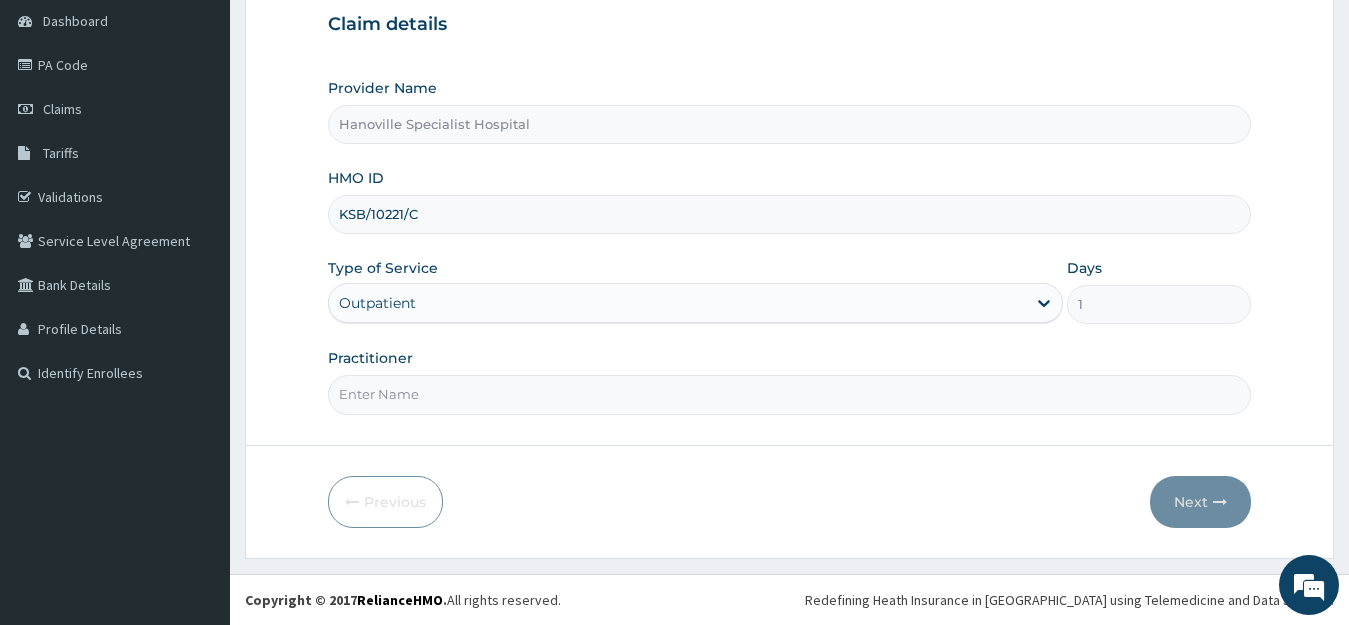 click on "Practitioner" at bounding box center (790, 394) 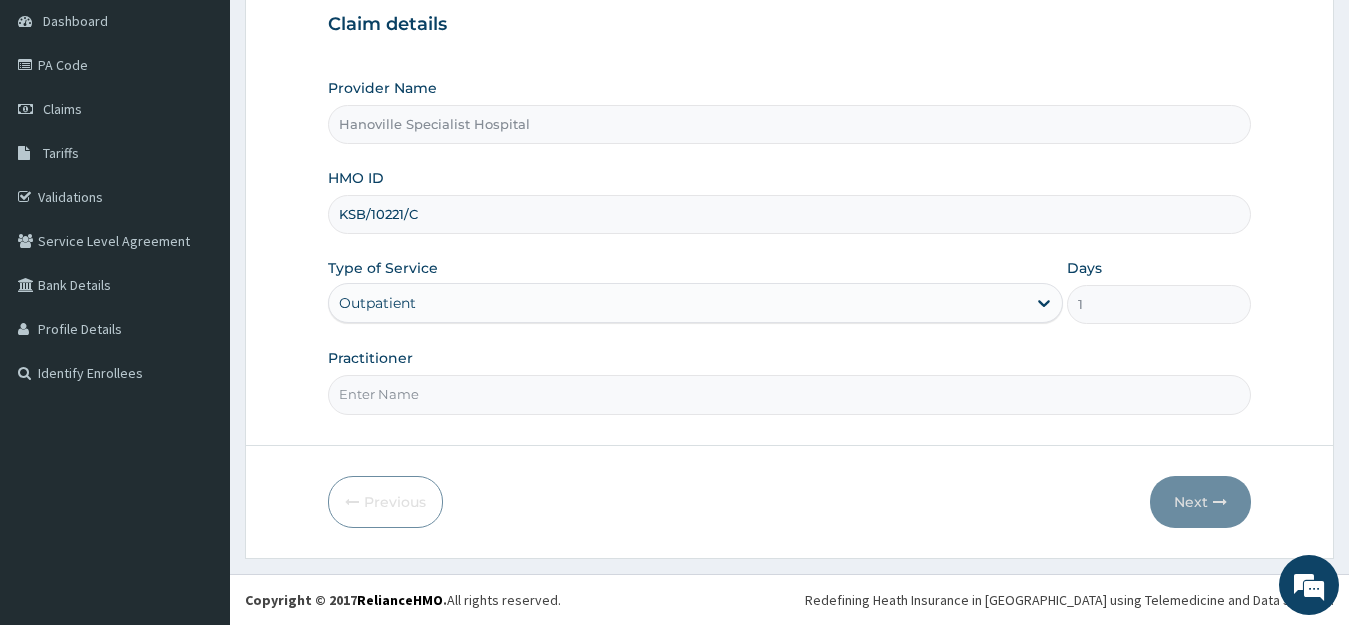 type on "DR AKINTUNDE" 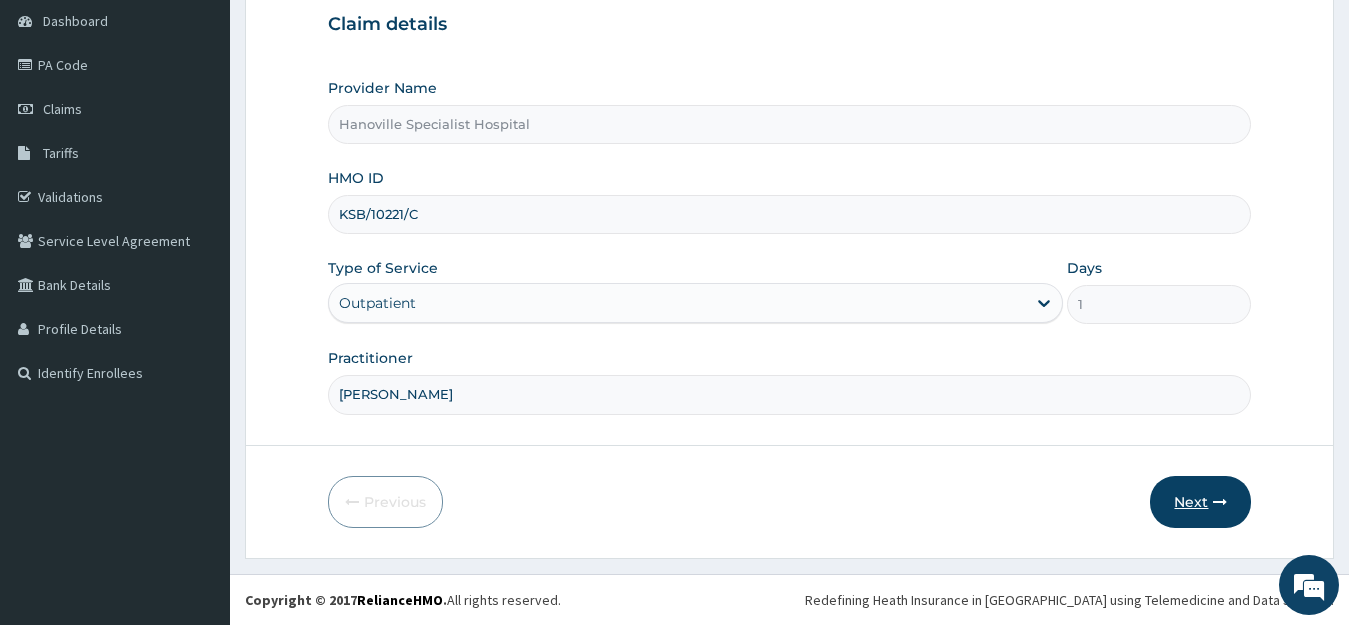 click on "Next" at bounding box center [1200, 502] 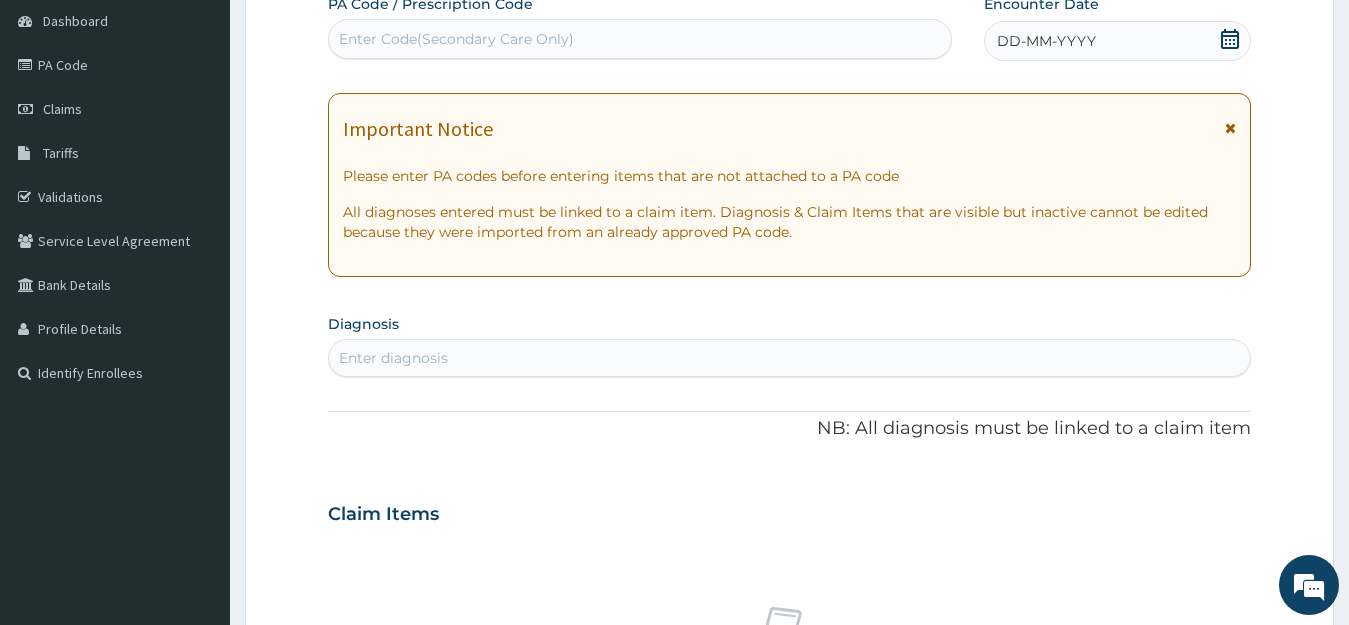 click on "Enter Code(Secondary Care Only)" at bounding box center [456, 39] 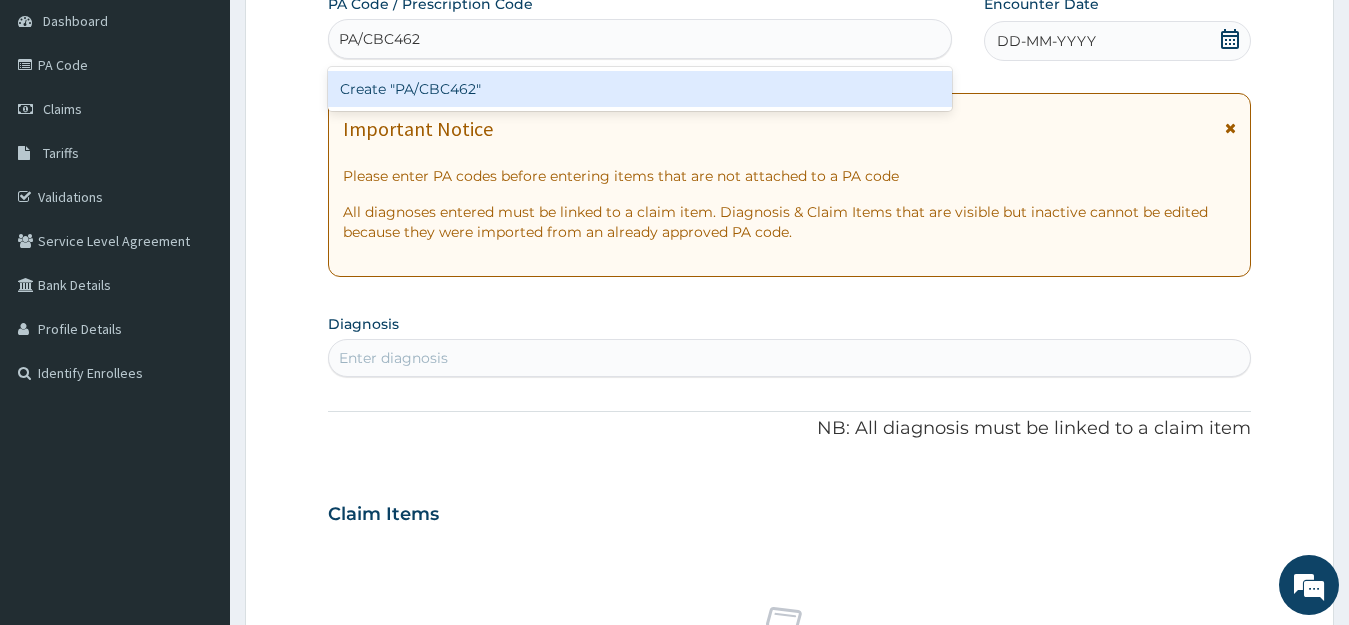 click on "Create "PA/CBC462"" at bounding box center [640, 89] 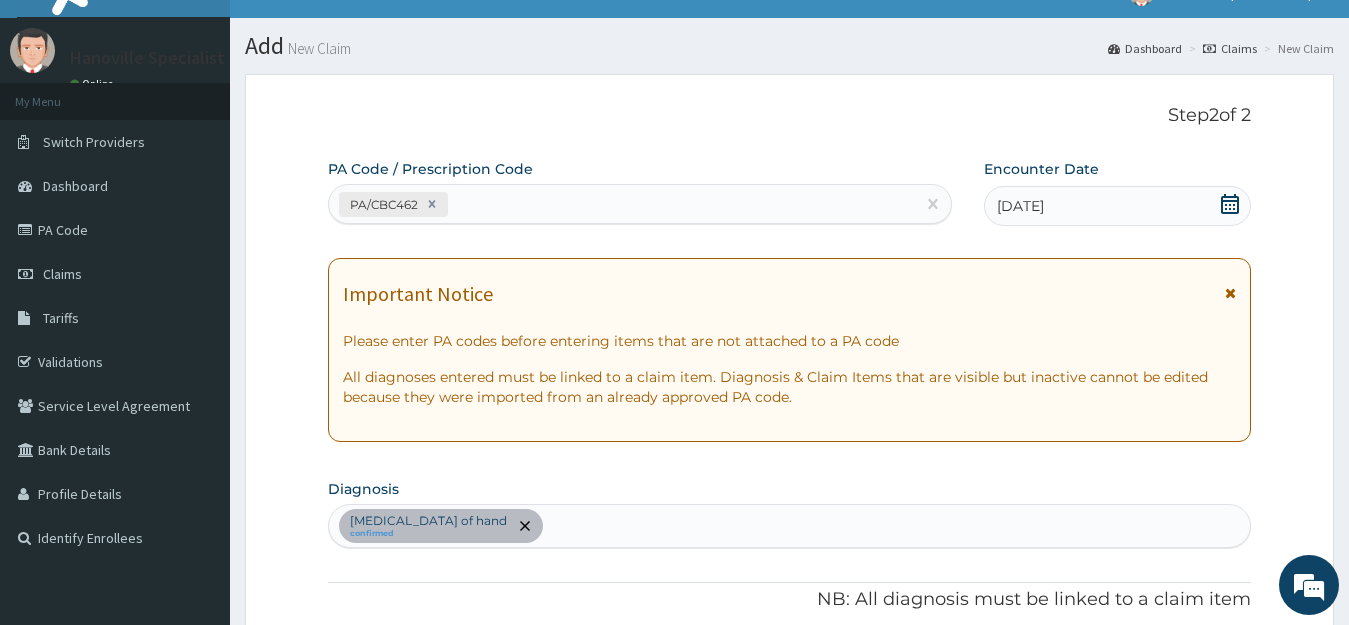 scroll, scrollTop: 0, scrollLeft: 0, axis: both 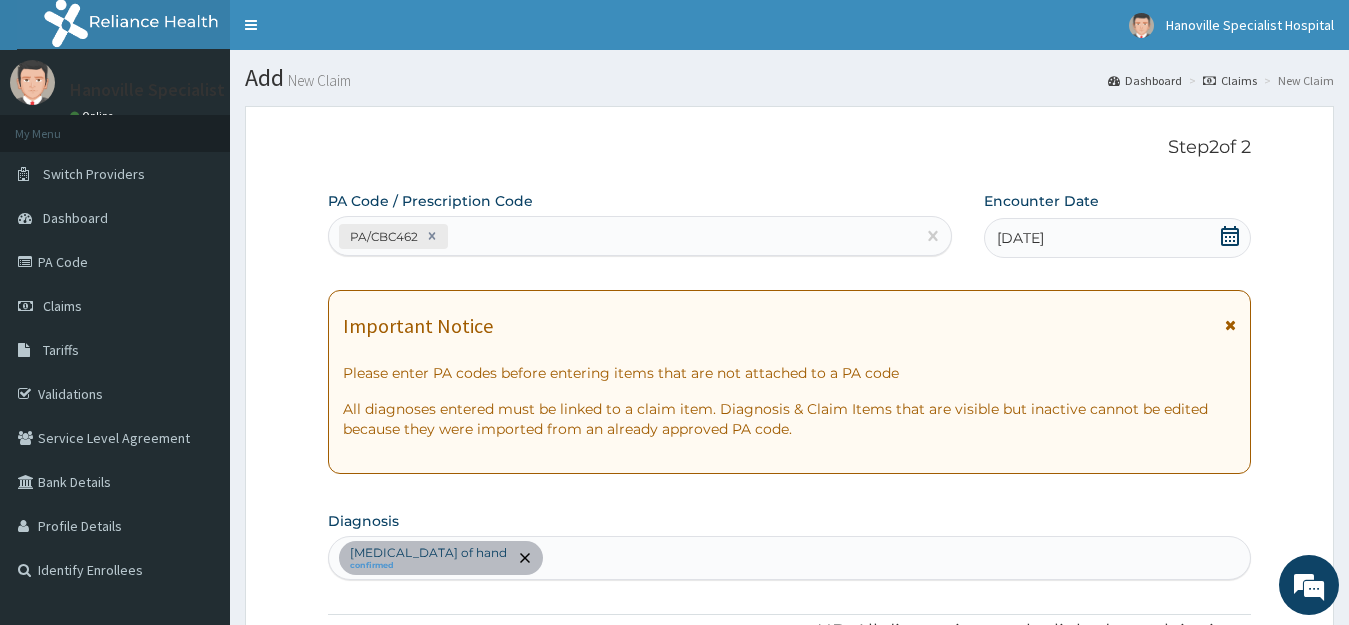 click on "Sprain of hand confirmed" at bounding box center [790, 558] 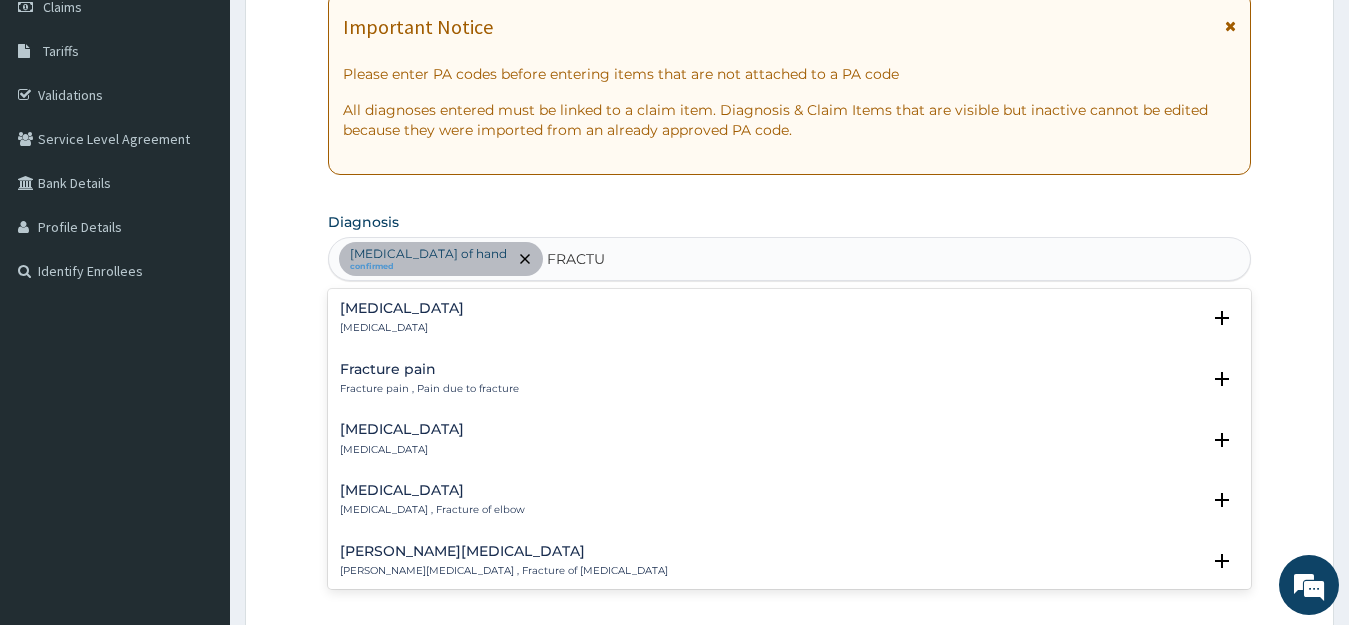 scroll, scrollTop: 300, scrollLeft: 0, axis: vertical 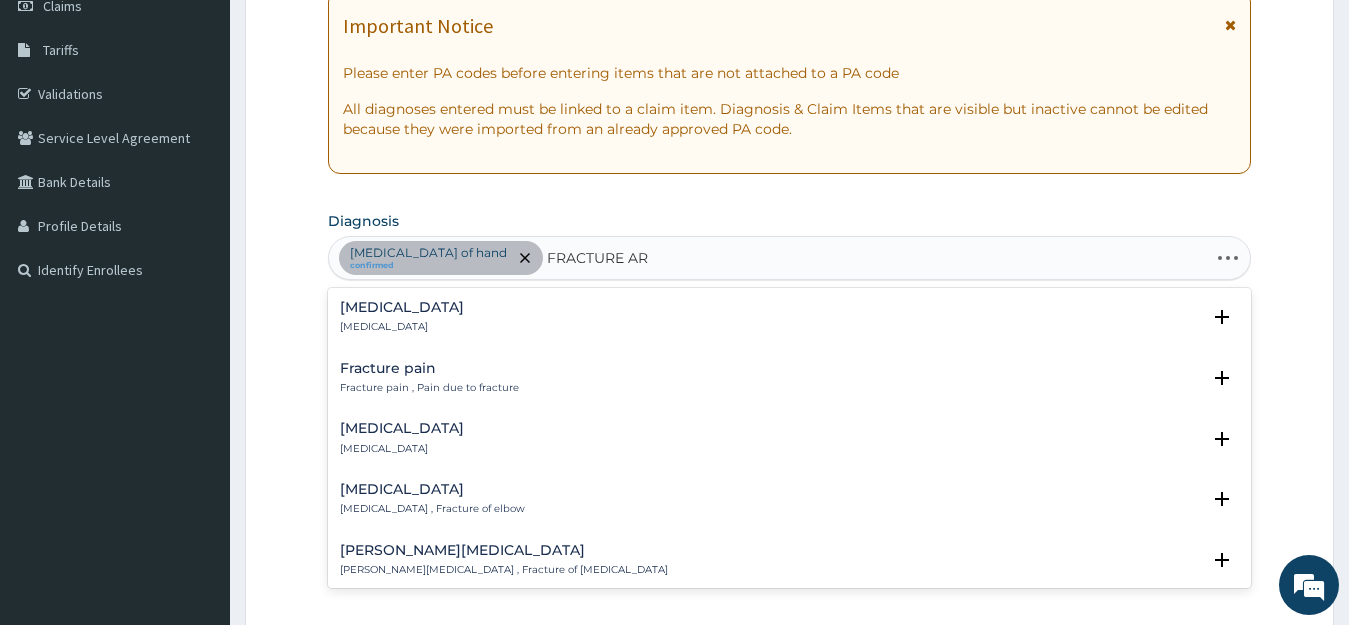 type on "FRACTURE ARM" 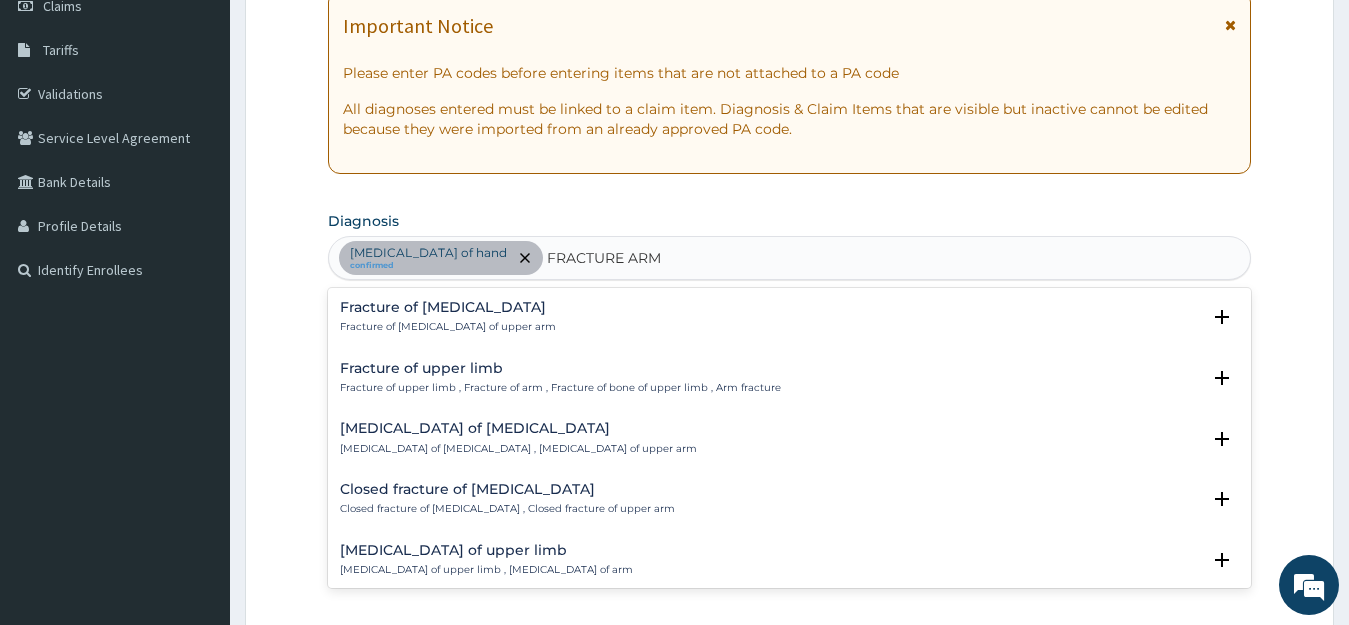 click on "Fracture of upper limb" at bounding box center [560, 368] 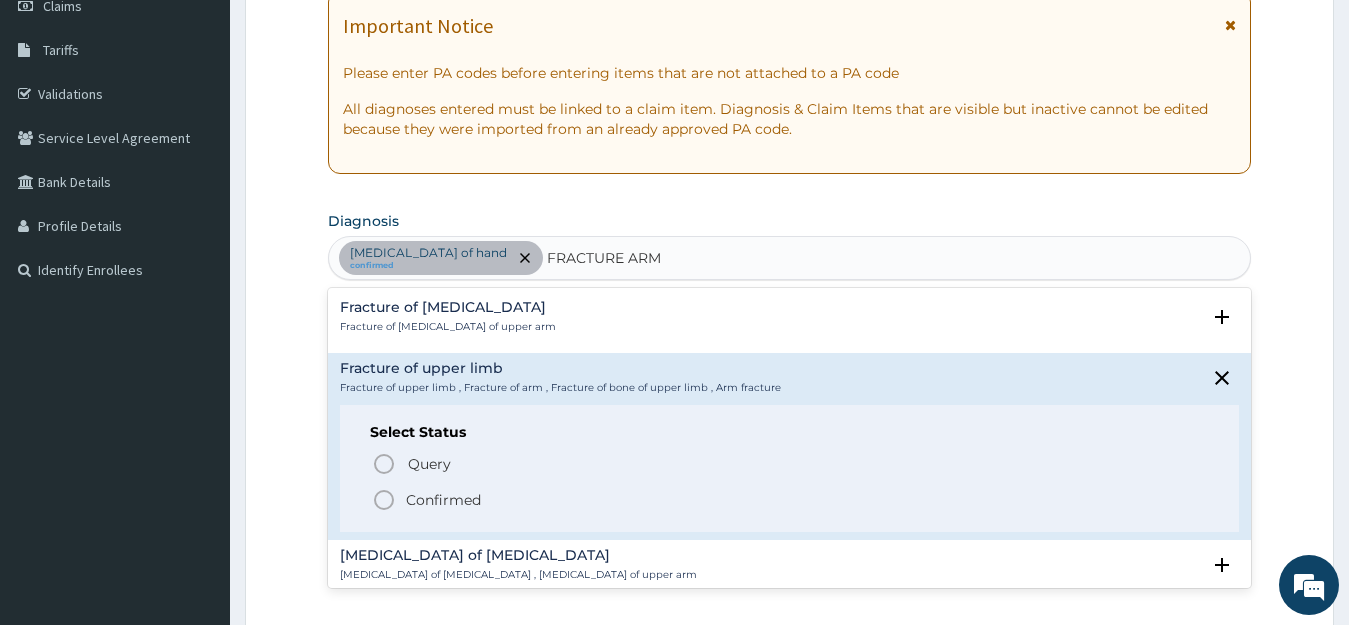 click 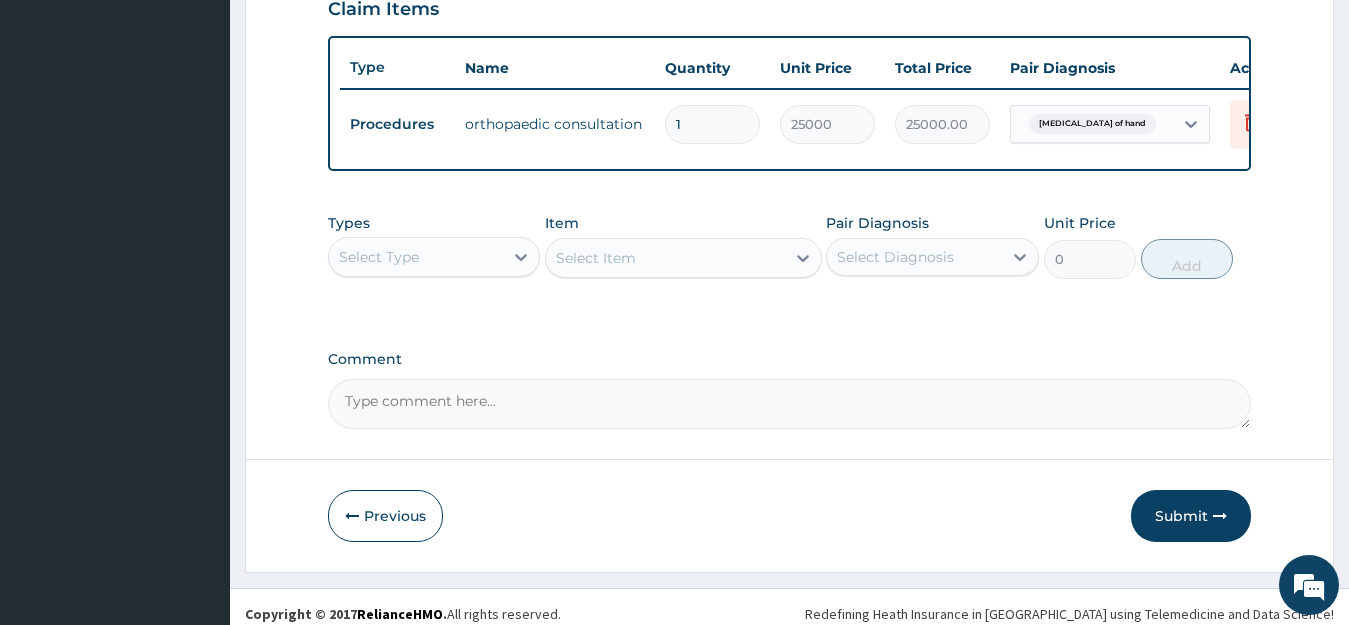 scroll, scrollTop: 713, scrollLeft: 0, axis: vertical 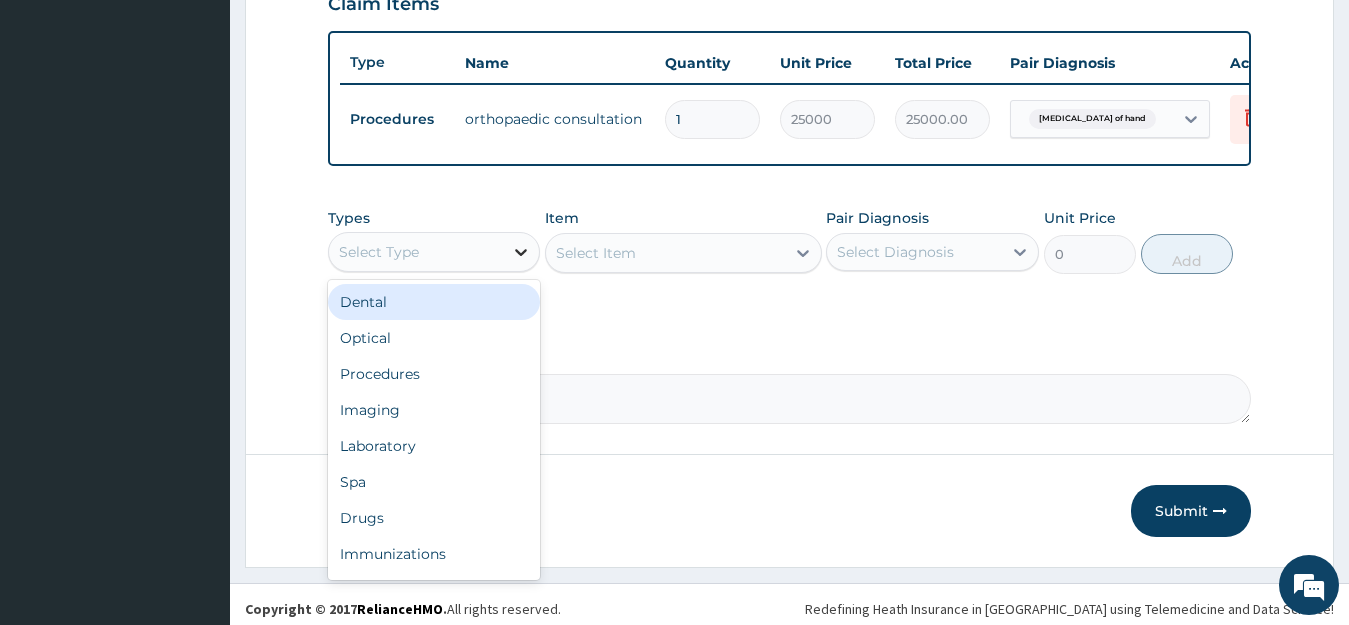 click at bounding box center (521, 252) 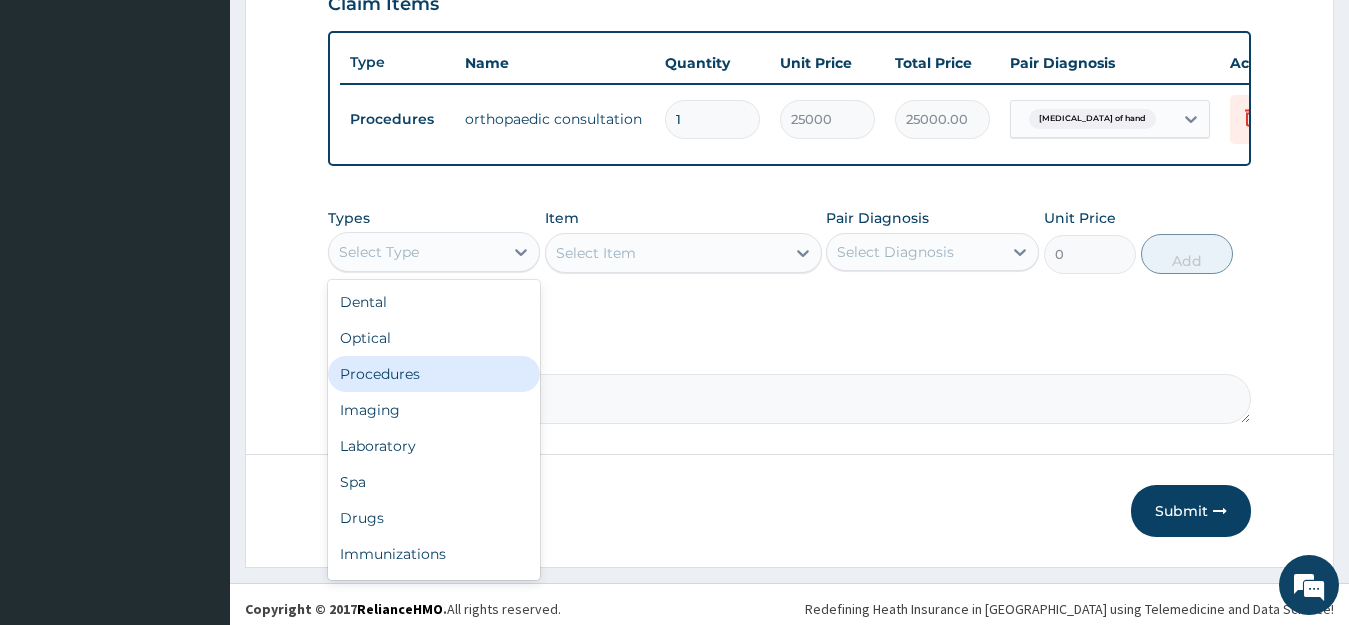 click on "Procedures" at bounding box center [434, 374] 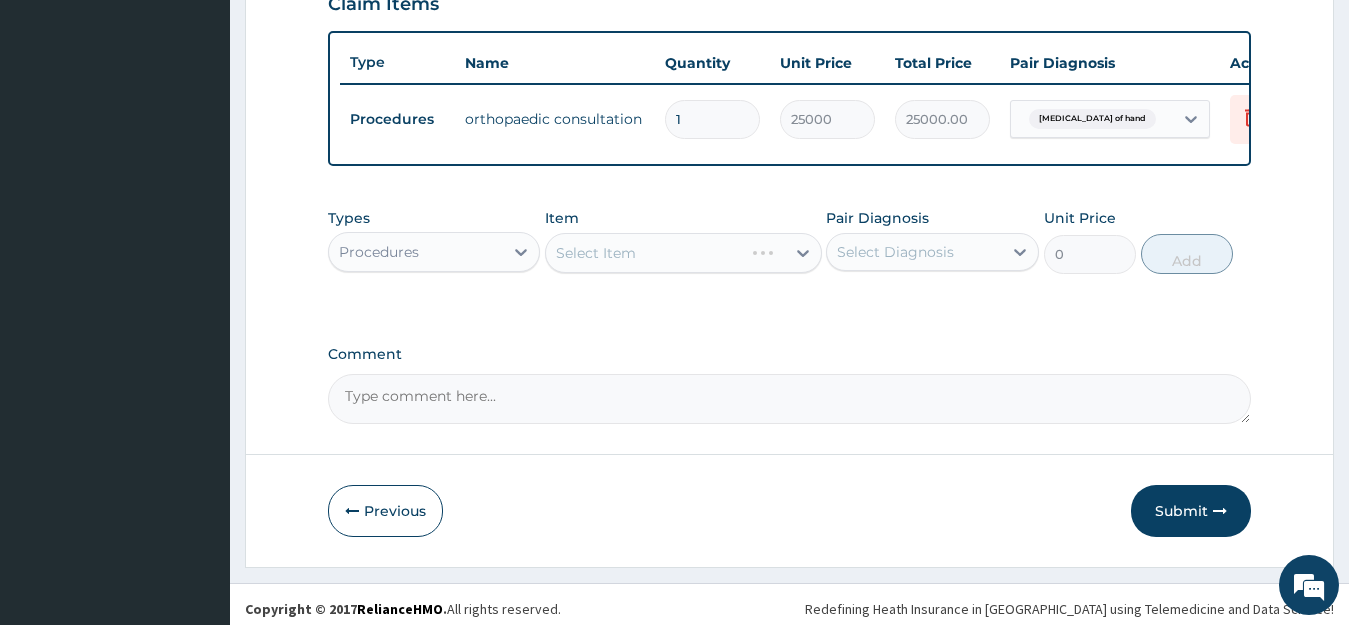 click on "Select Item" at bounding box center (683, 253) 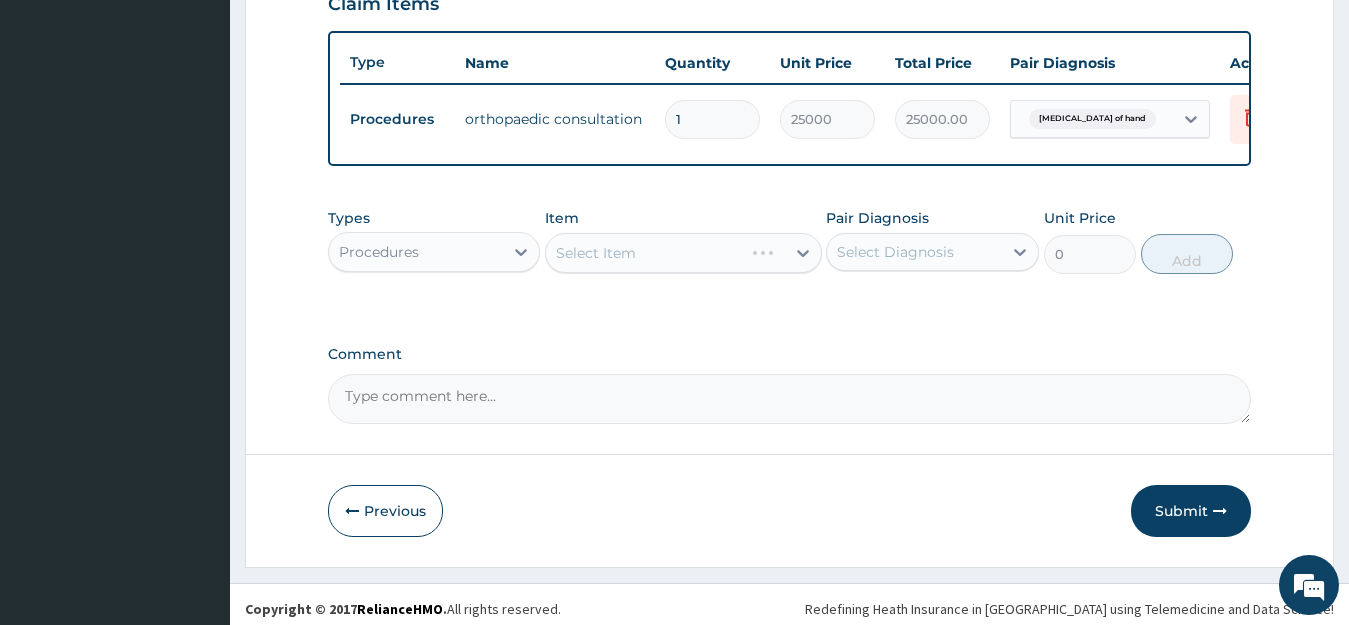 click on "Select Item" at bounding box center (683, 253) 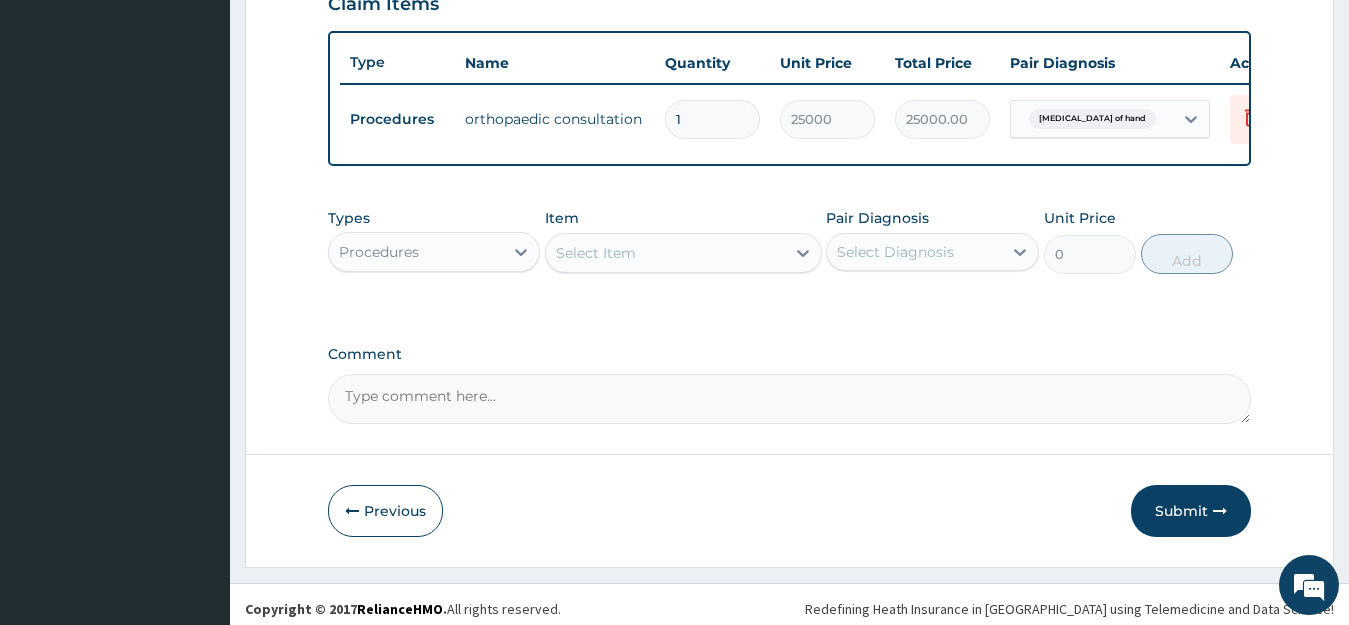 click on "Select Item" at bounding box center (665, 253) 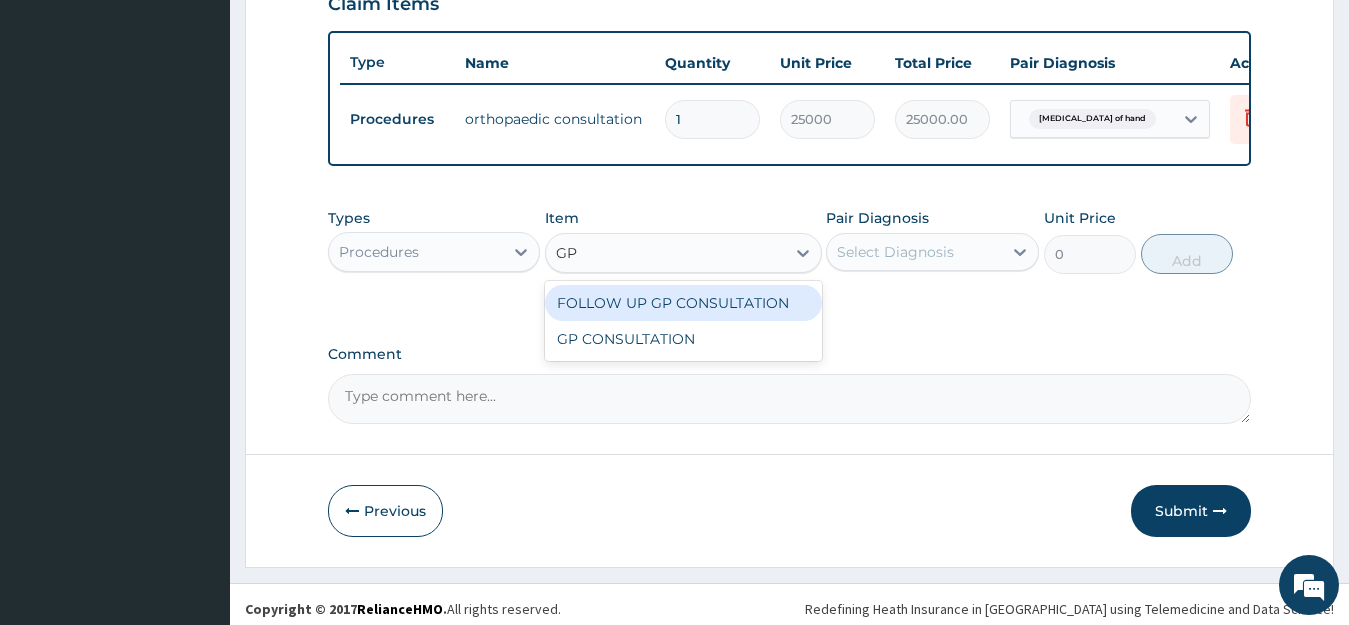 type on "GP" 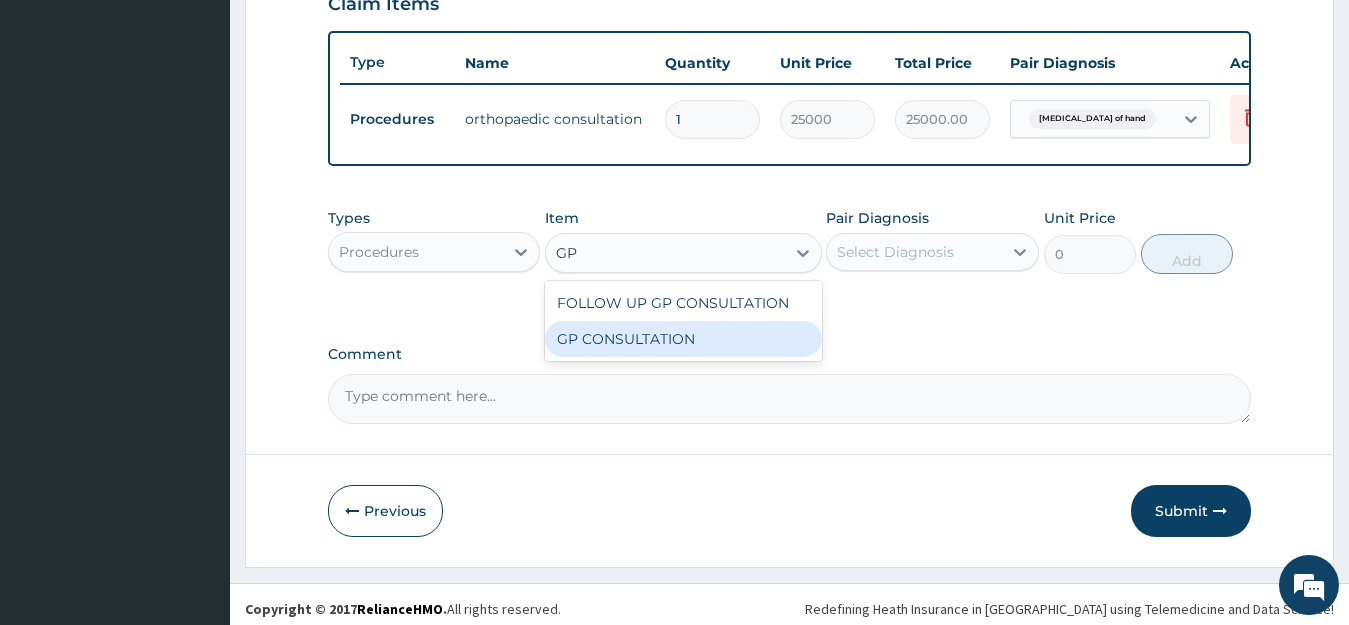 click on "GP CONSULTATION" at bounding box center (683, 339) 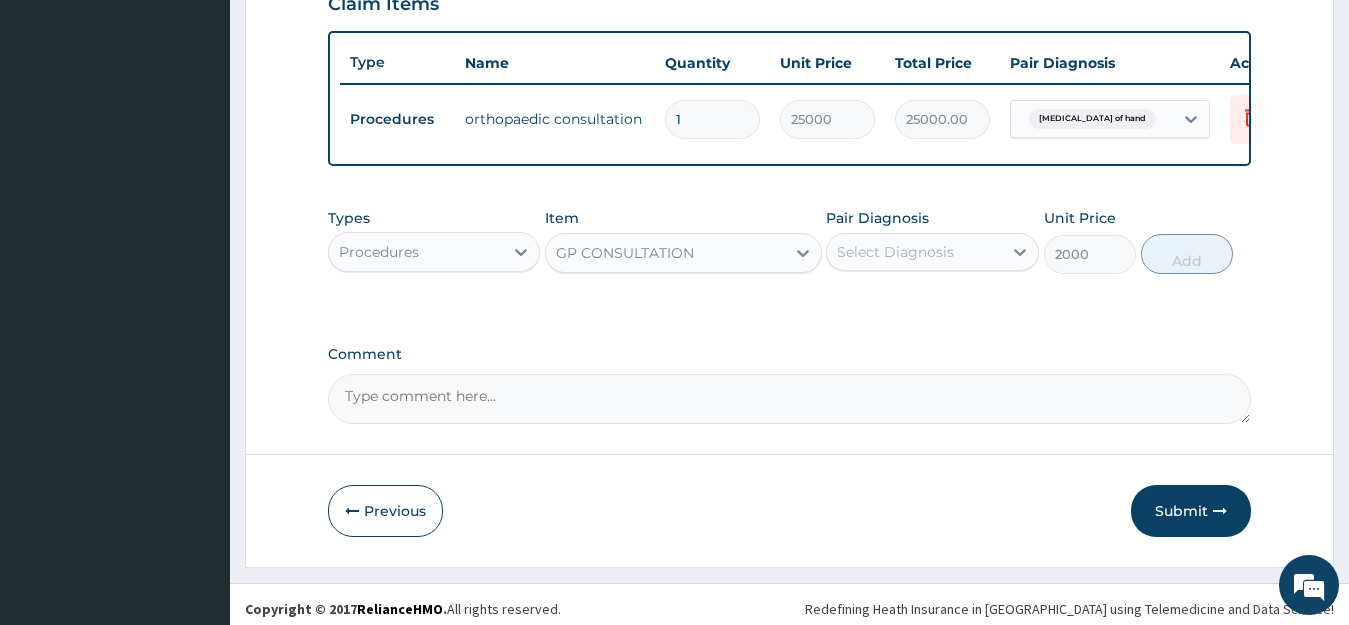 click on "Select Diagnosis" at bounding box center (914, 252) 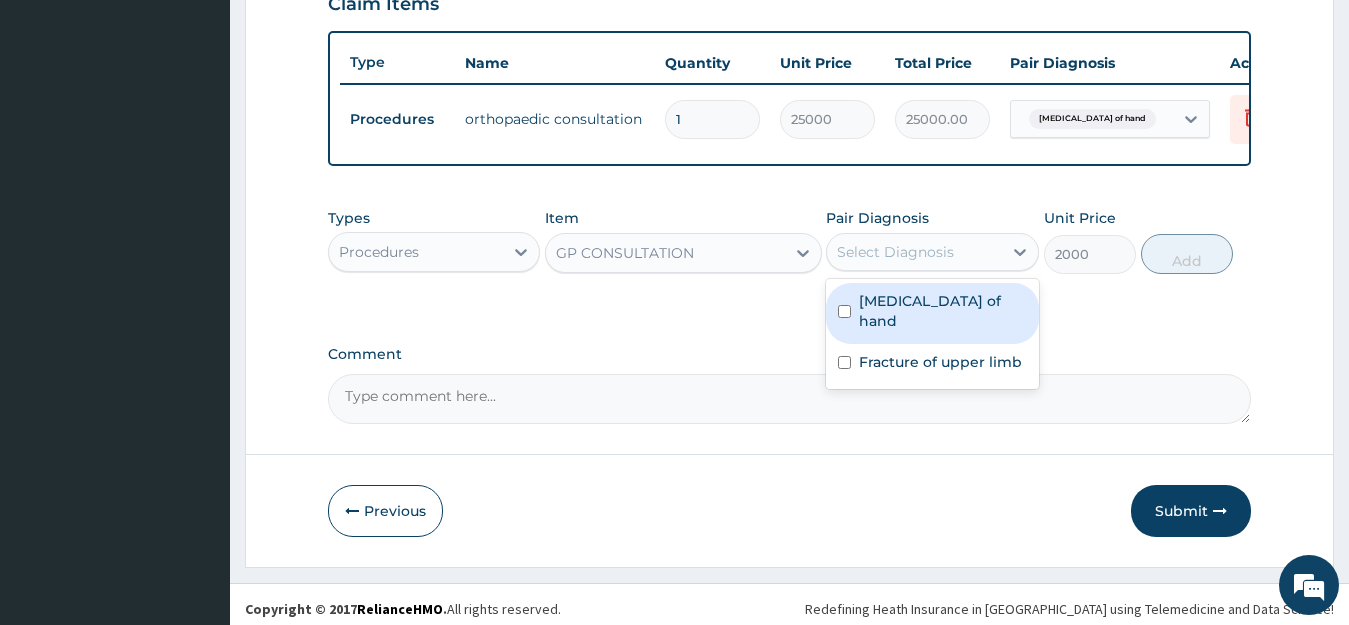 click on "Sprain of hand" at bounding box center [943, 311] 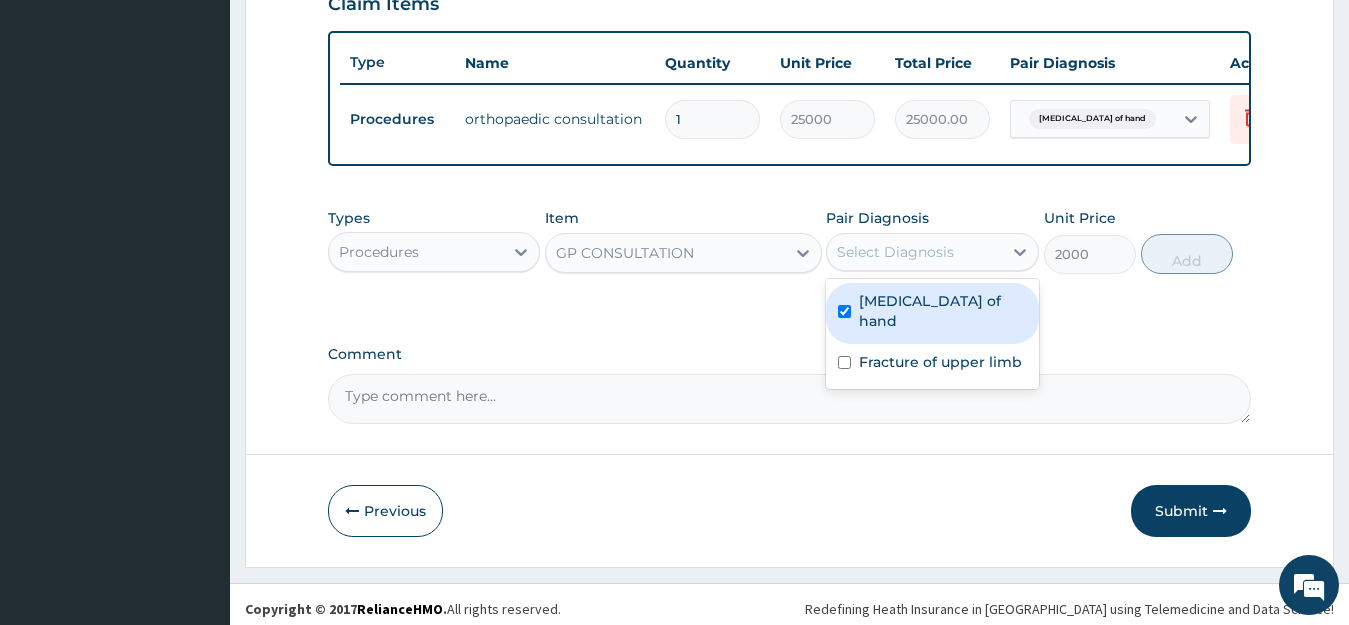 checkbox on "true" 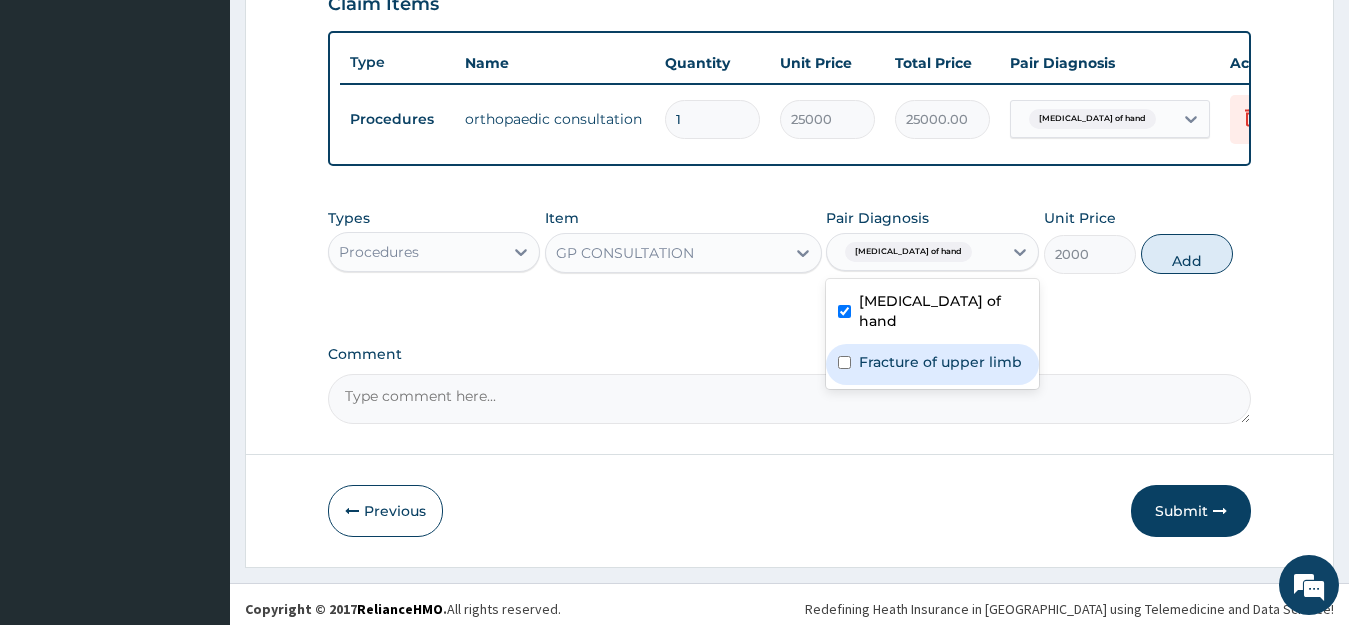 click at bounding box center [844, 362] 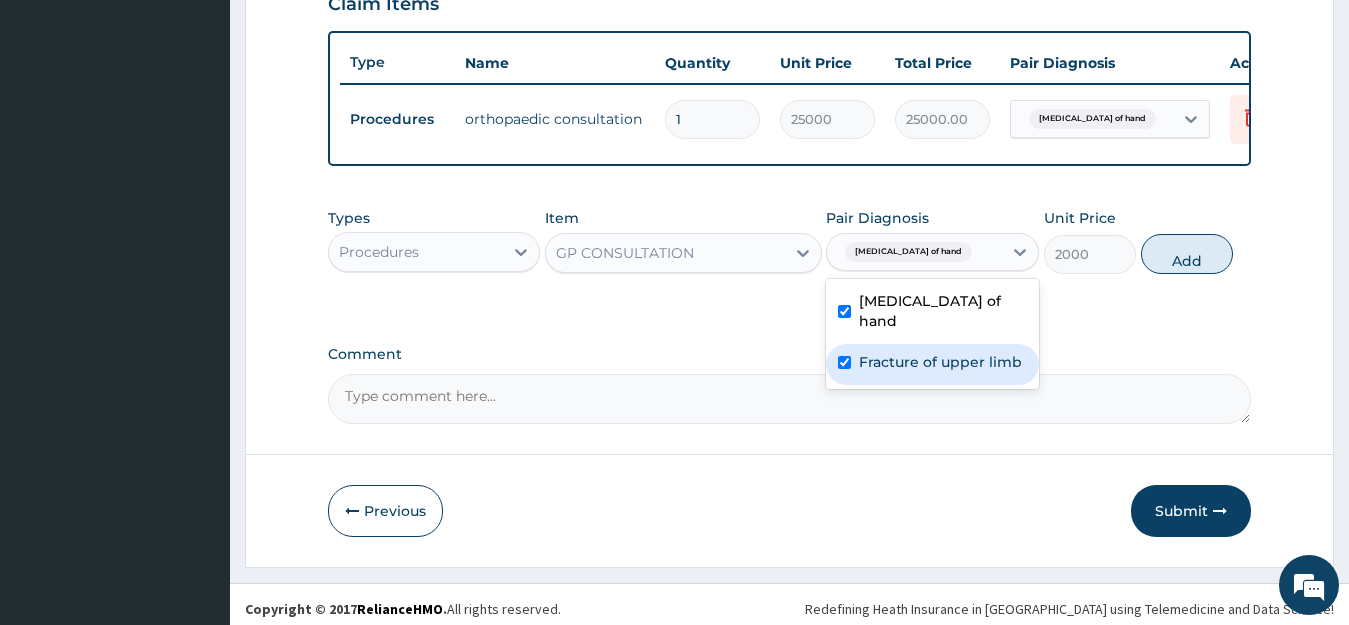 checkbox on "true" 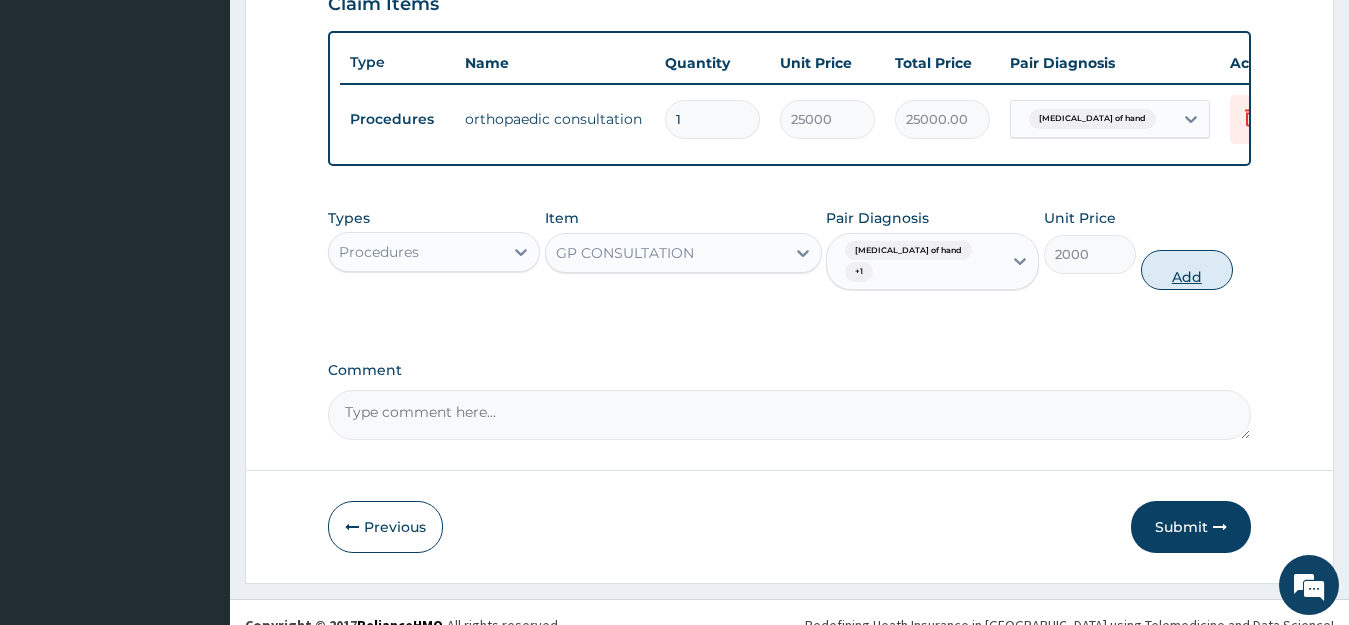 click on "Add" at bounding box center (1187, 270) 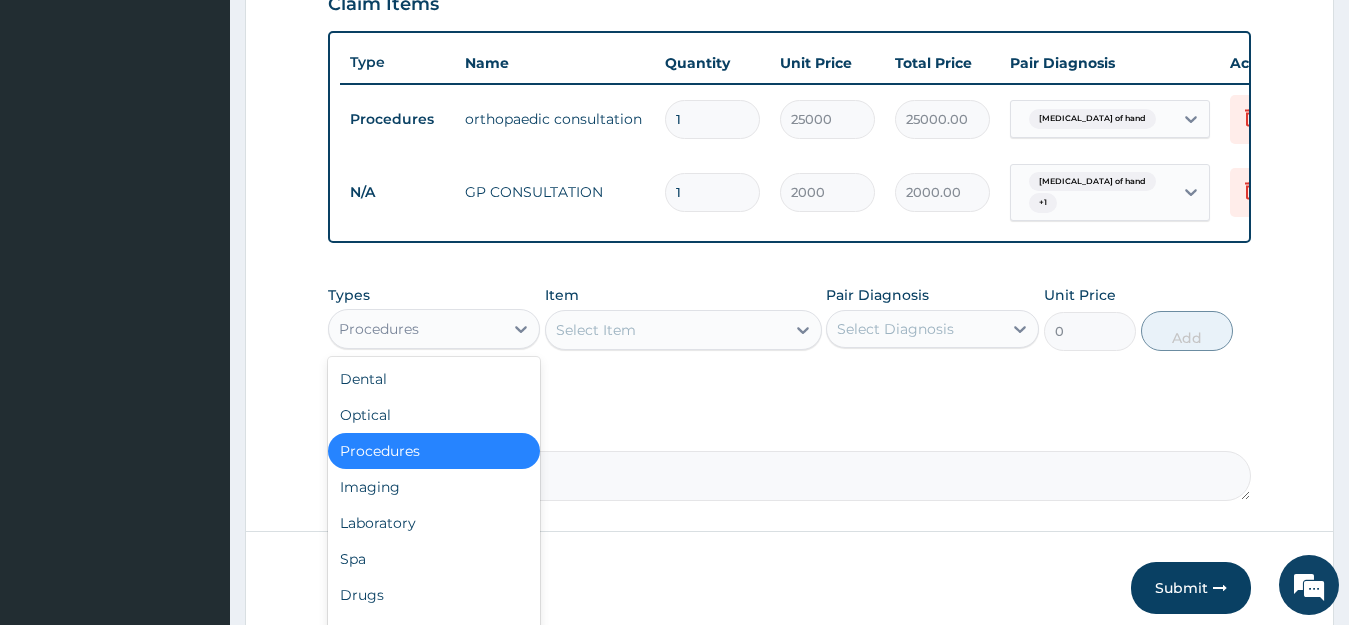 click on "Procedures" at bounding box center (416, 329) 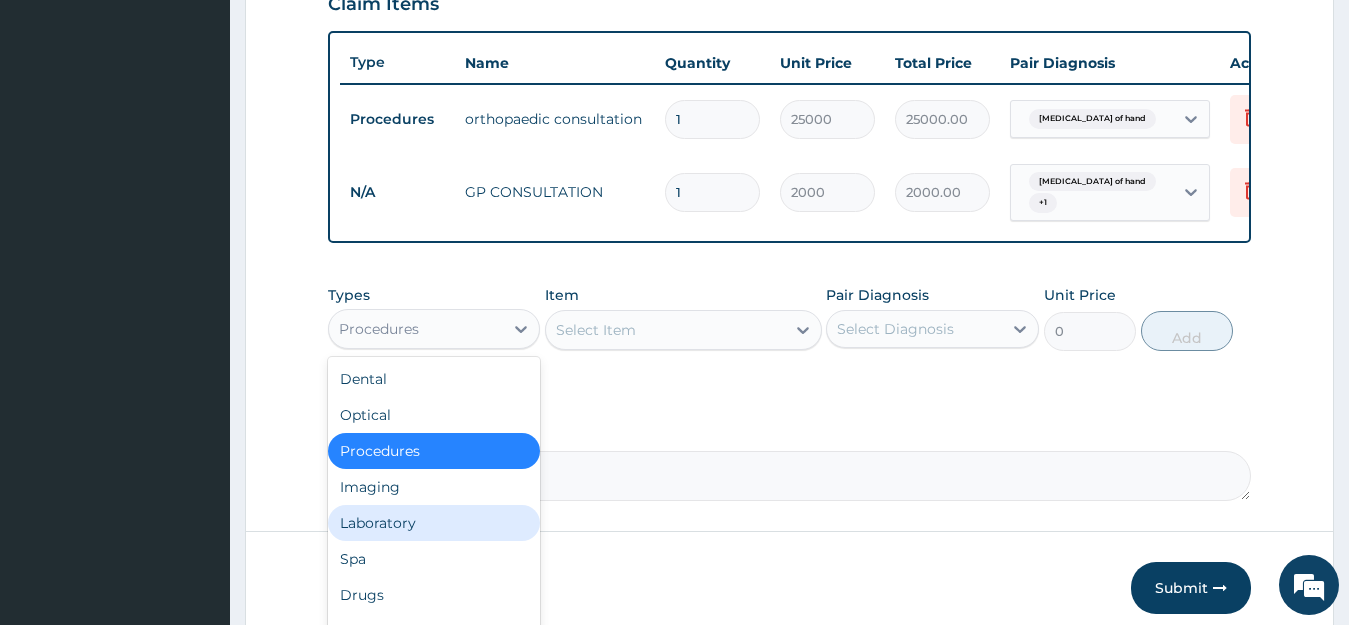drag, startPoint x: 421, startPoint y: 540, endPoint x: 475, endPoint y: 534, distance: 54.33231 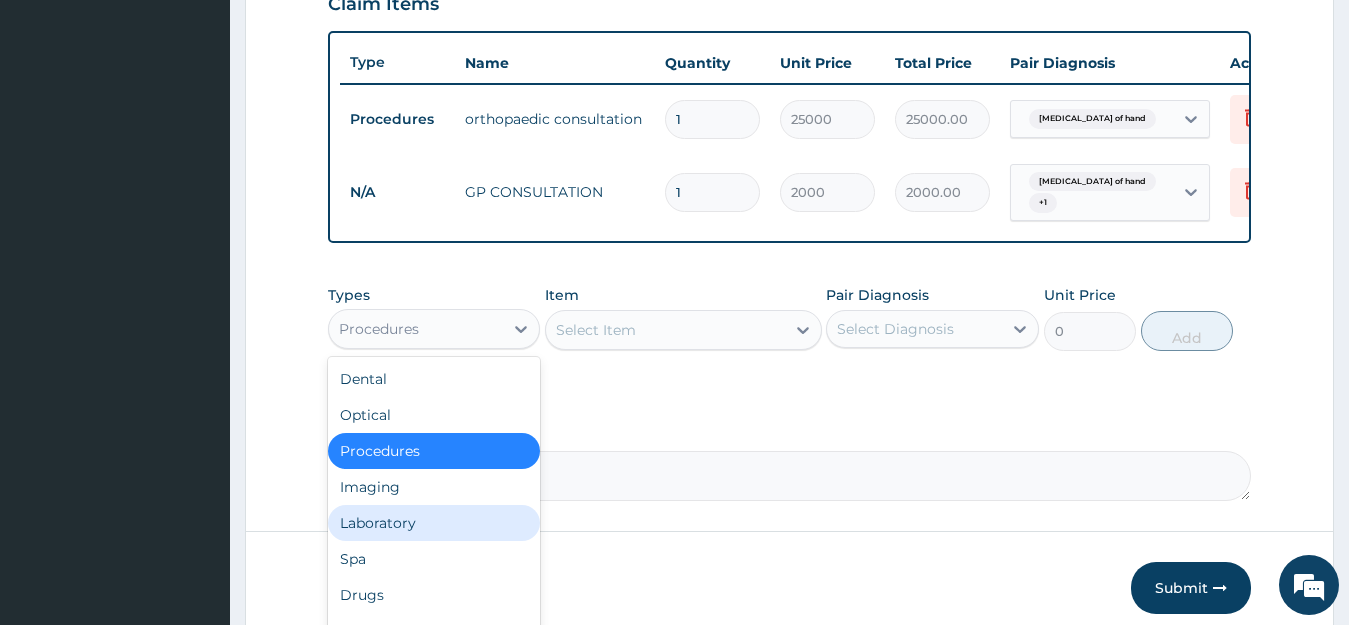 click on "Laboratory" at bounding box center [434, 523] 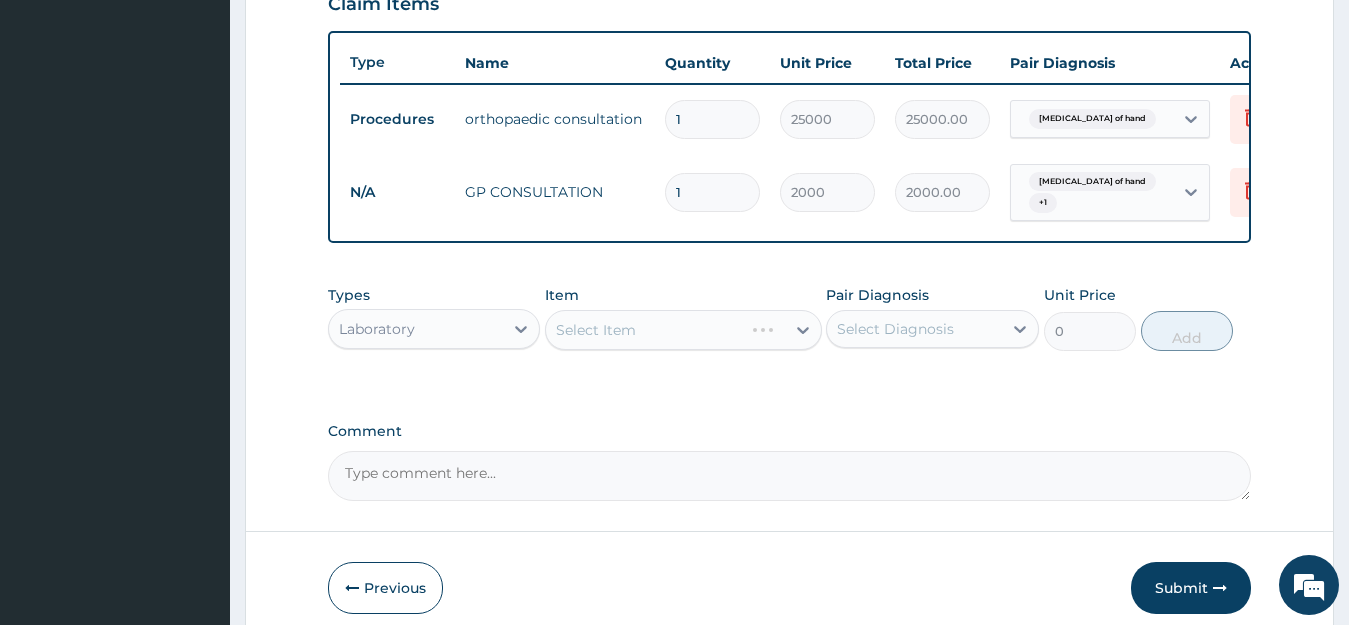 click on "Step  2  of 2 PA Code / Prescription Code PA/CBC462 Encounter Date 13-07-2025 Important Notice Please enter PA codes before entering items that are not attached to a PA code   All diagnoses entered must be linked to a claim item. Diagnosis & Claim Items that are visible but inactive cannot be edited because they were imported from an already approved PA code. Diagnosis Sprain of hand confirmed Fracture of upper limb Confirmed NB: All diagnosis must be linked to a claim item Claim Items Type Name Quantity Unit Price Total Price Pair Diagnosis Actions Procedures orthopaedic consultation 1 25000 25000.00 Sprain of hand Delete N/A GP CONSULTATION 1 2000 2000.00 Sprain of hand  + 1 Delete Types Laboratory Item Select Item Pair Diagnosis Select Diagnosis Unit Price 0 Add Comment     Previous   Submit" at bounding box center [789, 19] 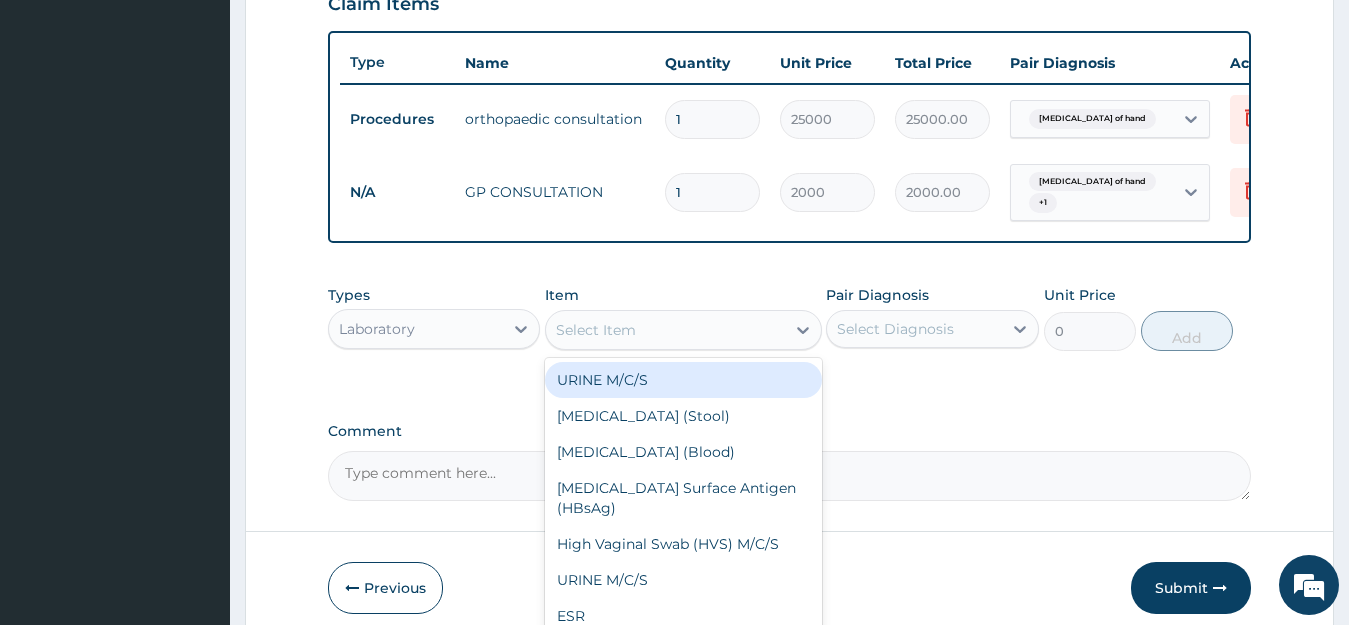 click on "Select Item" at bounding box center (596, 330) 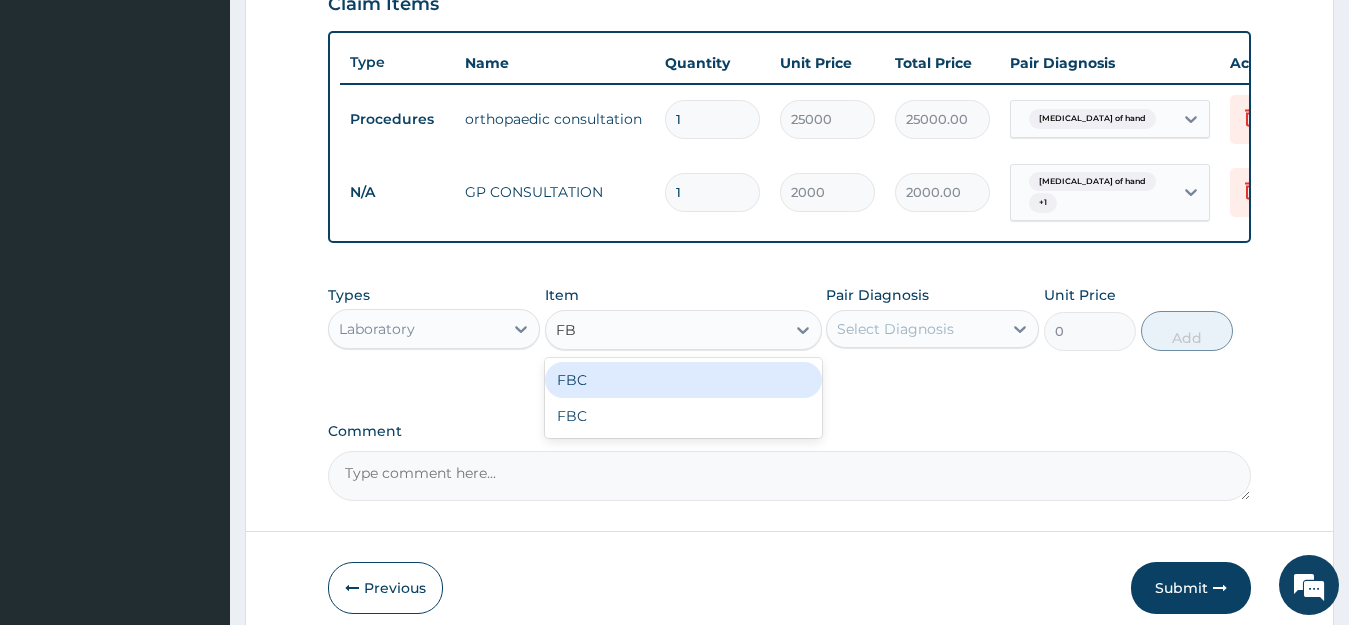 type on "FBC" 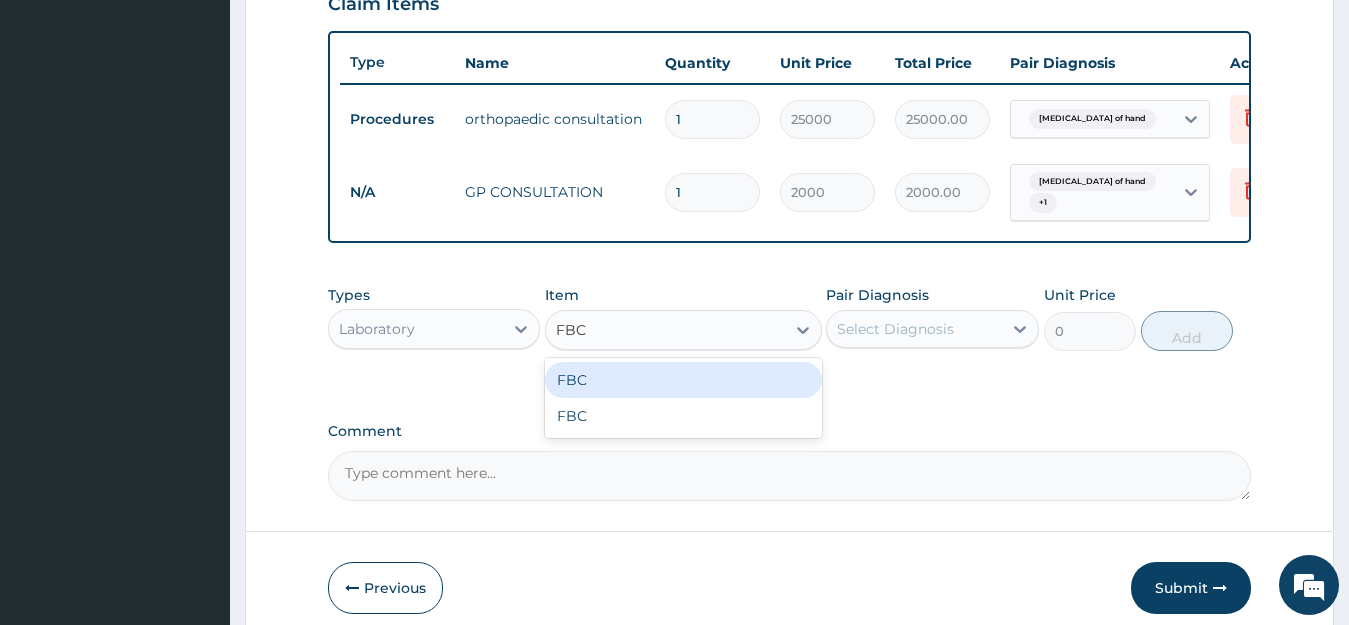 click on "FBC" at bounding box center [683, 380] 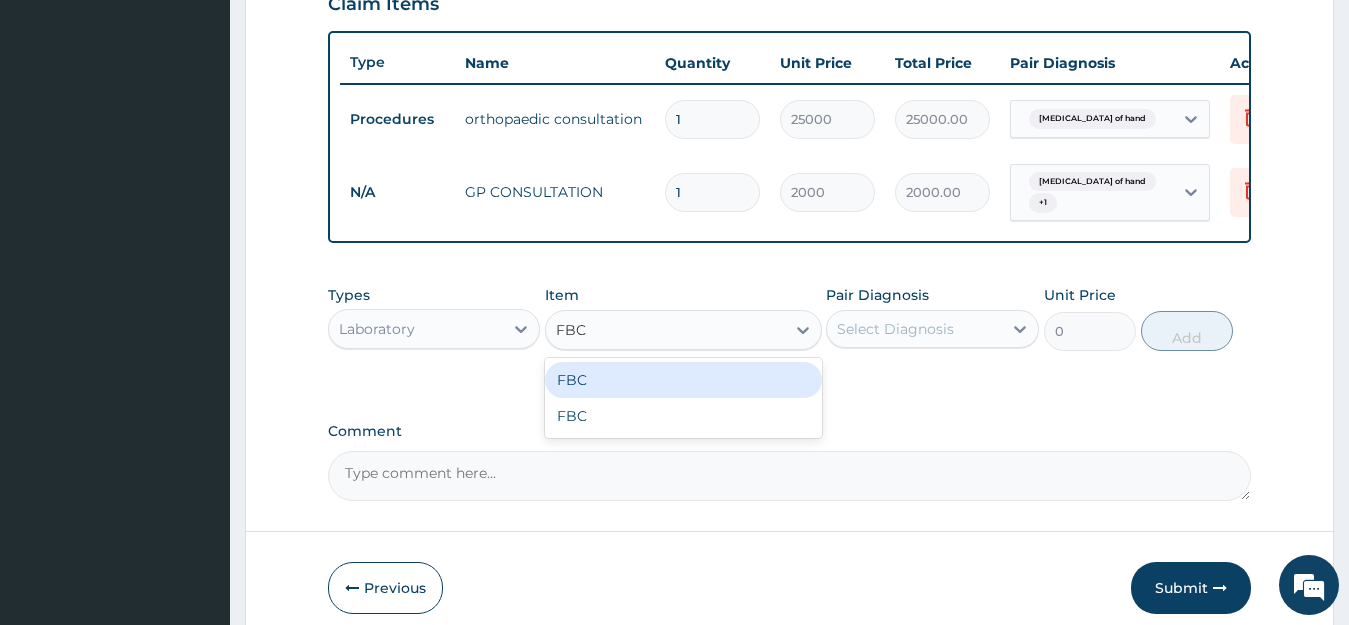 type 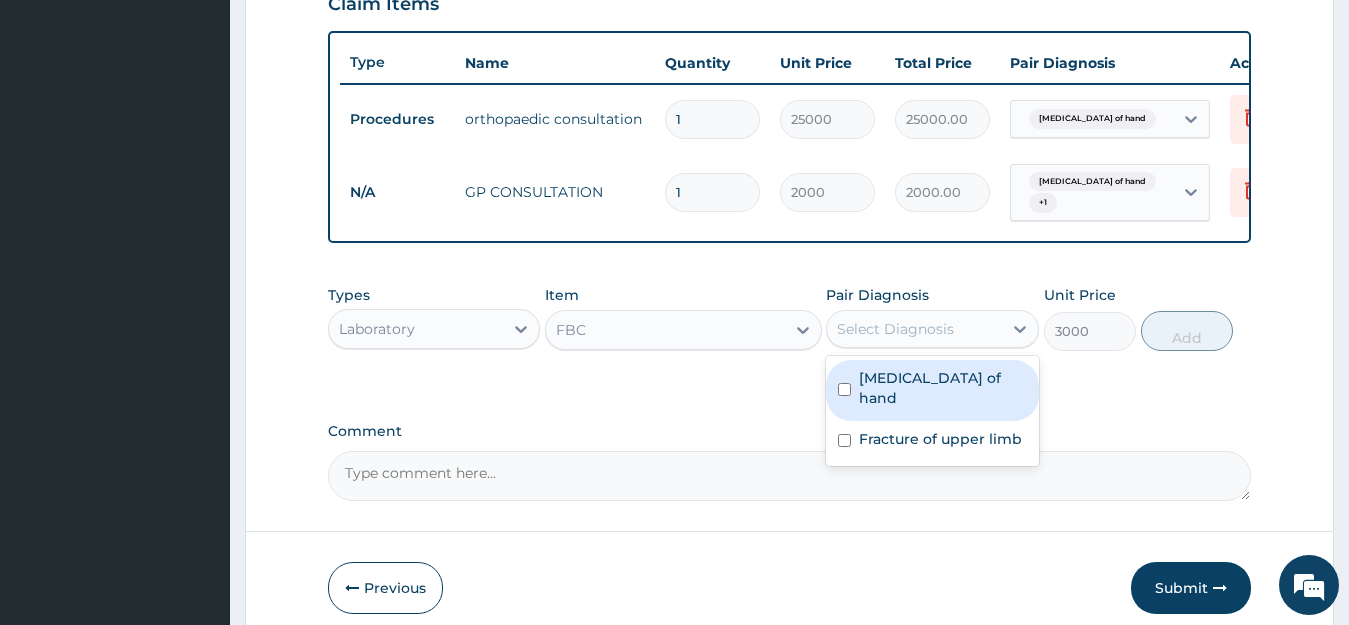 drag, startPoint x: 902, startPoint y: 341, endPoint x: 880, endPoint y: 384, distance: 48.30114 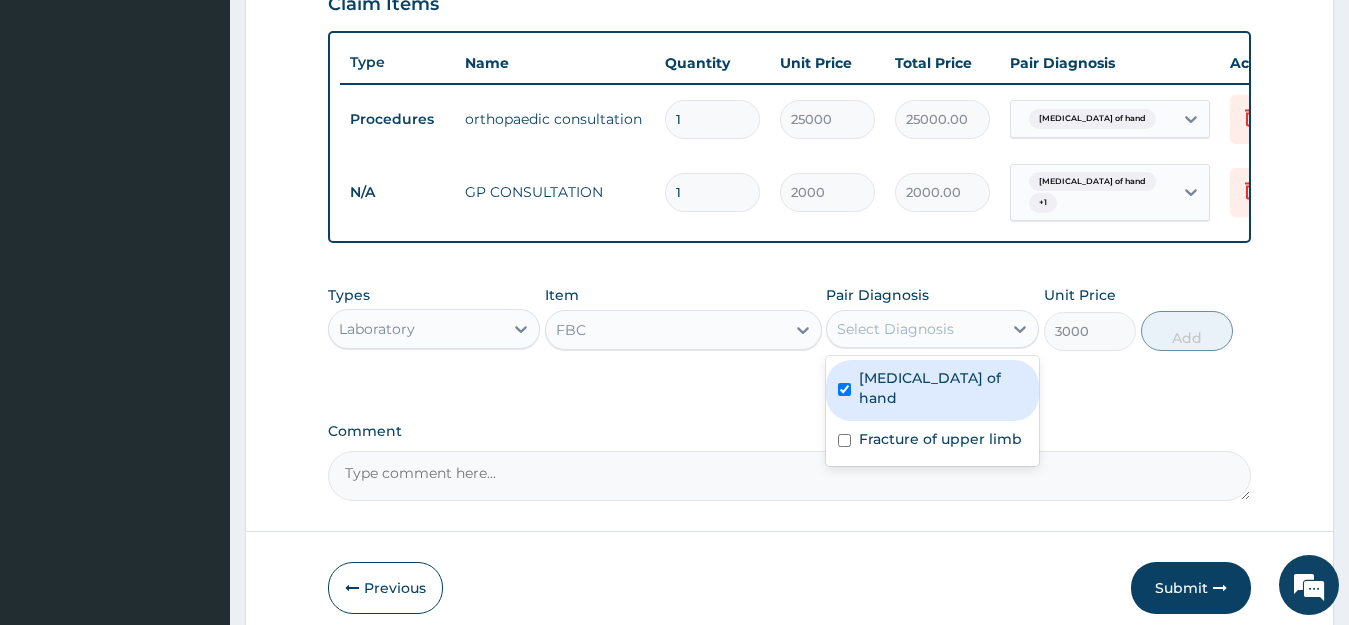 checkbox on "true" 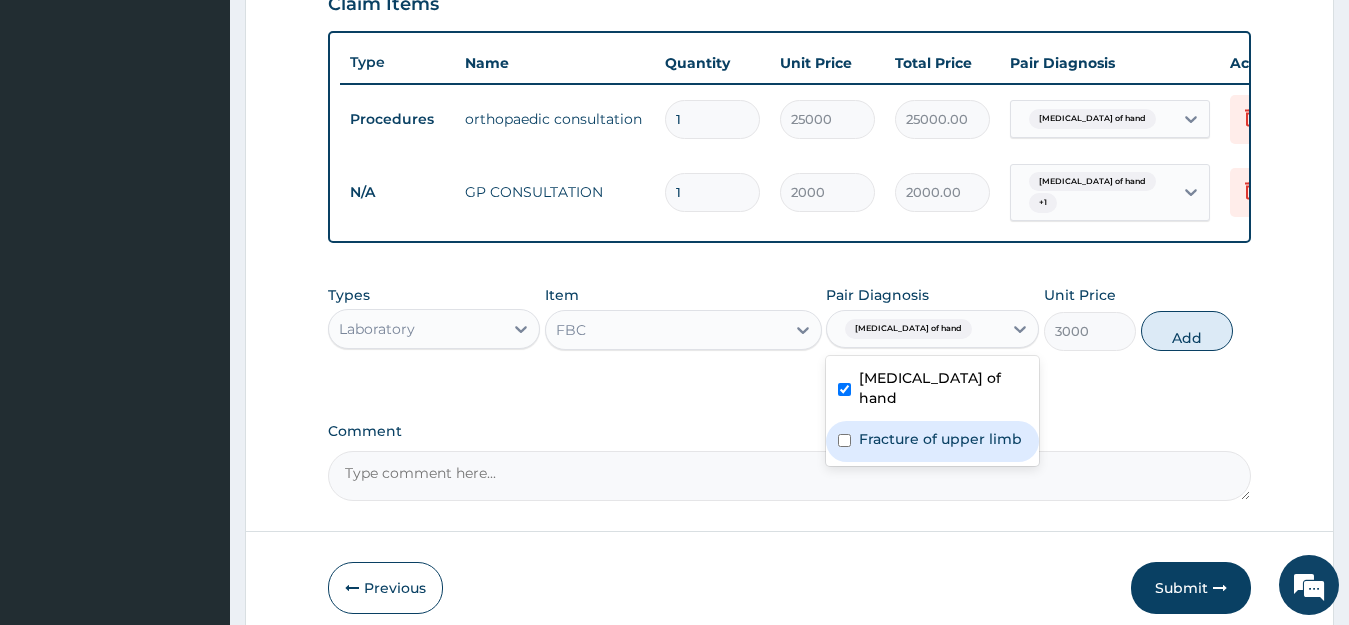 click at bounding box center (844, 440) 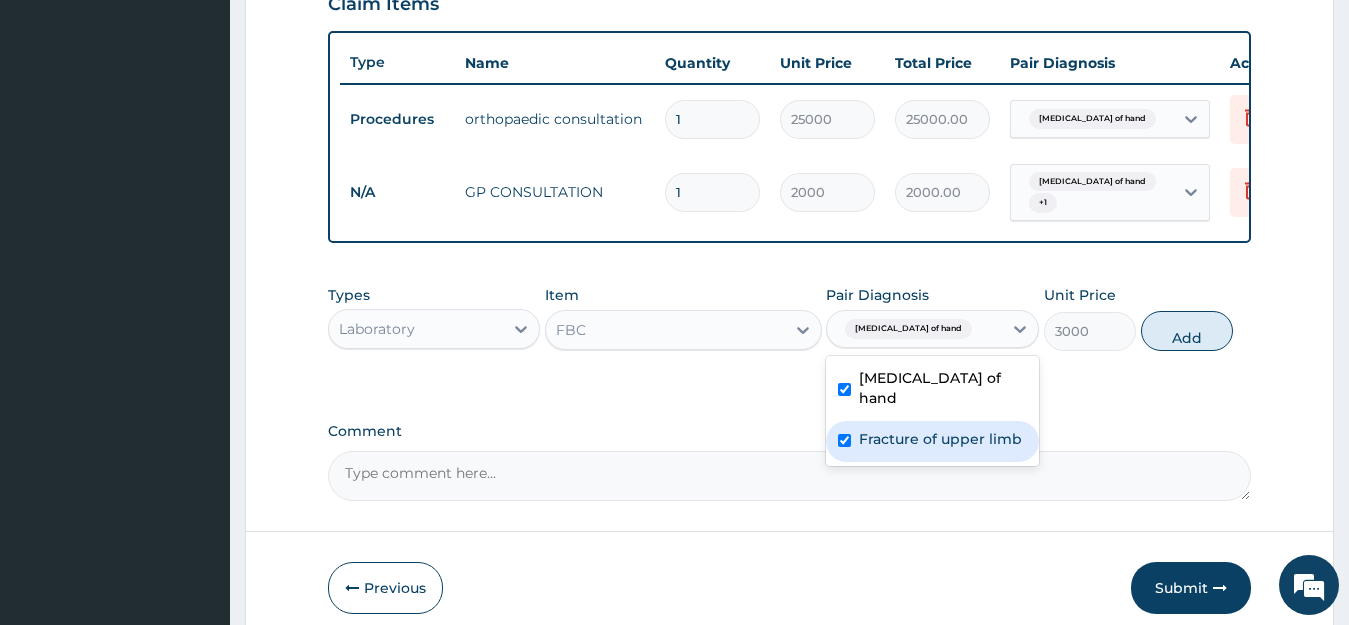 checkbox on "true" 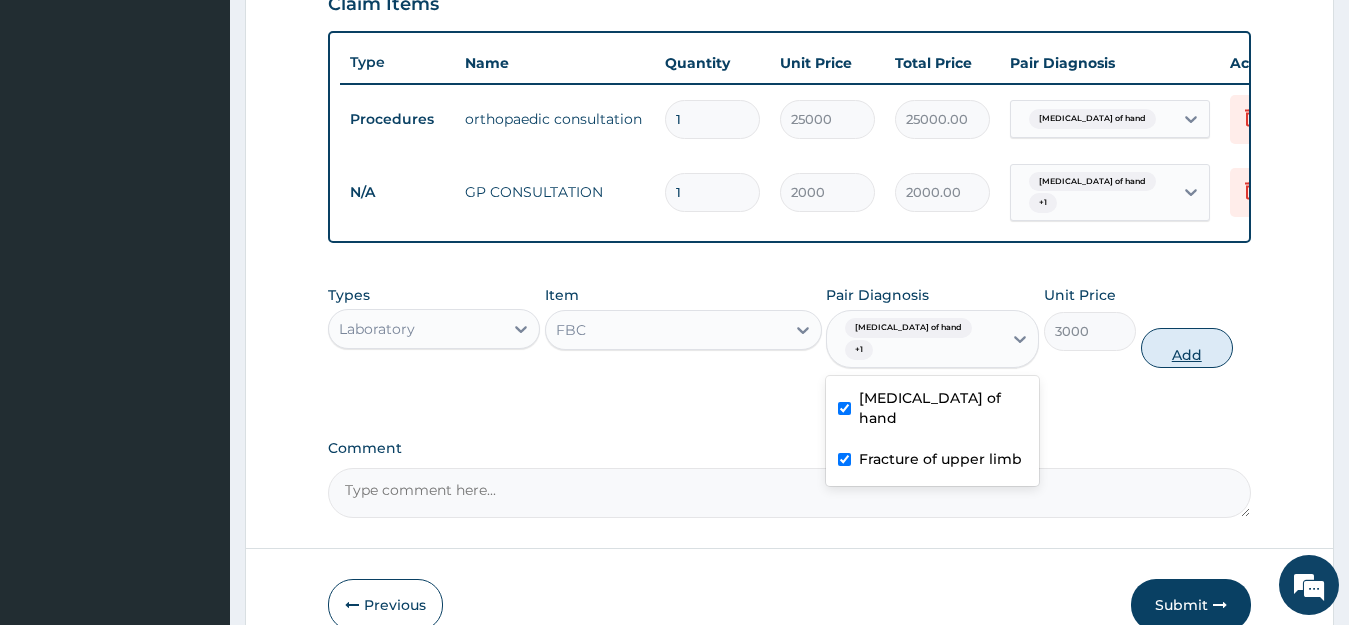 click on "Add" at bounding box center (1187, 348) 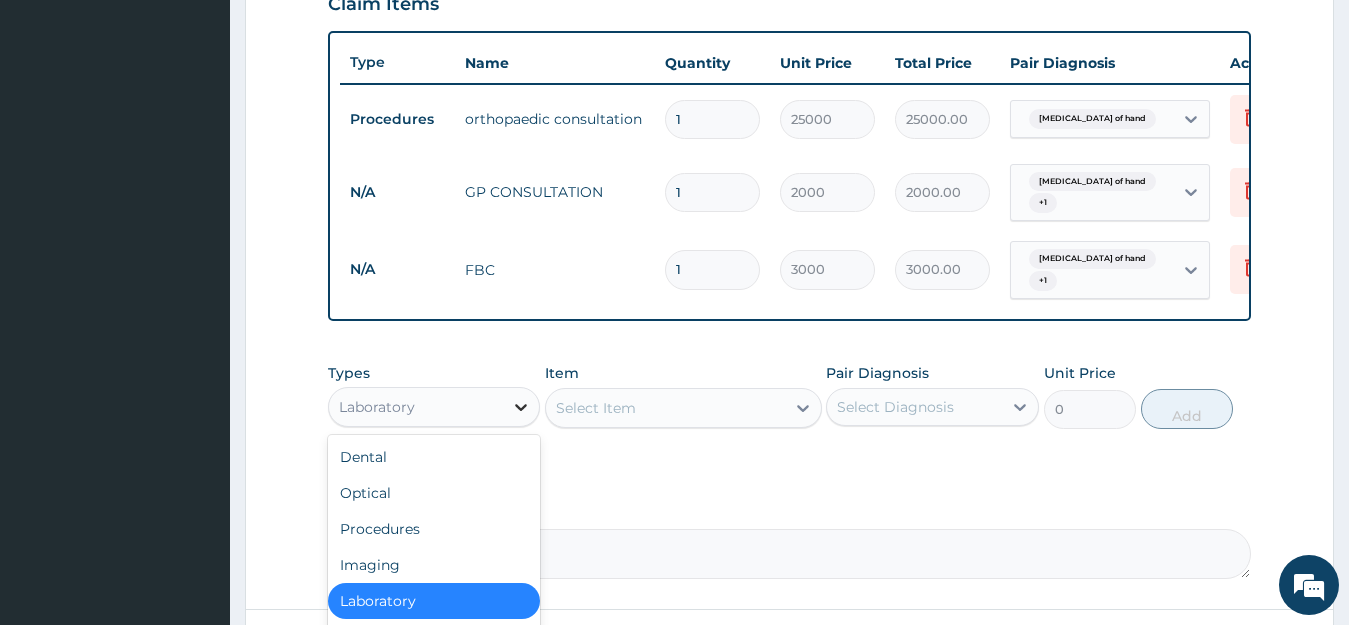 click at bounding box center (521, 407) 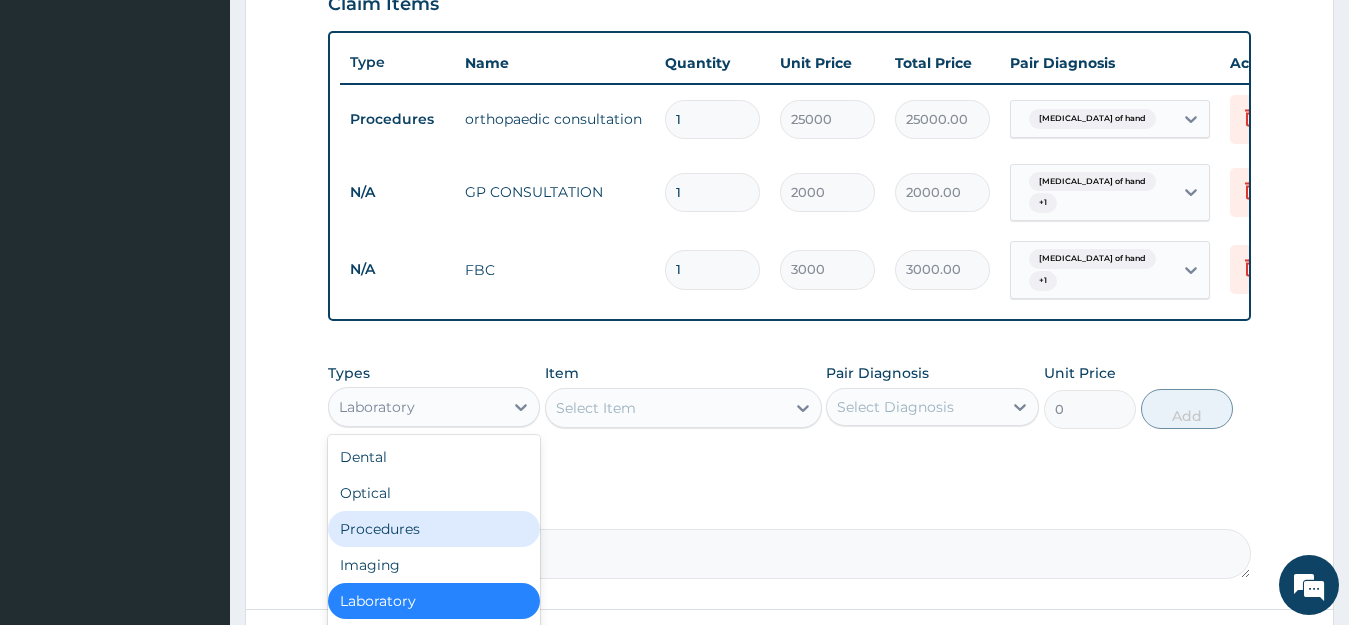 click on "Procedures" at bounding box center (434, 529) 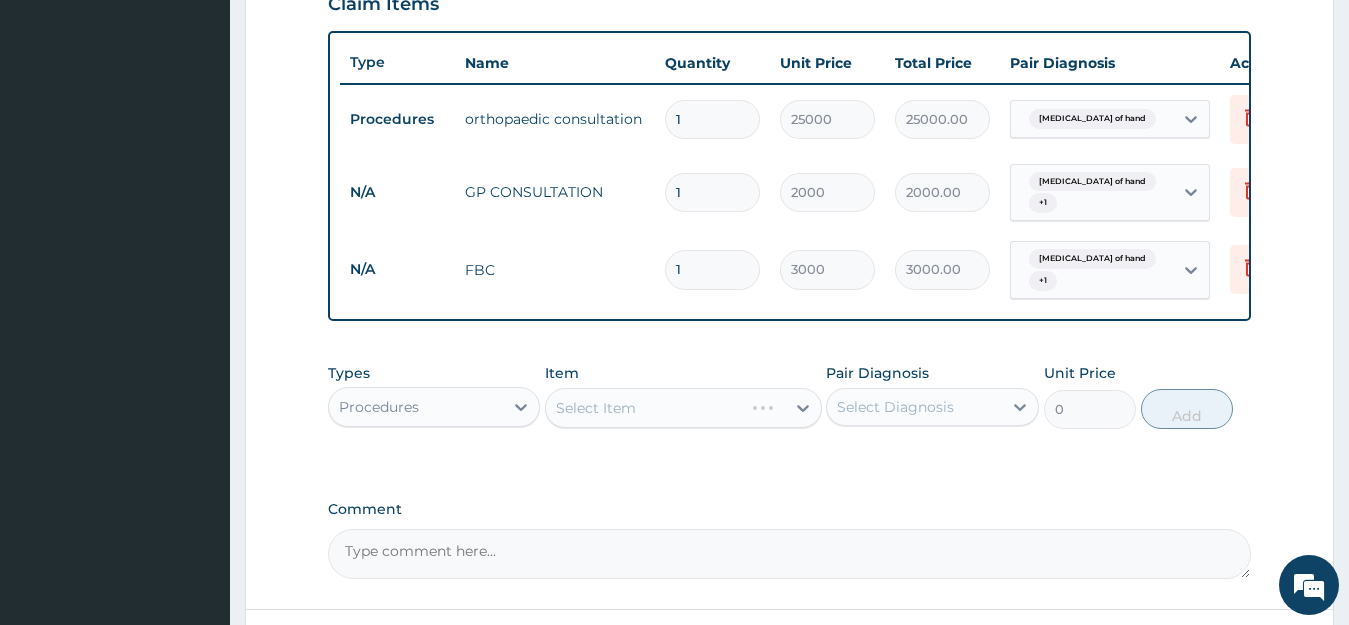 click on "Select Item" at bounding box center [683, 408] 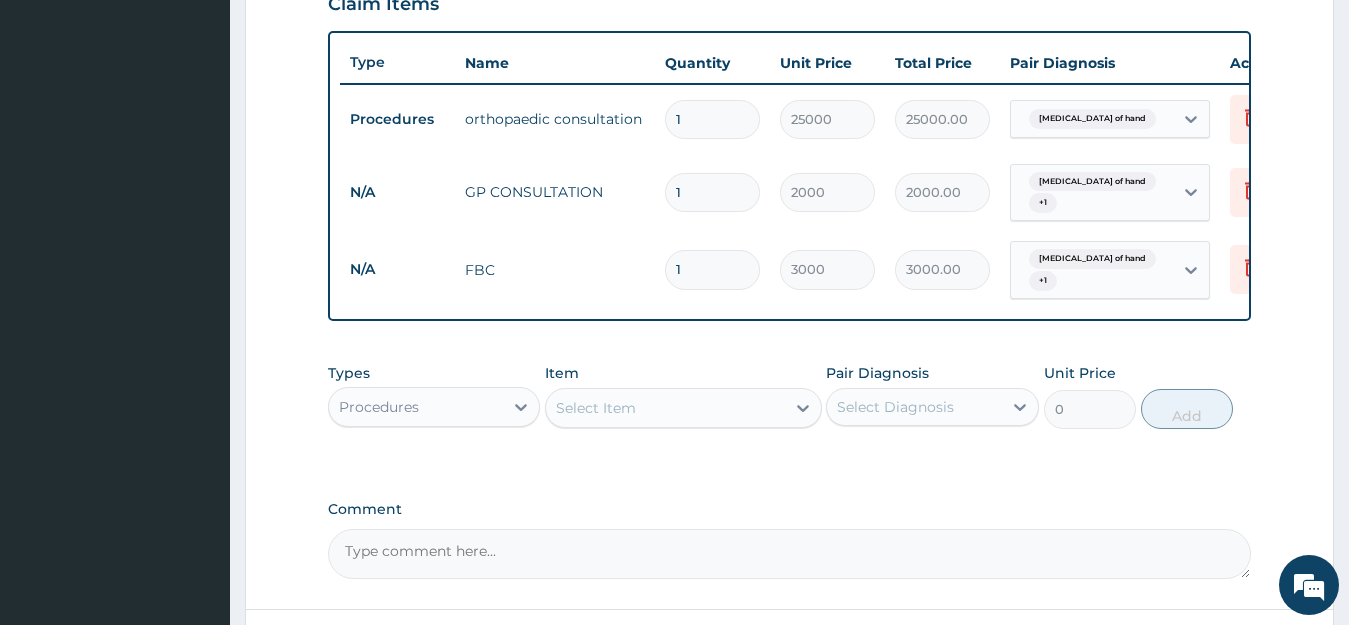 click on "Select Item" at bounding box center (596, 408) 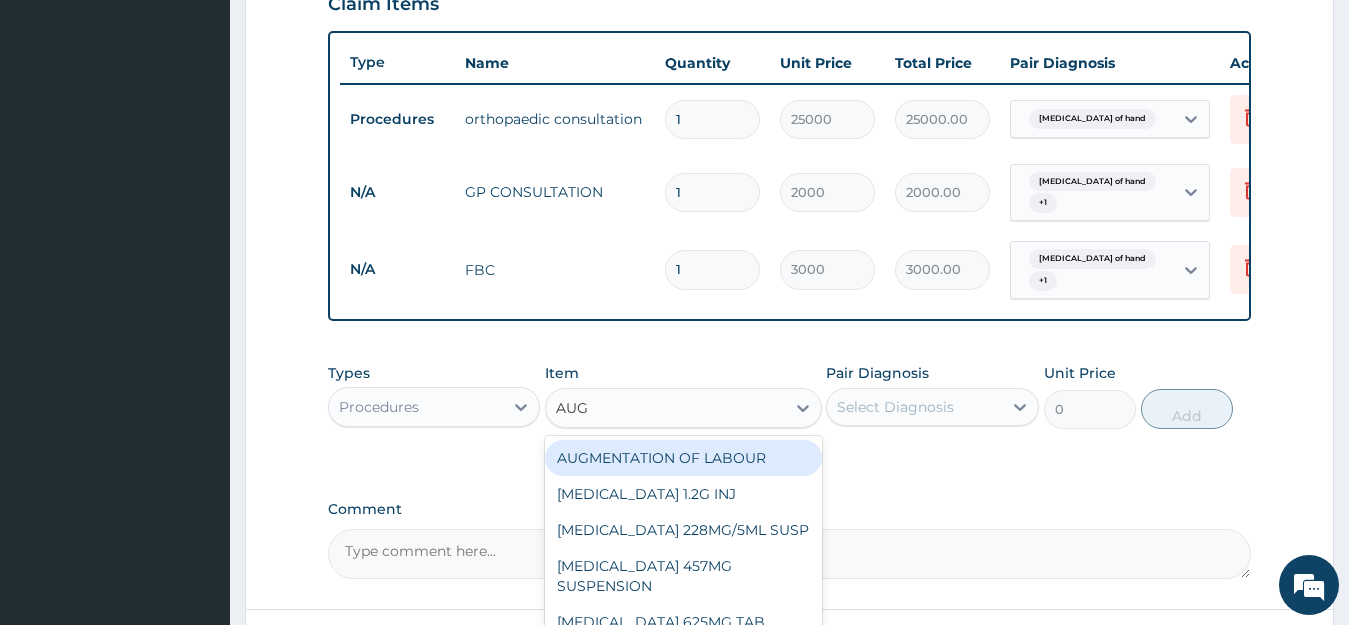 type on "AUGM" 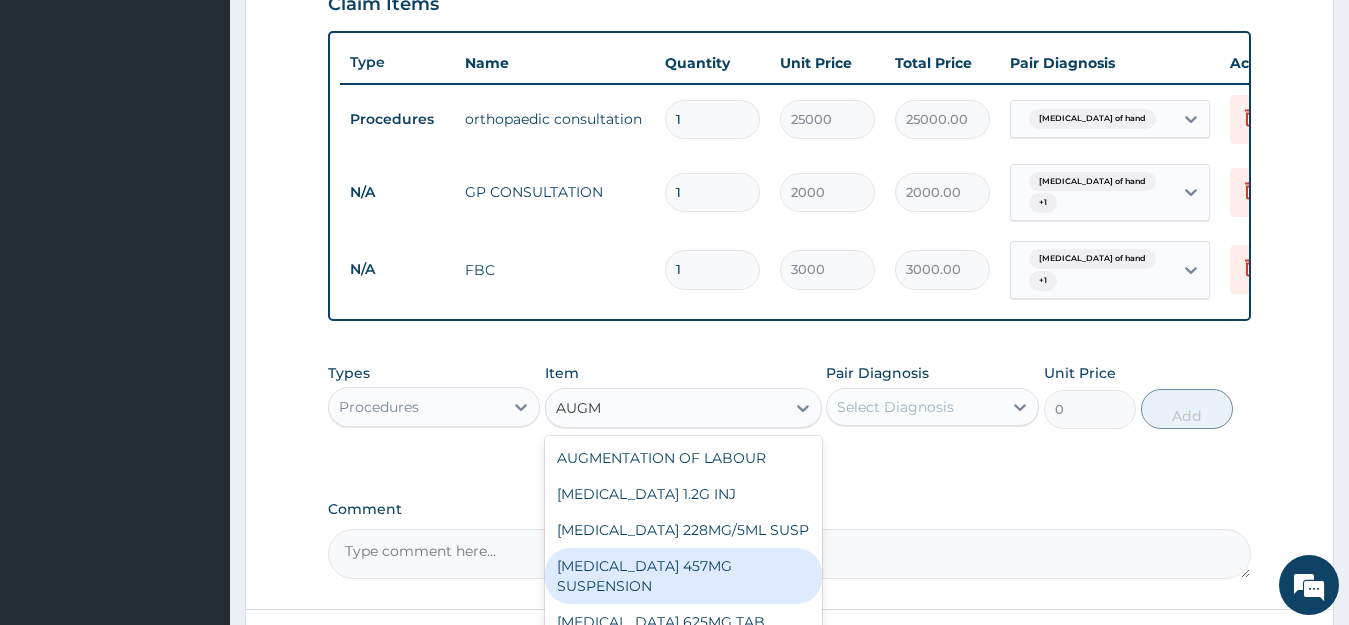 scroll, scrollTop: 16, scrollLeft: 0, axis: vertical 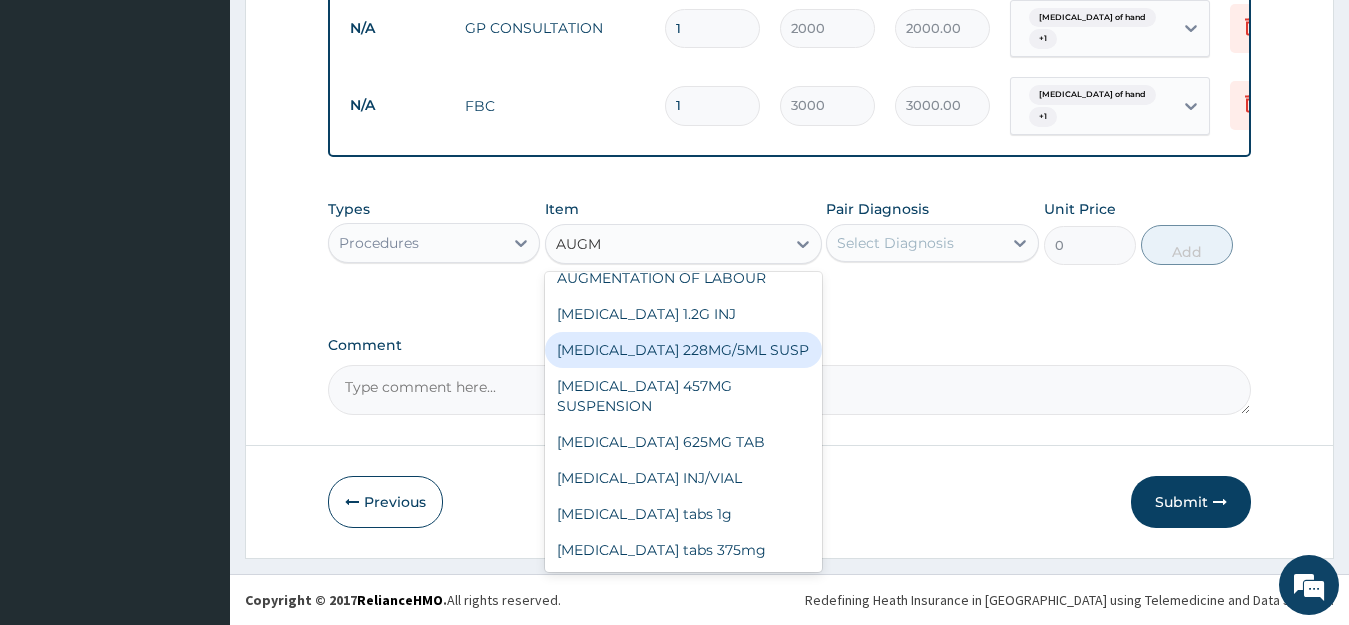 click on "AUGMENTIN 228MG/5ML SUSP" at bounding box center [683, 350] 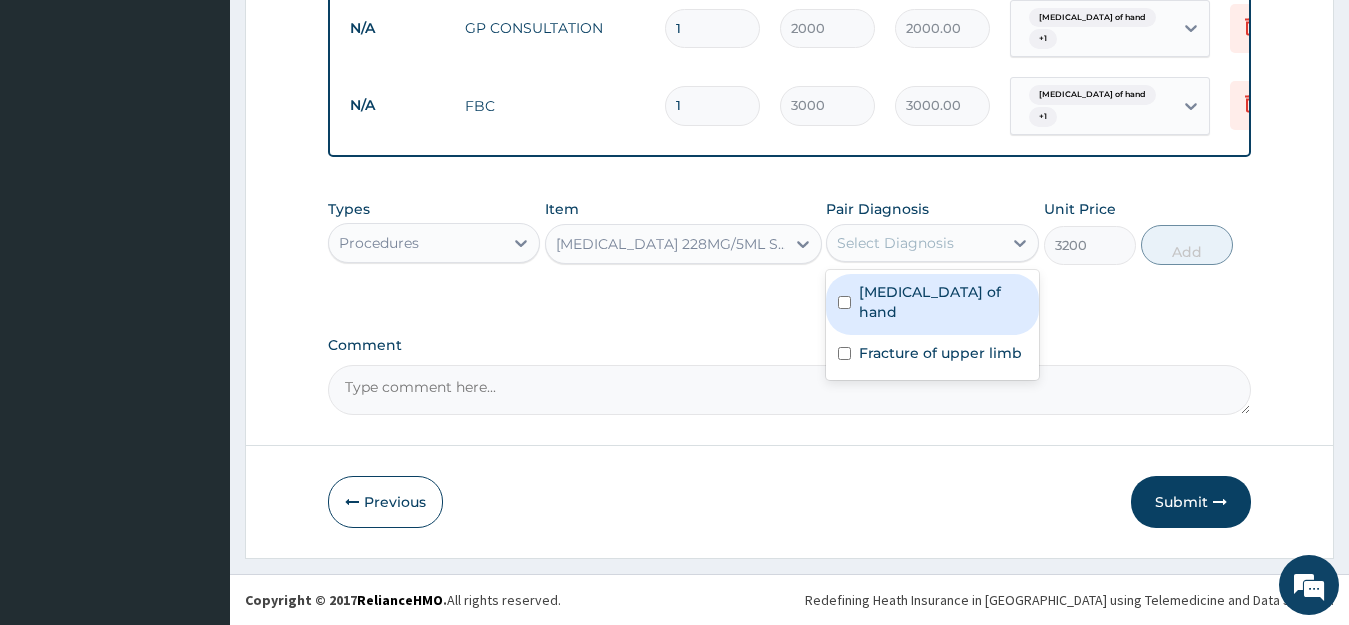 click on "Select Diagnosis" at bounding box center [895, 243] 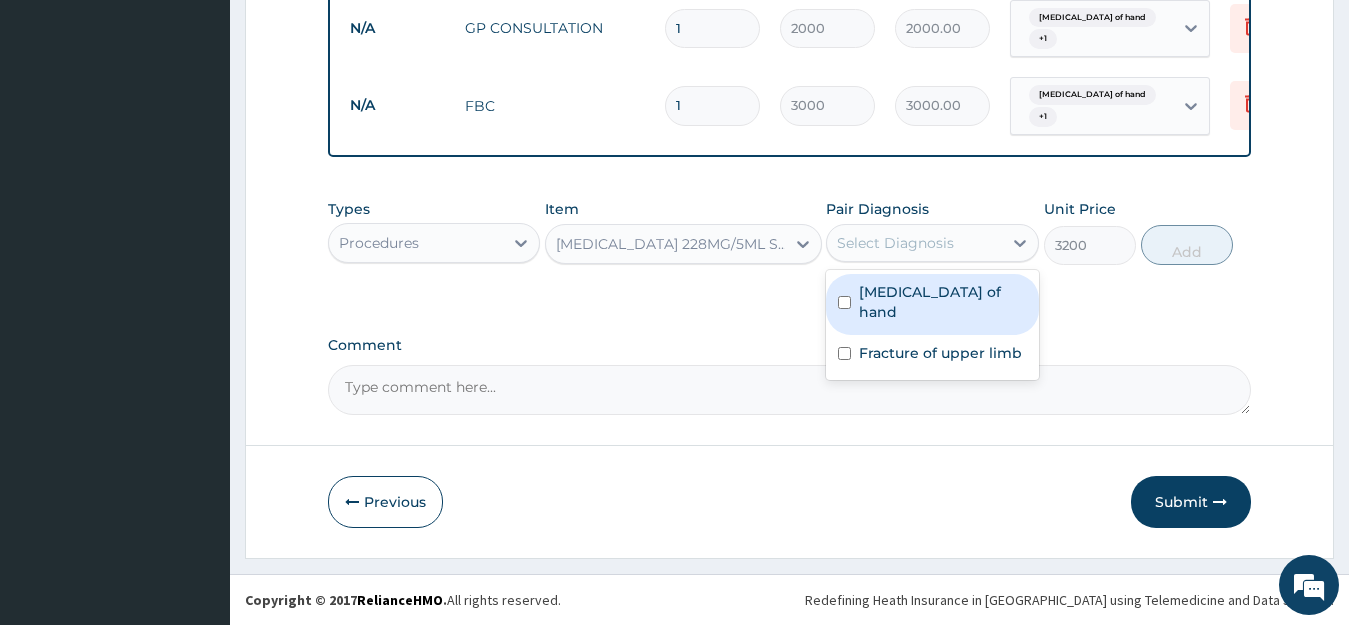 click on "Sprain of hand" at bounding box center [943, 302] 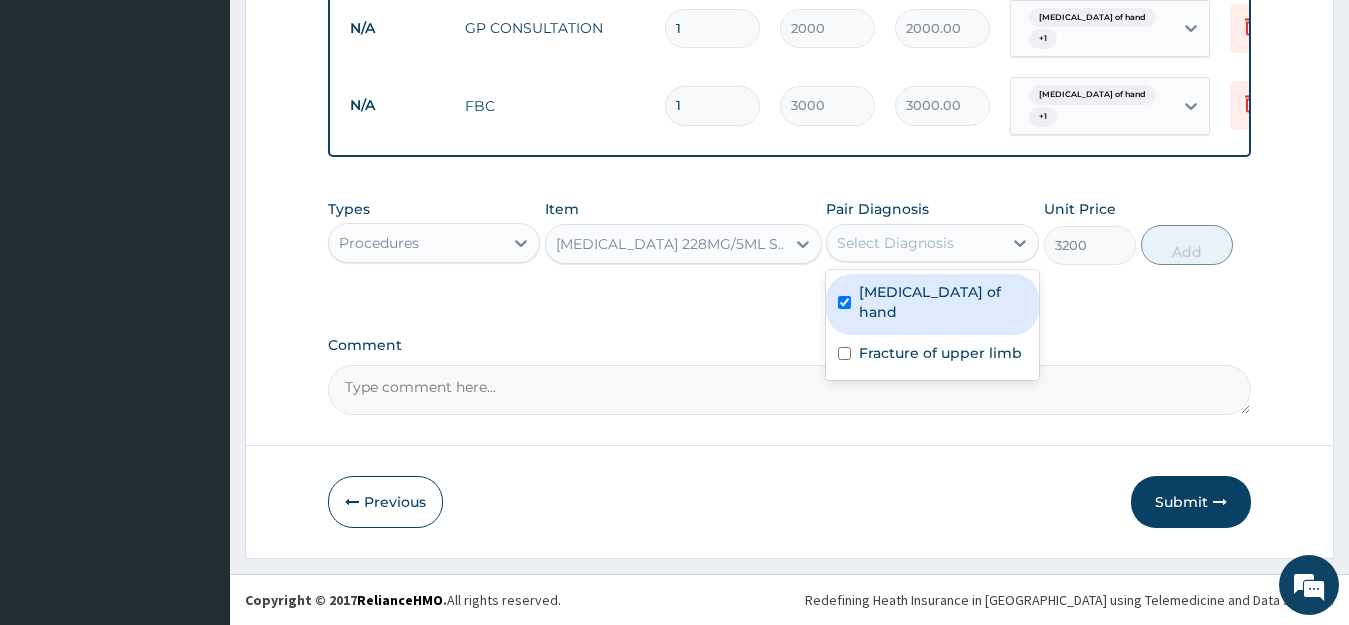 checkbox on "true" 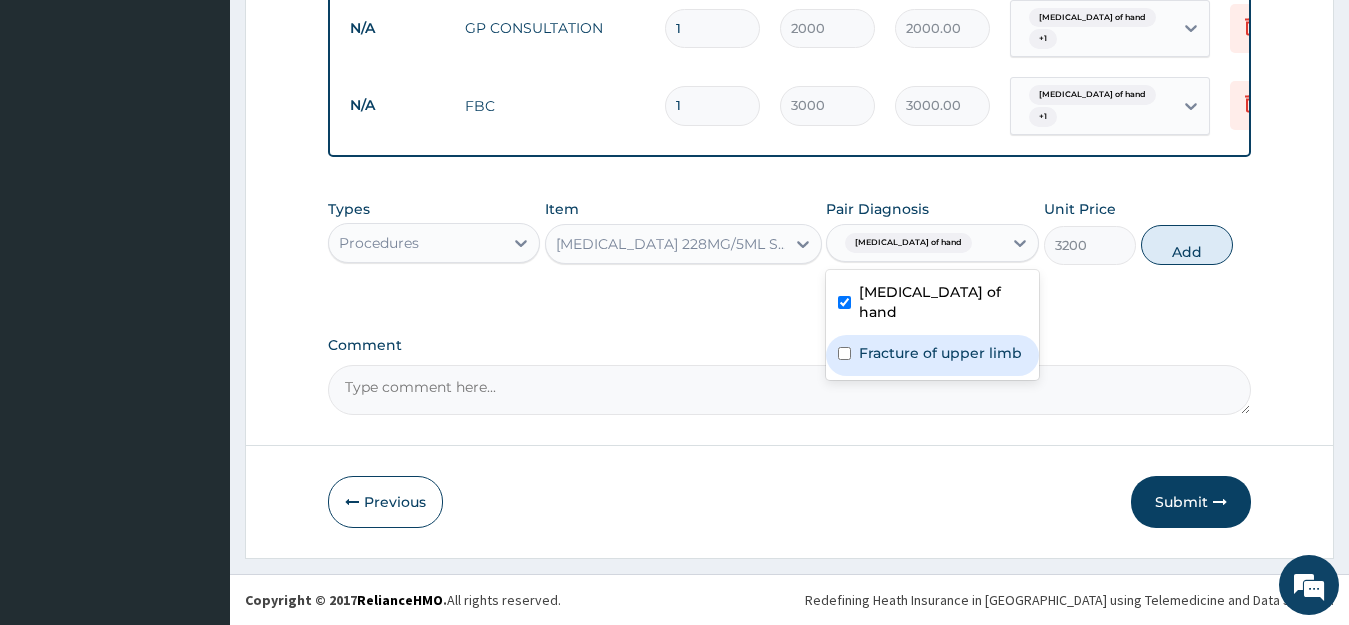 click at bounding box center (844, 353) 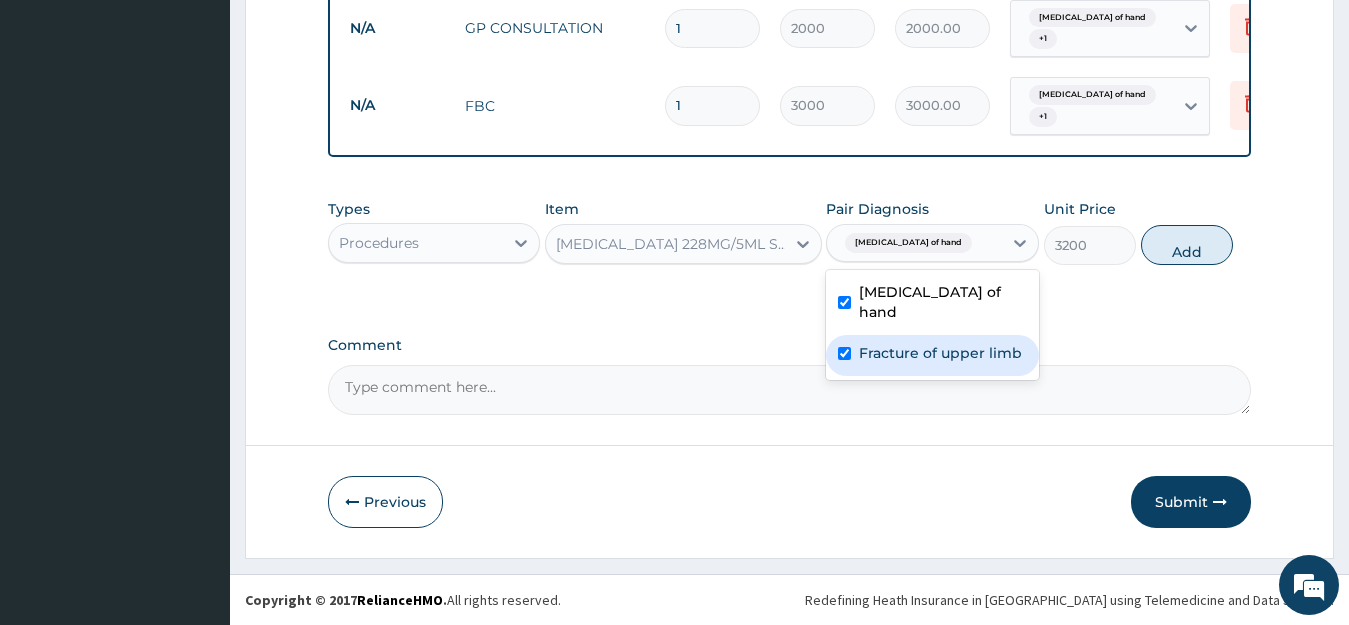 checkbox on "true" 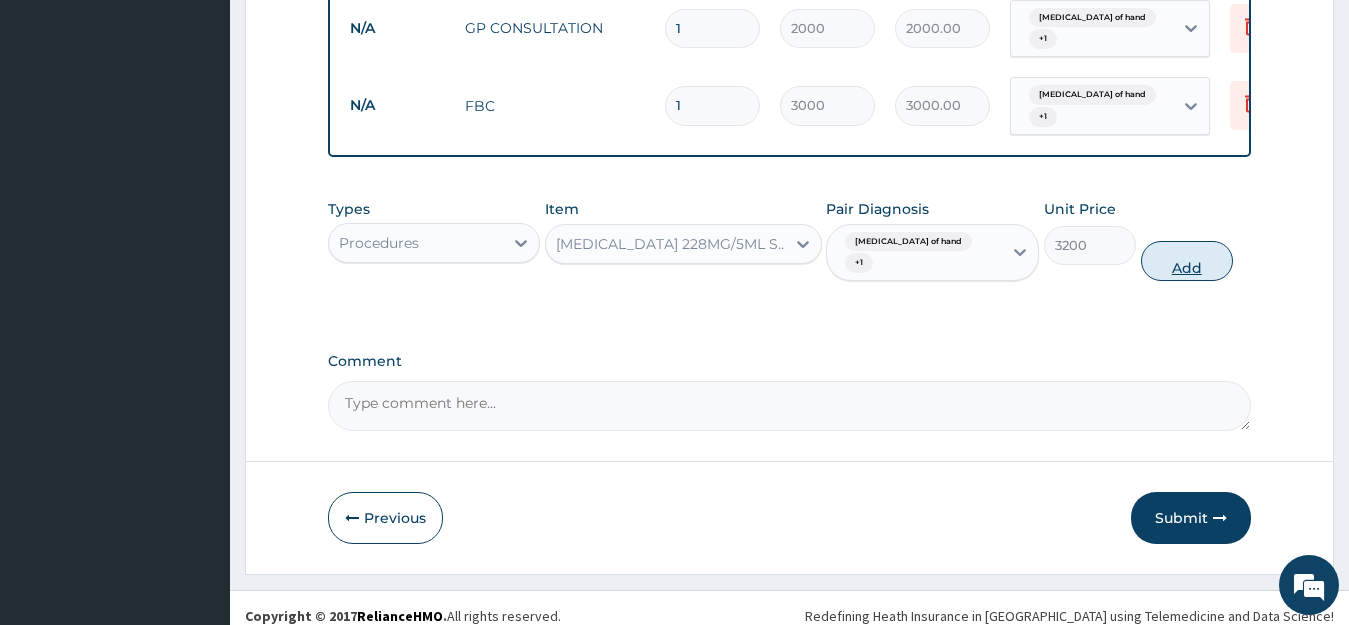 click on "Add" at bounding box center (1187, 261) 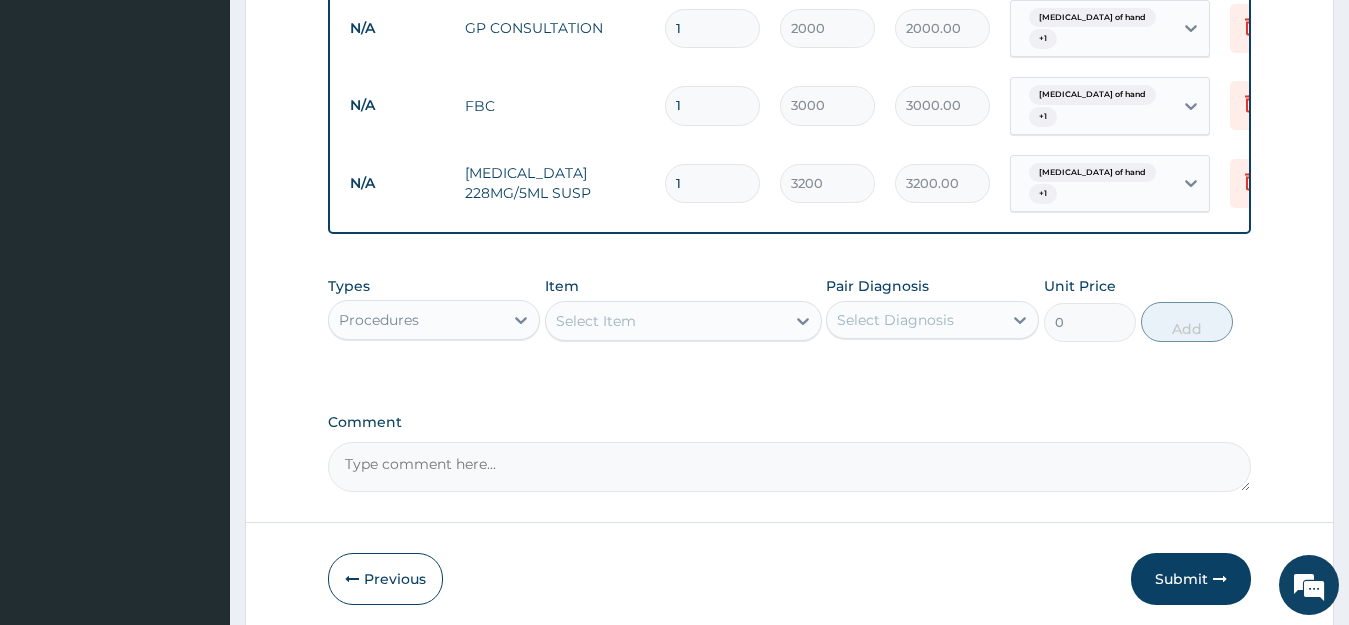 click on "Select Item" at bounding box center [596, 321] 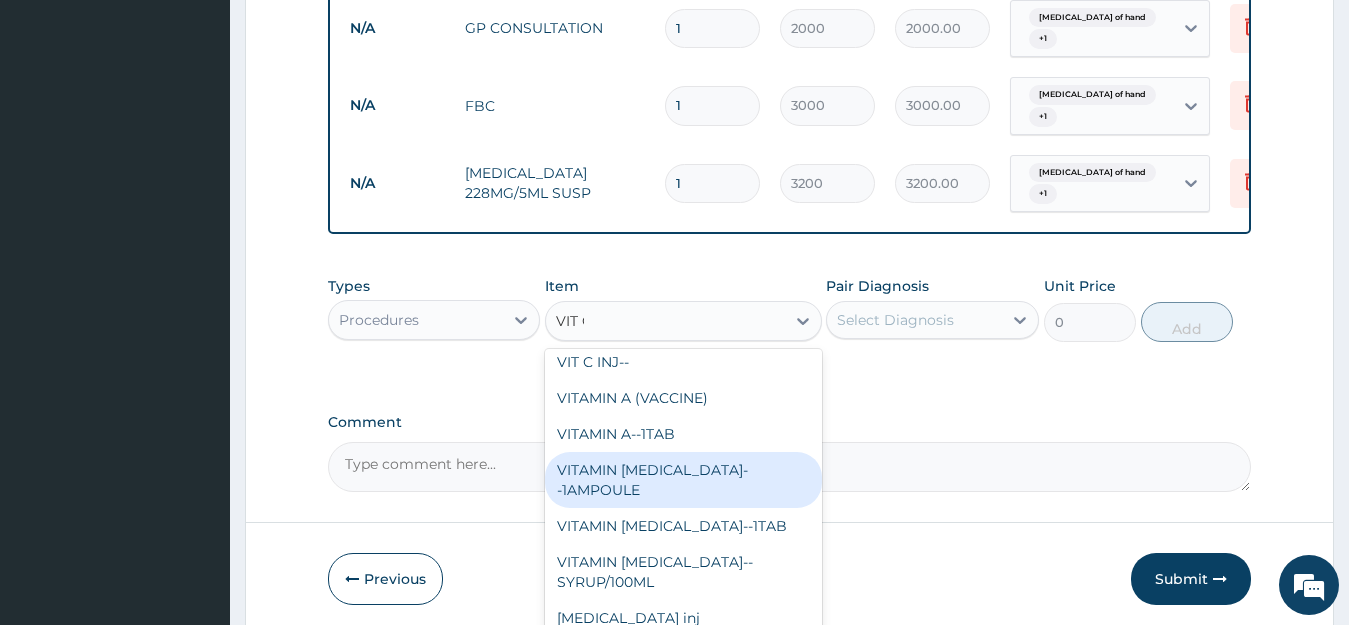 scroll, scrollTop: 0, scrollLeft: 0, axis: both 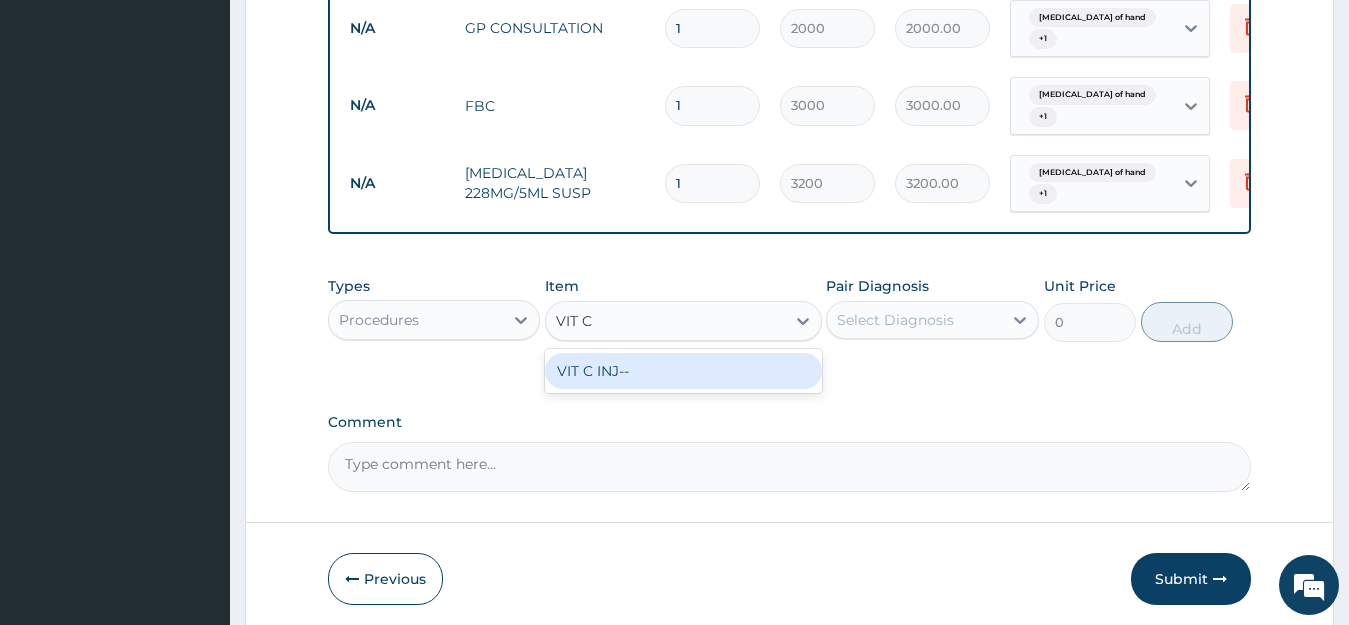 type on "VIT" 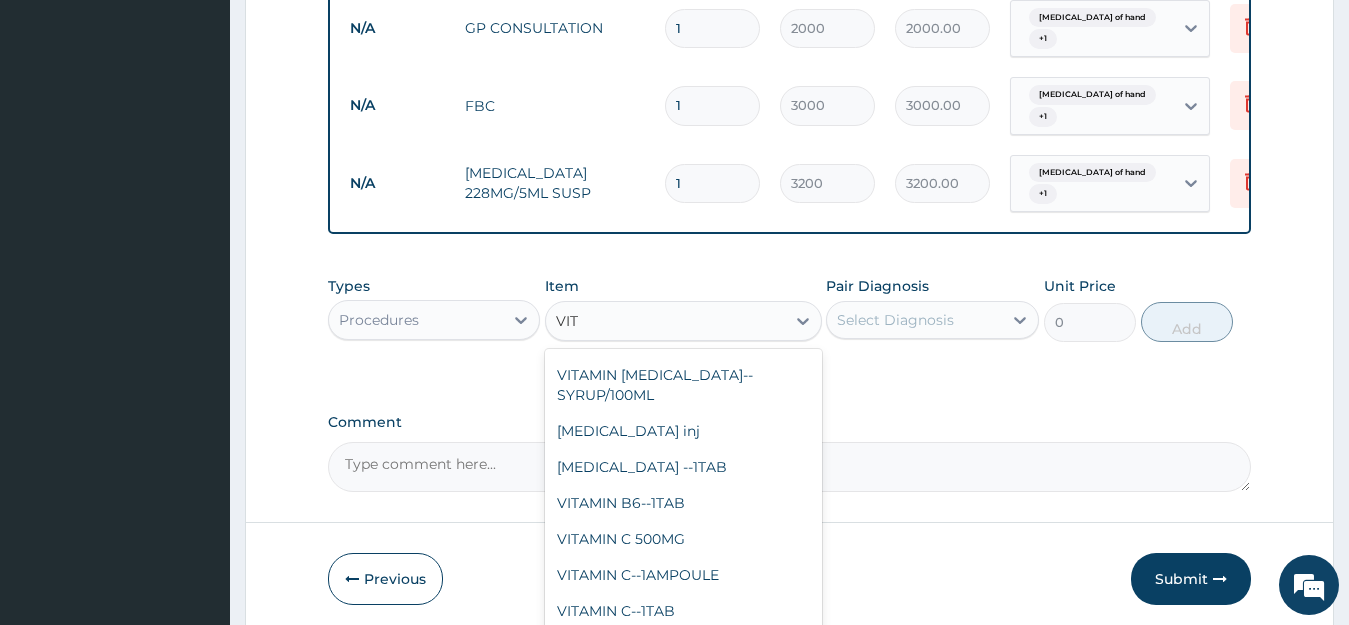 scroll, scrollTop: 396, scrollLeft: 0, axis: vertical 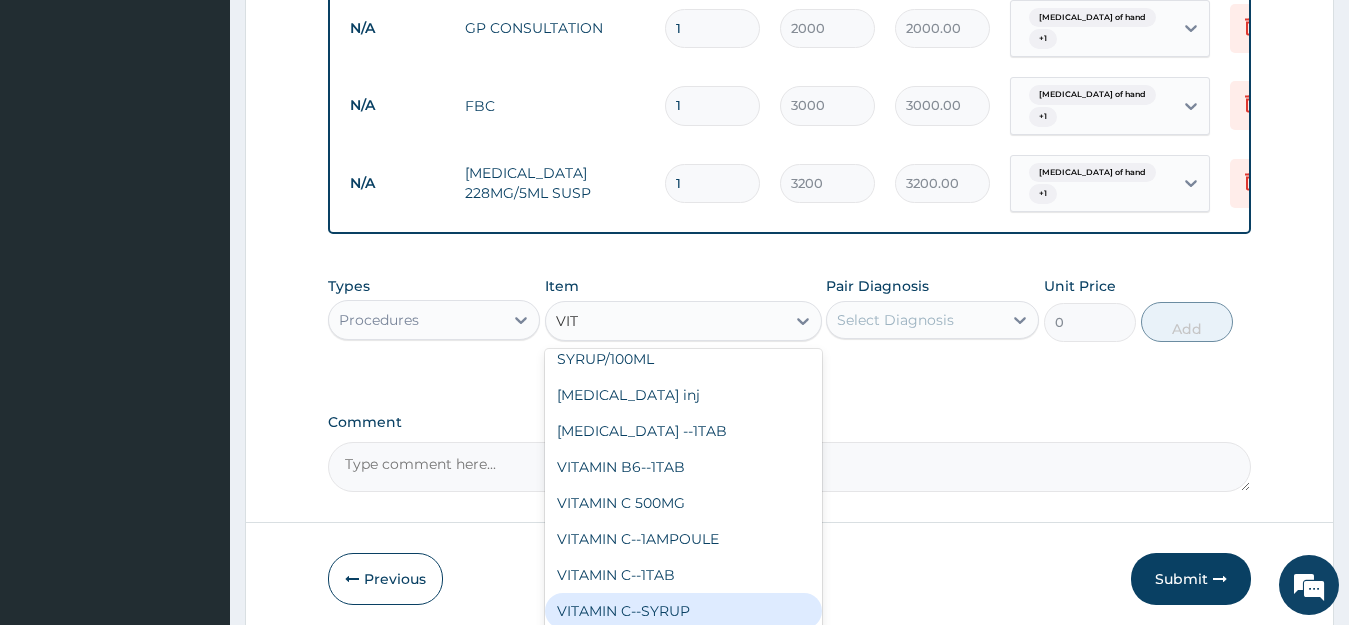 click on "VITAMIN C--SYRUP" at bounding box center [683, 611] 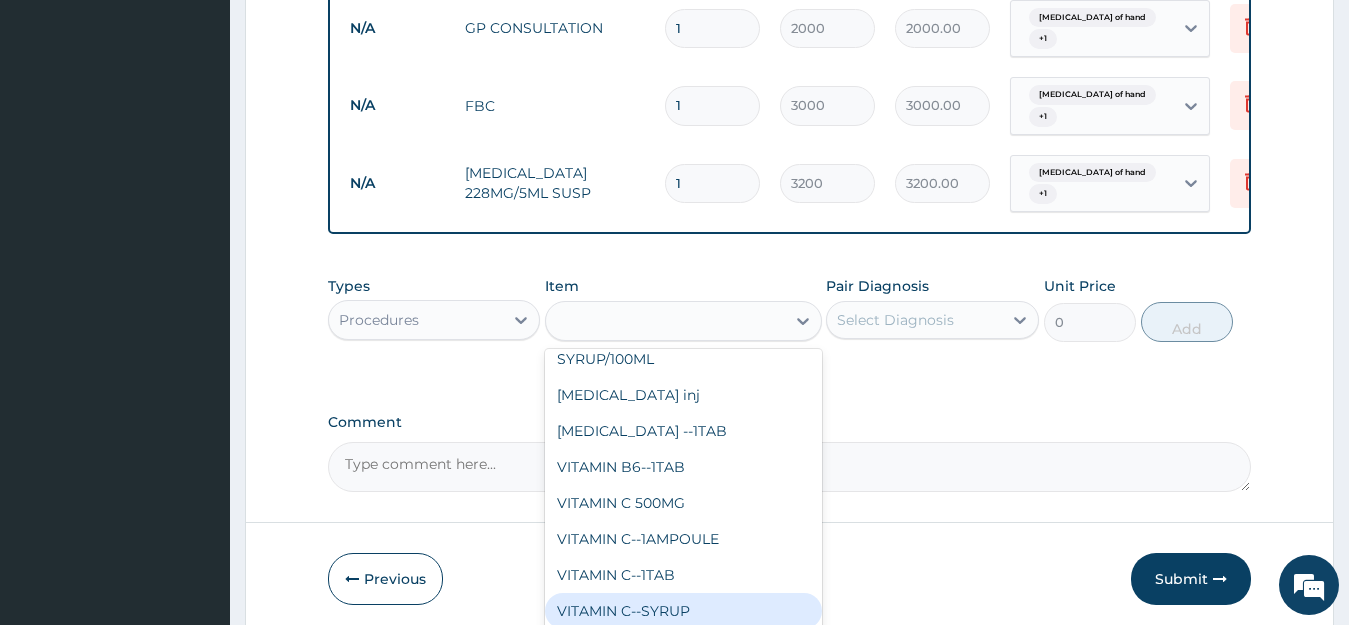 type on "400" 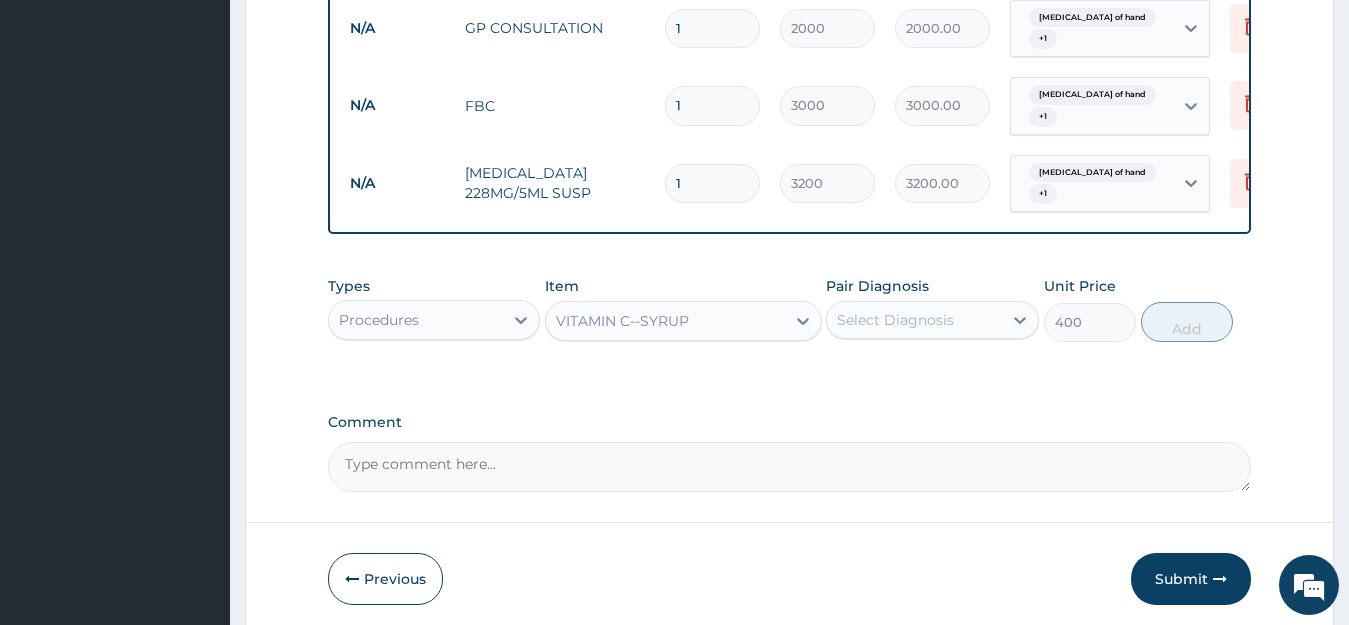 click on "Select Diagnosis" at bounding box center (895, 320) 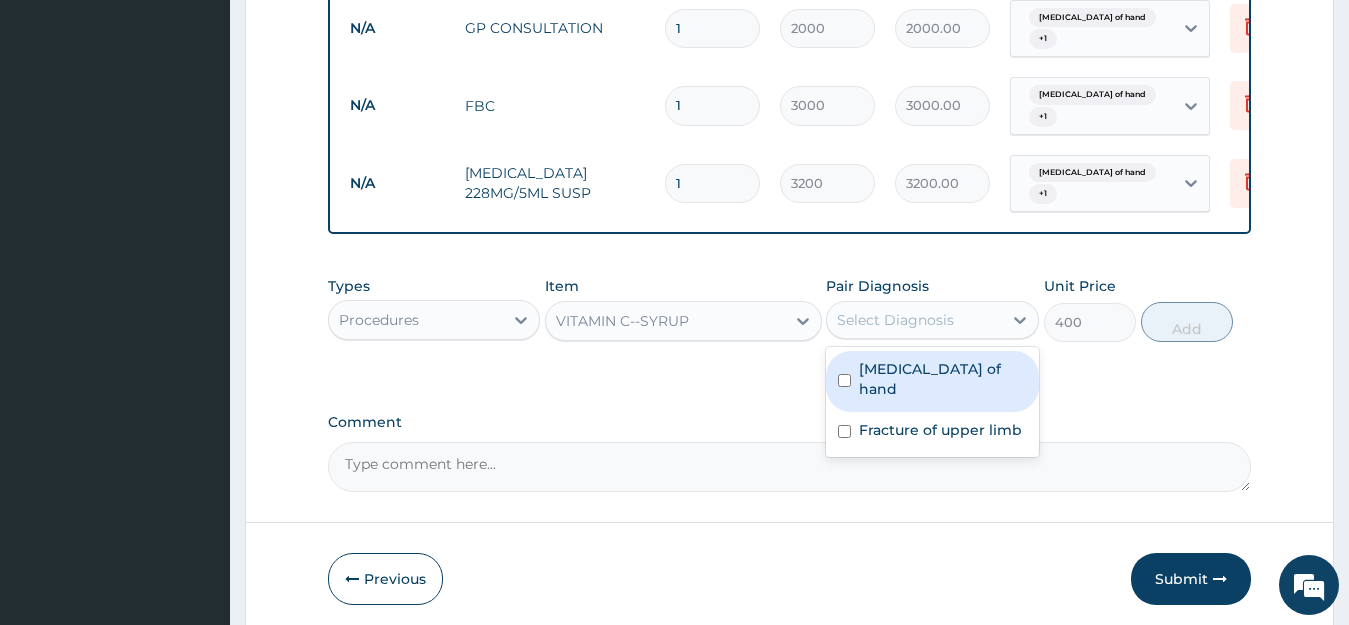 click on "Sprain of hand" at bounding box center (932, 381) 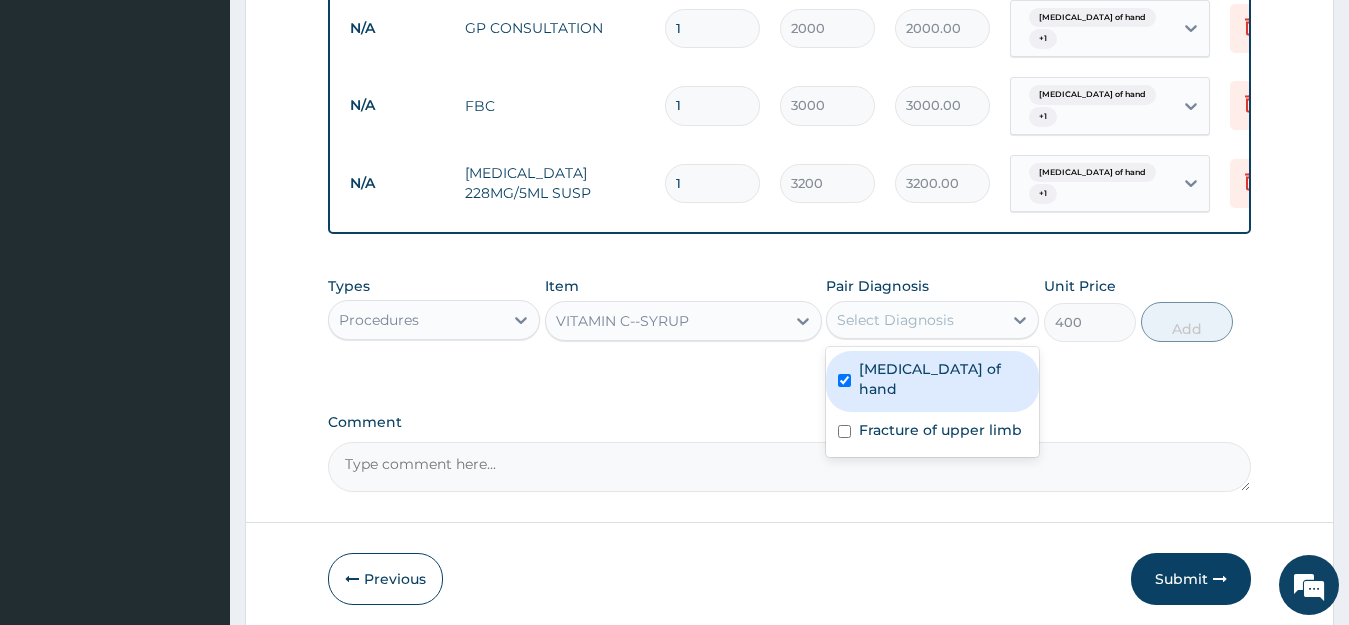 checkbox on "true" 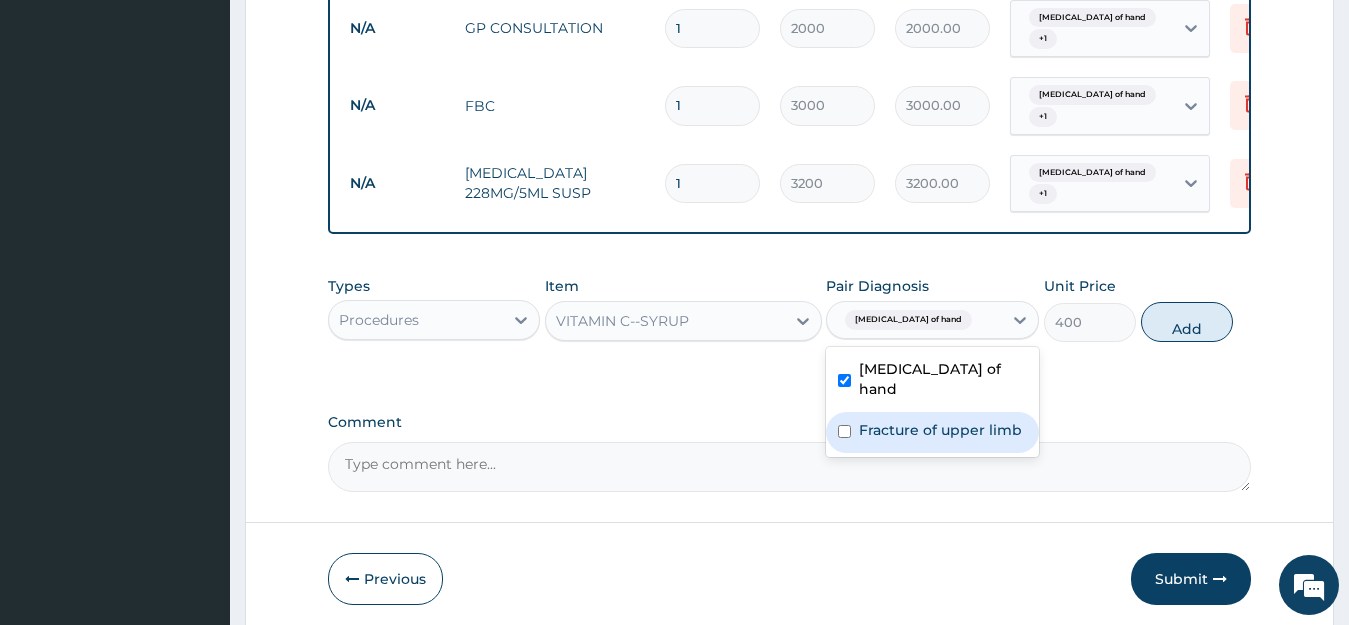 click on "Fracture of upper limb" at bounding box center [932, 432] 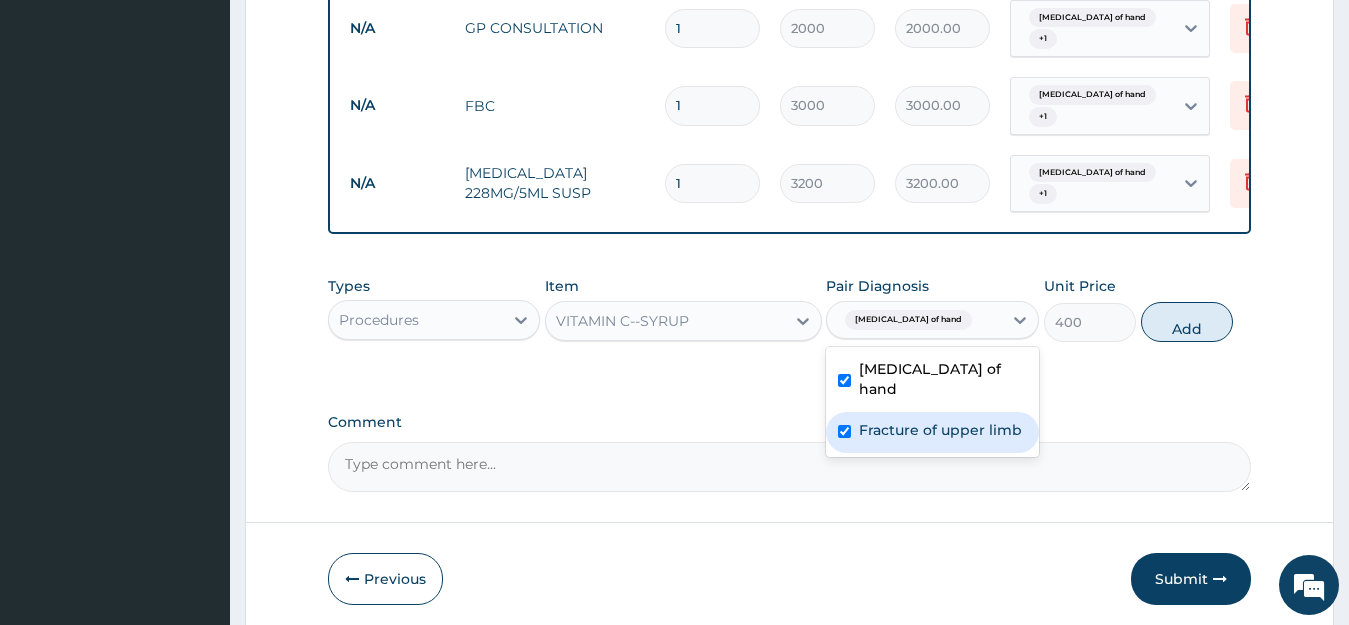 checkbox on "true" 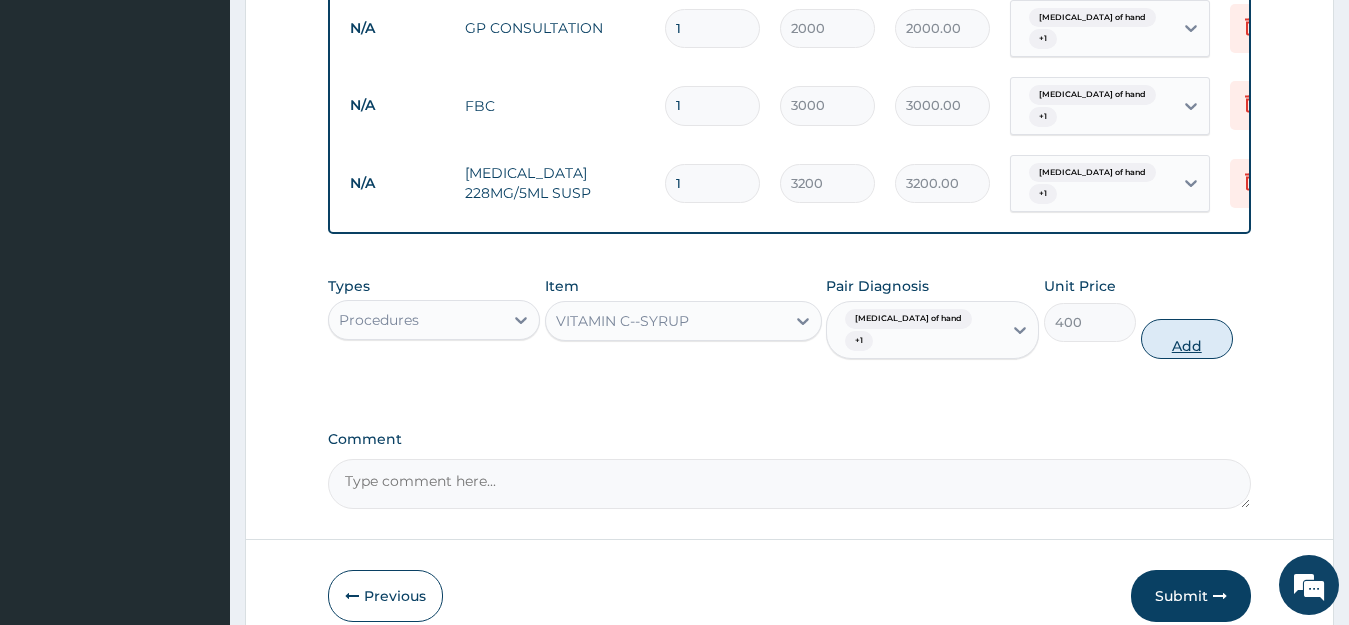 click on "Add" at bounding box center [1187, 339] 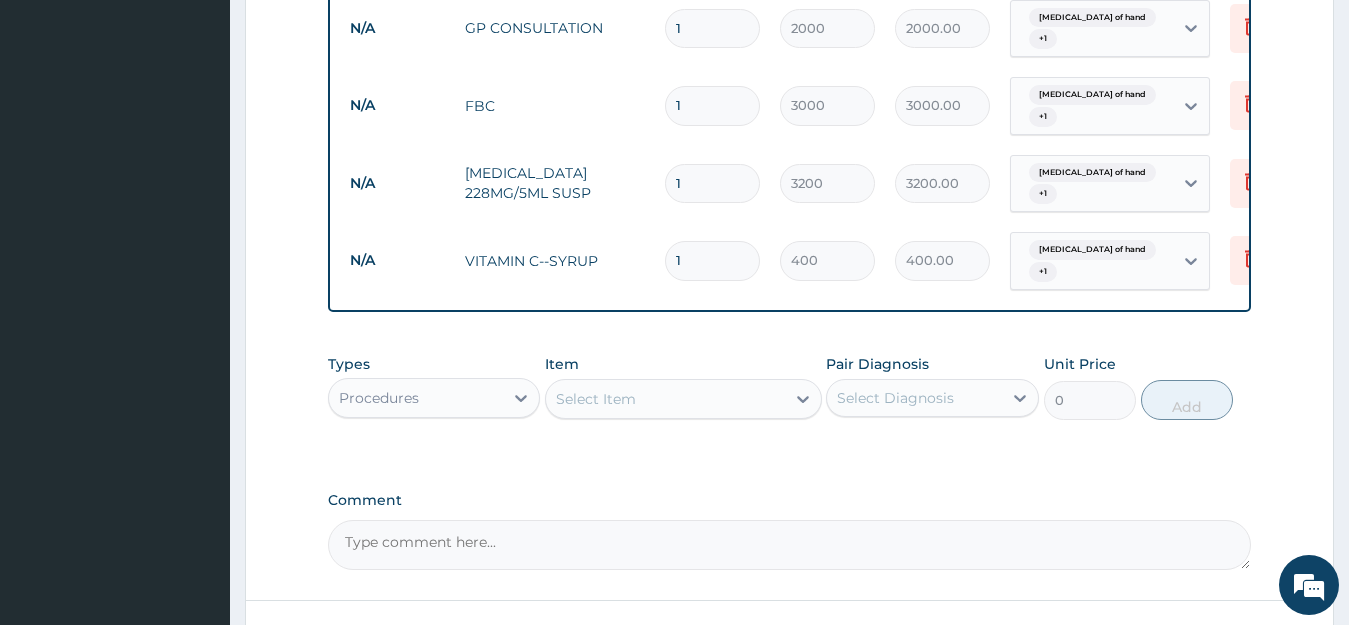 click on "Select Item" at bounding box center [665, 399] 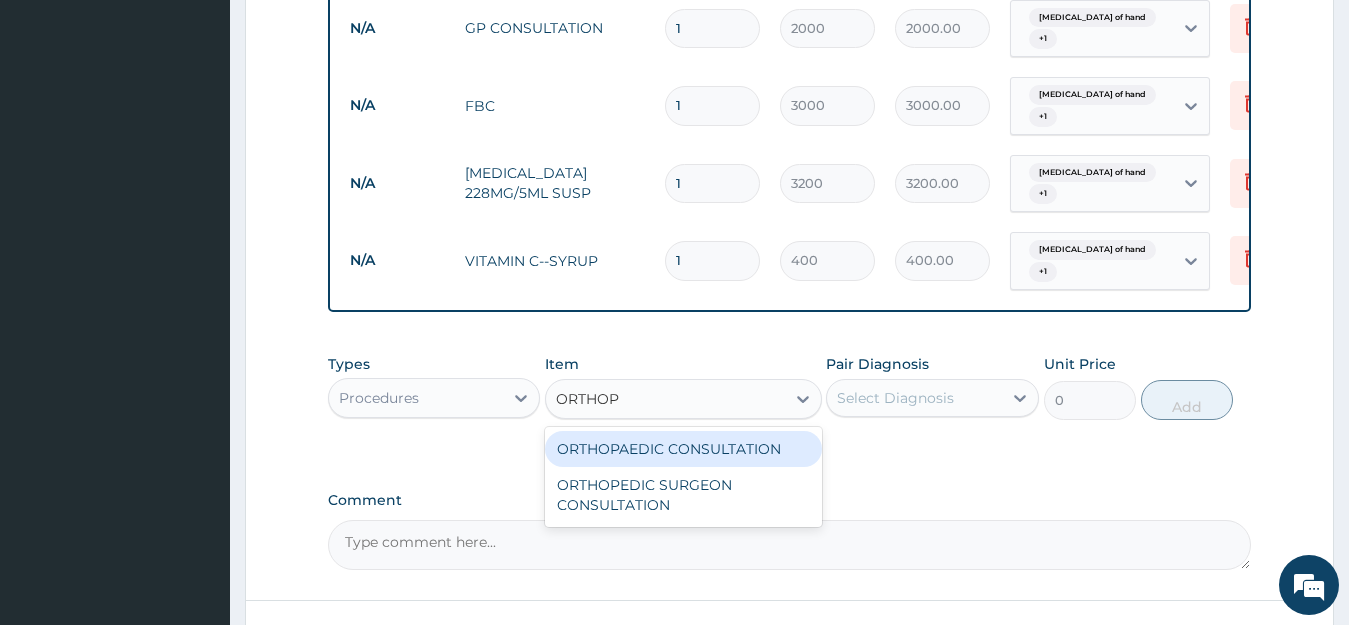 type on "ORTHOPE" 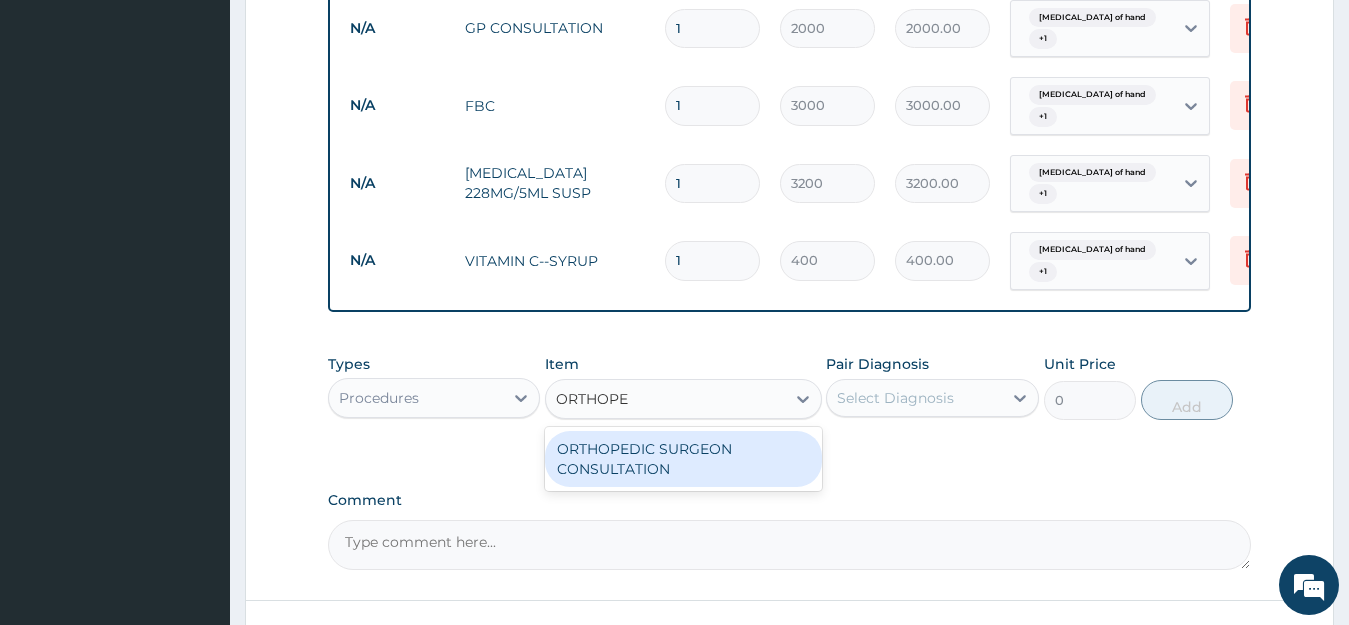 click on "ORTHOPEDIC SURGEON CONSULTATION" at bounding box center (683, 459) 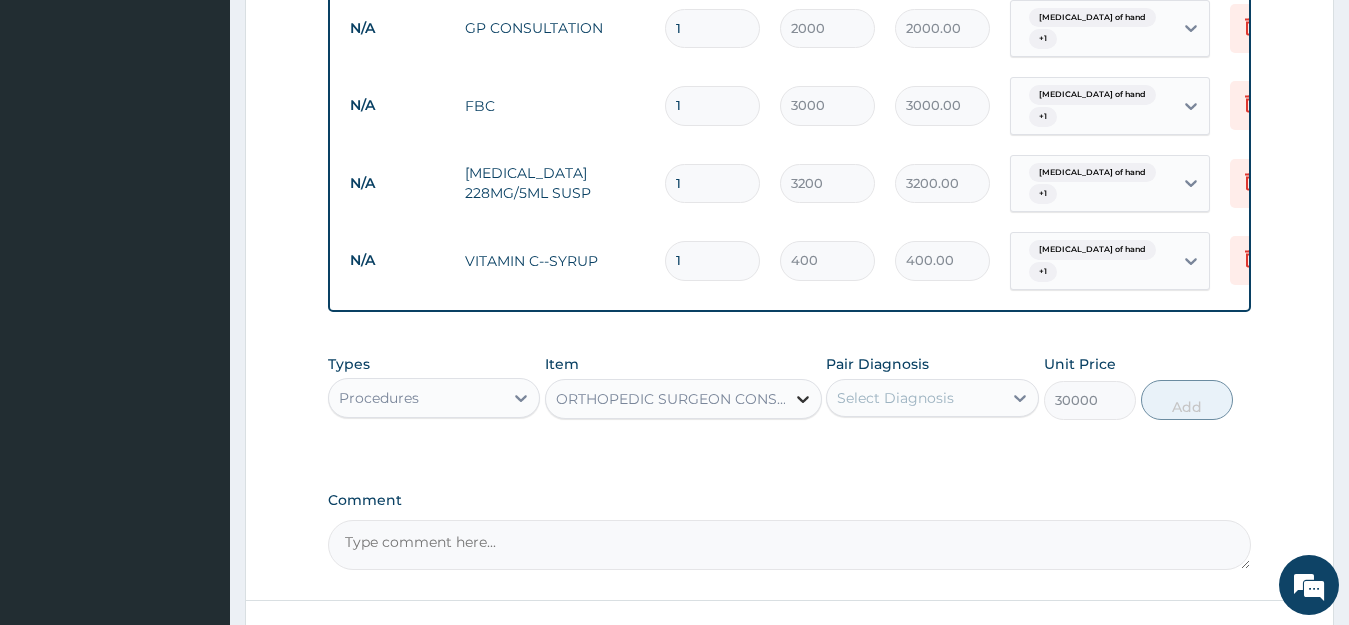 click 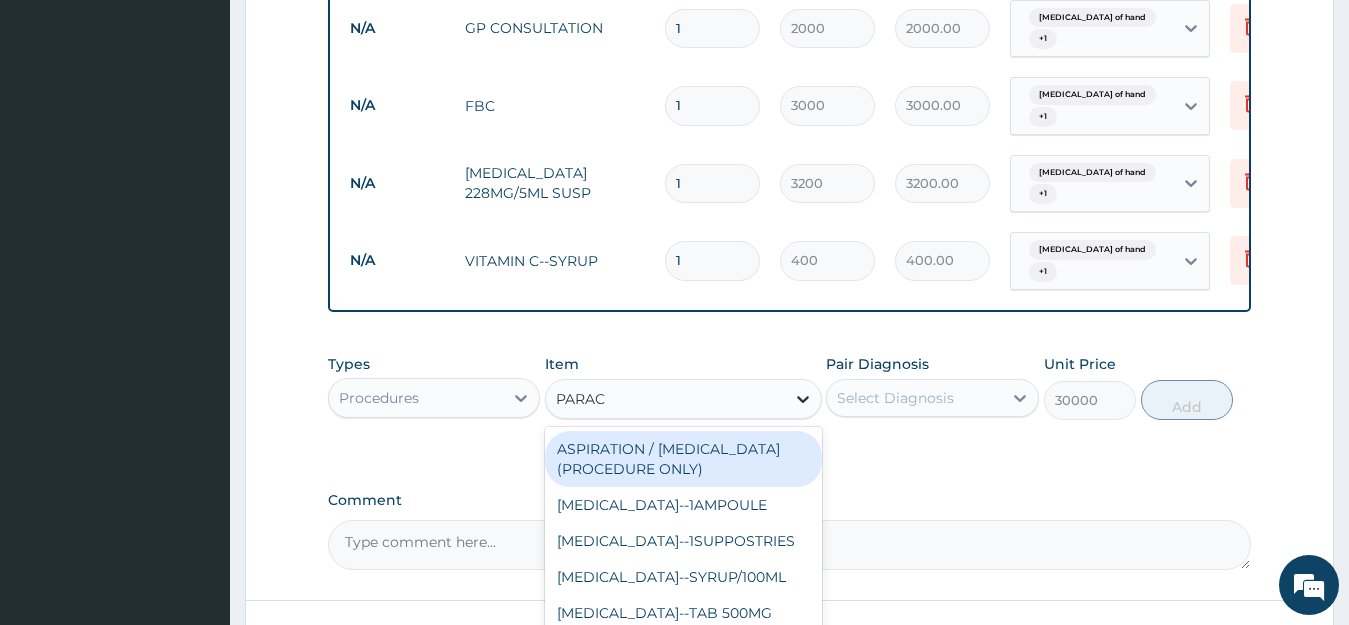 scroll, scrollTop: 0, scrollLeft: 0, axis: both 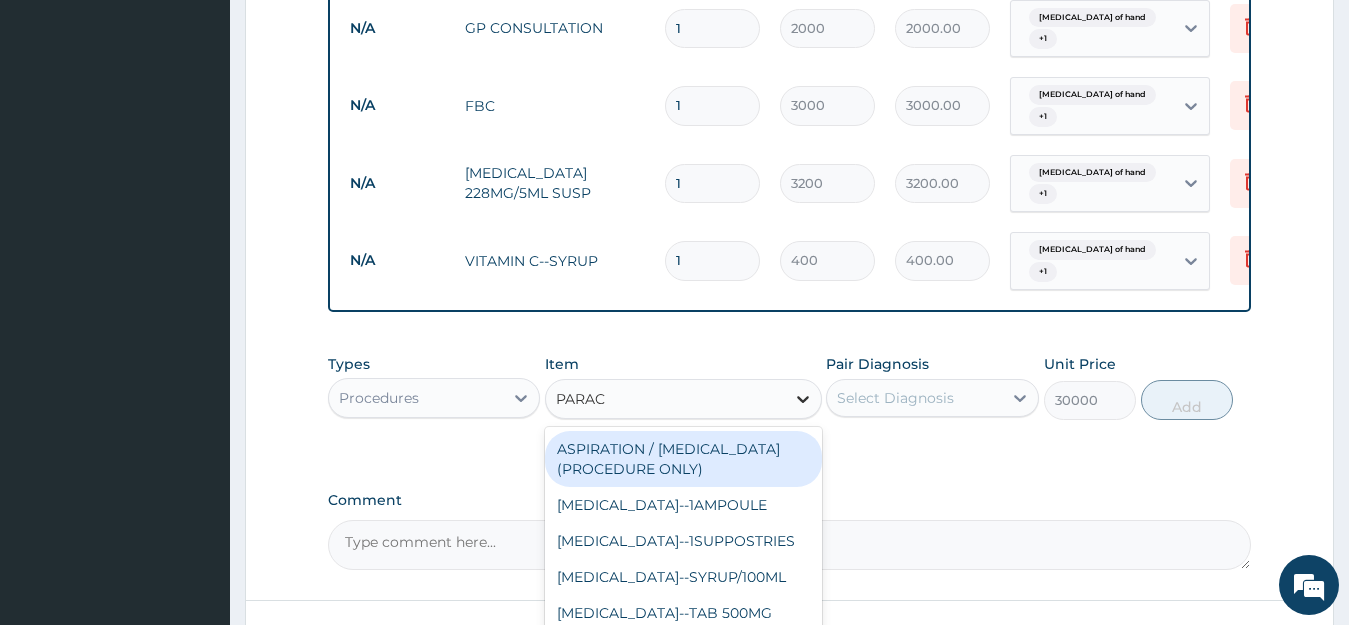 type on "PARACE" 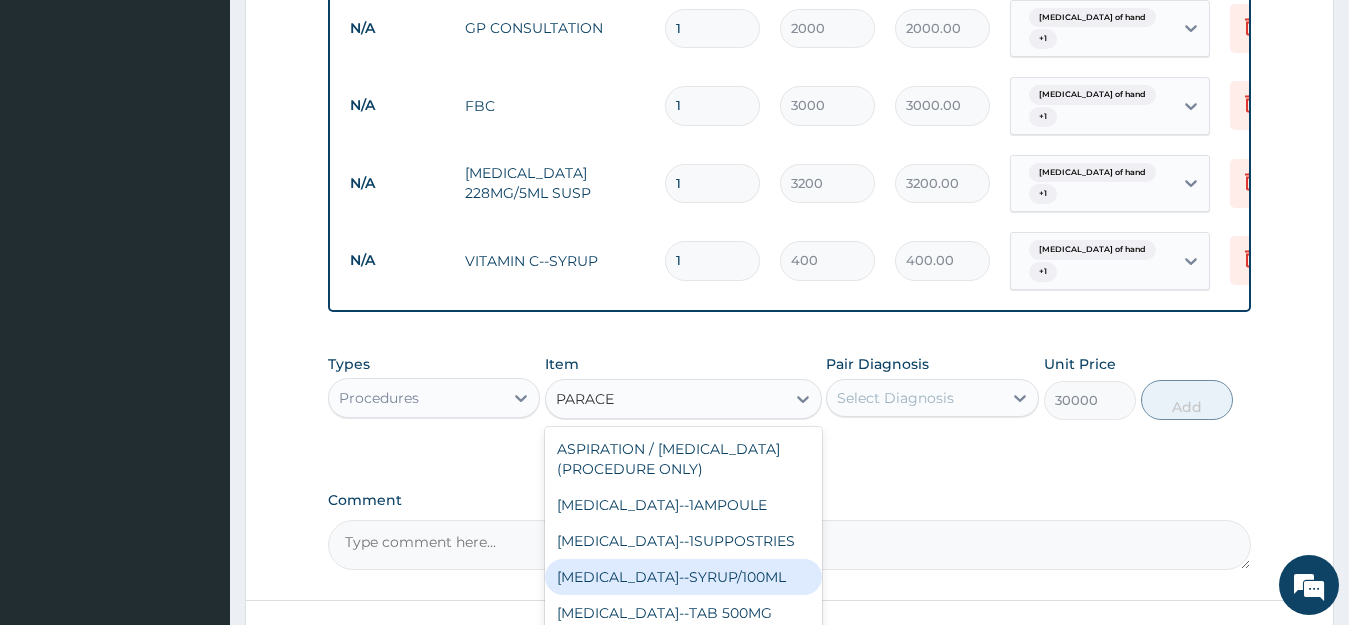 click on "PARACETAMOL--SYRUP/100ML" at bounding box center (683, 577) 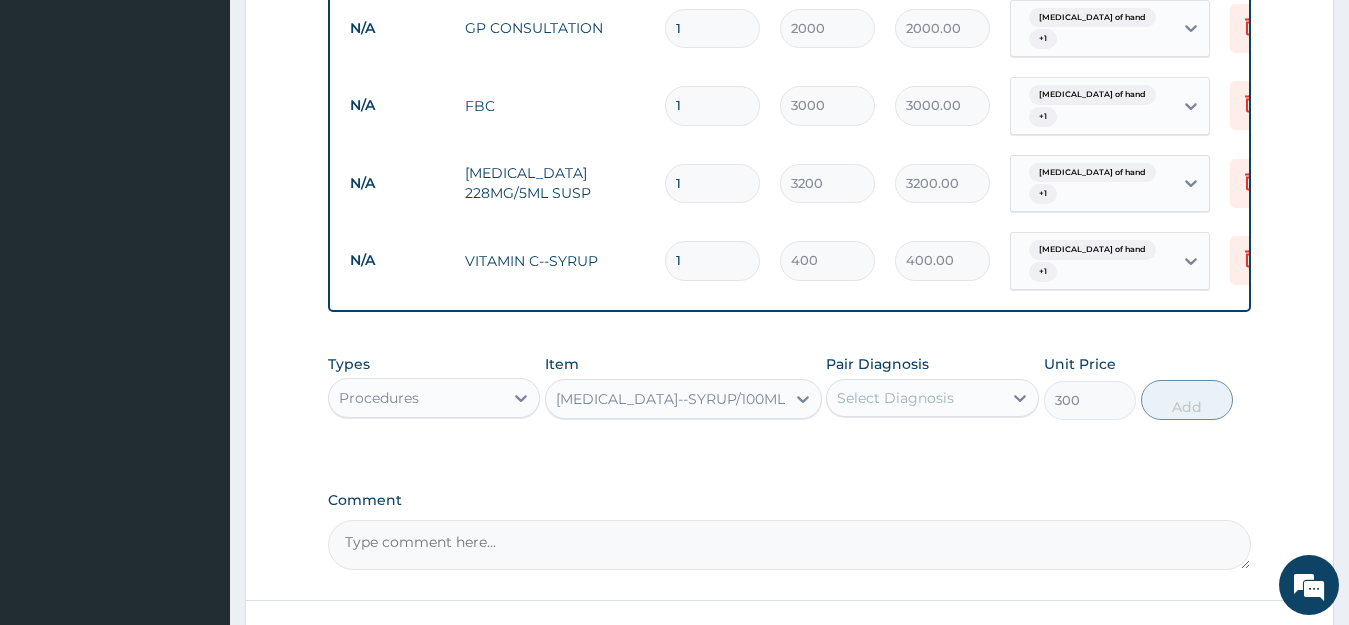click on "Select Diagnosis" at bounding box center (895, 398) 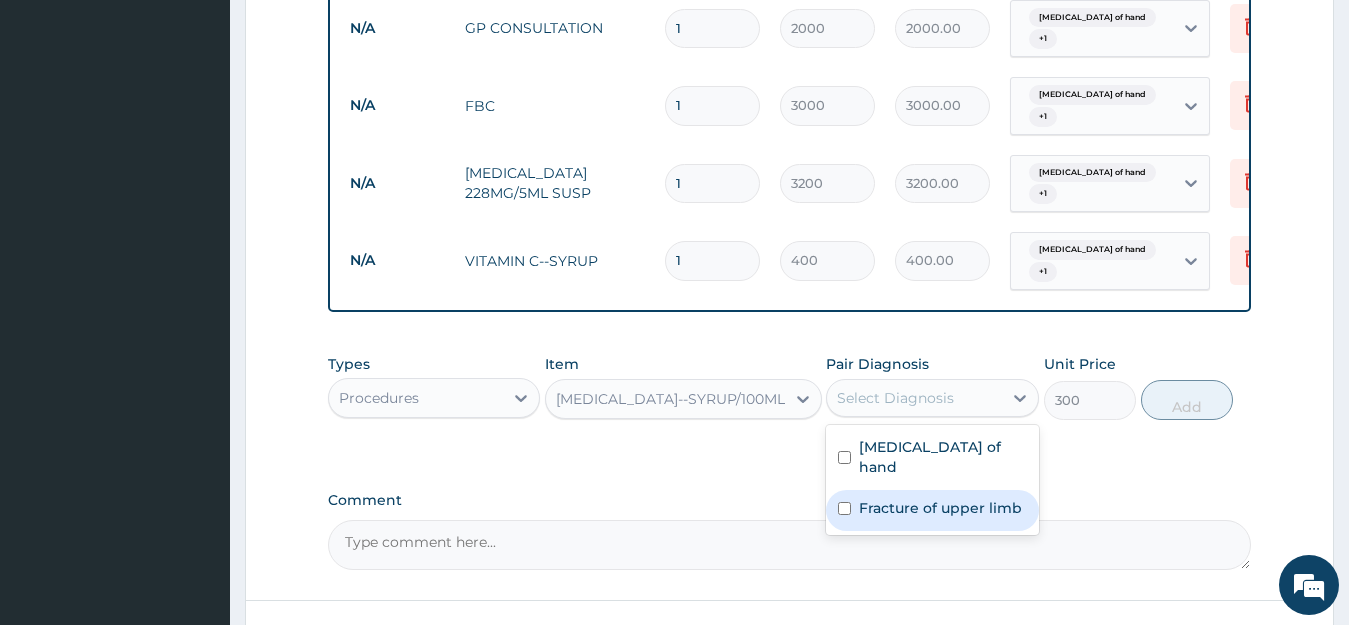 drag, startPoint x: 852, startPoint y: 445, endPoint x: 839, endPoint y: 474, distance: 31.780497 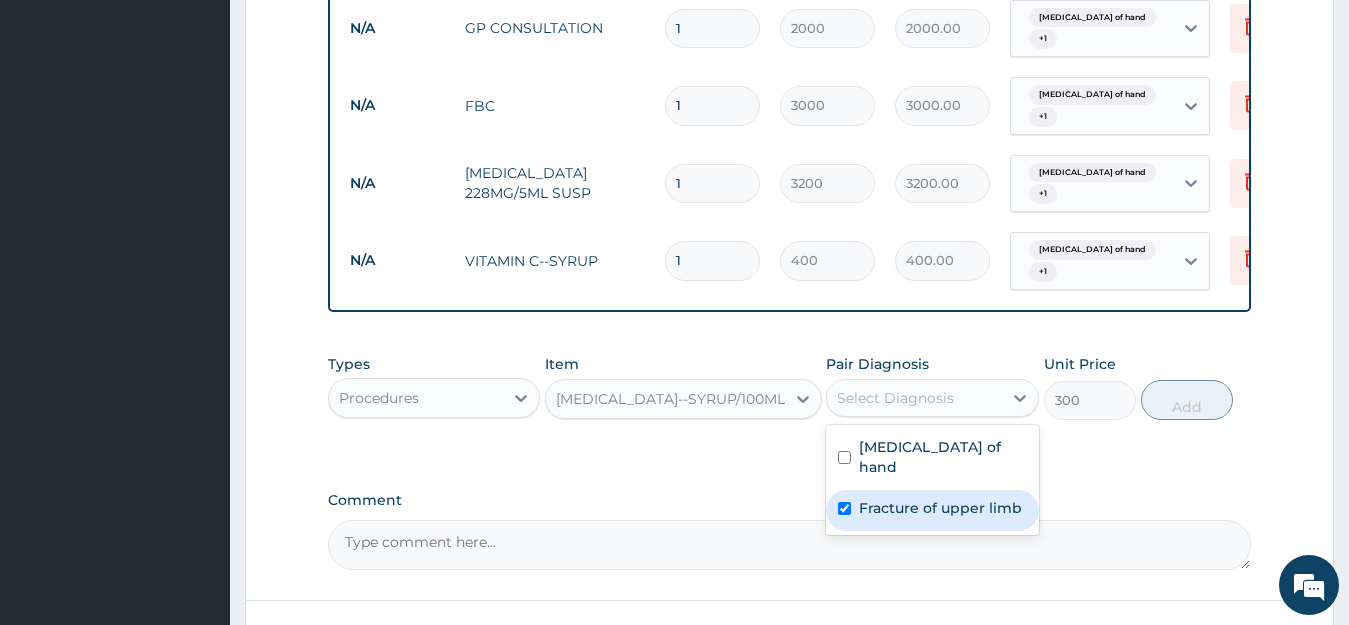 checkbox on "true" 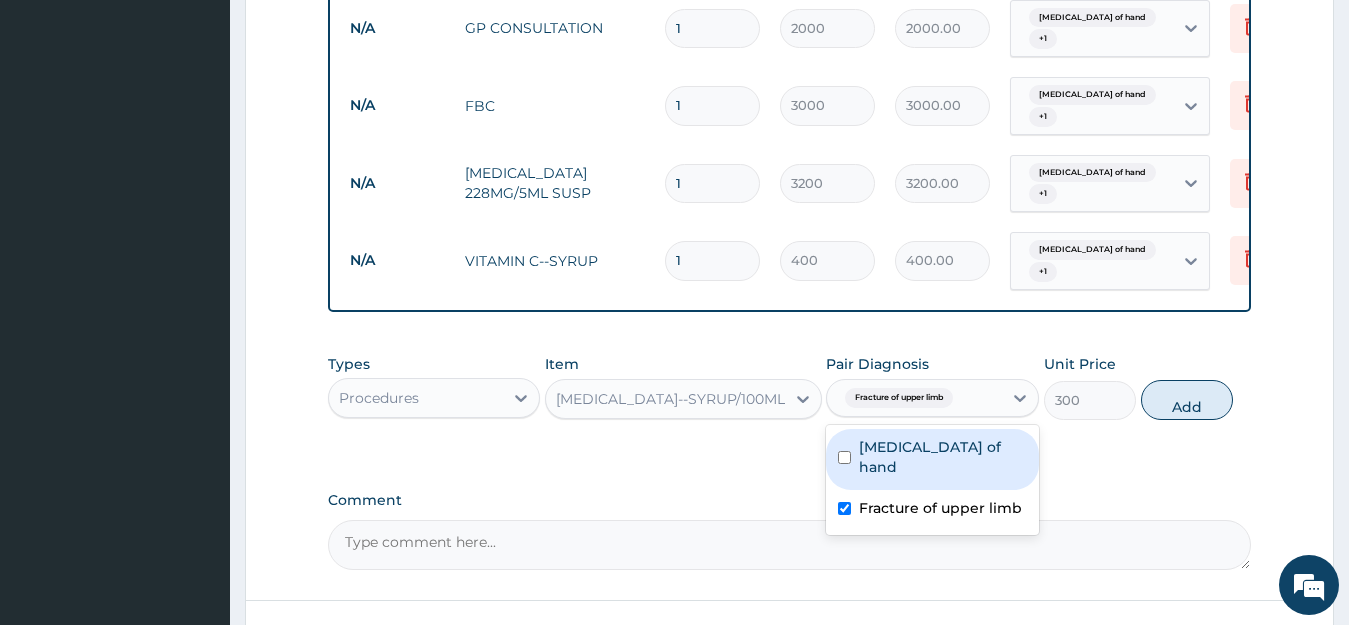 click on "Sprain of hand" at bounding box center (932, 459) 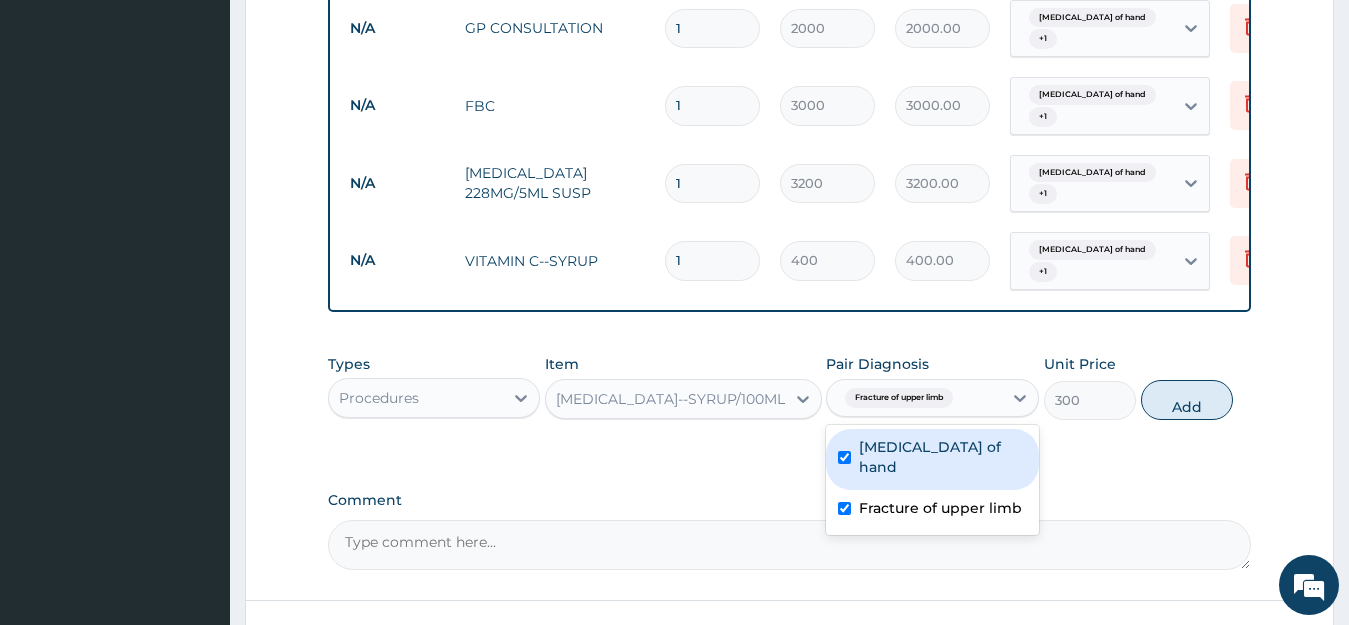 checkbox on "true" 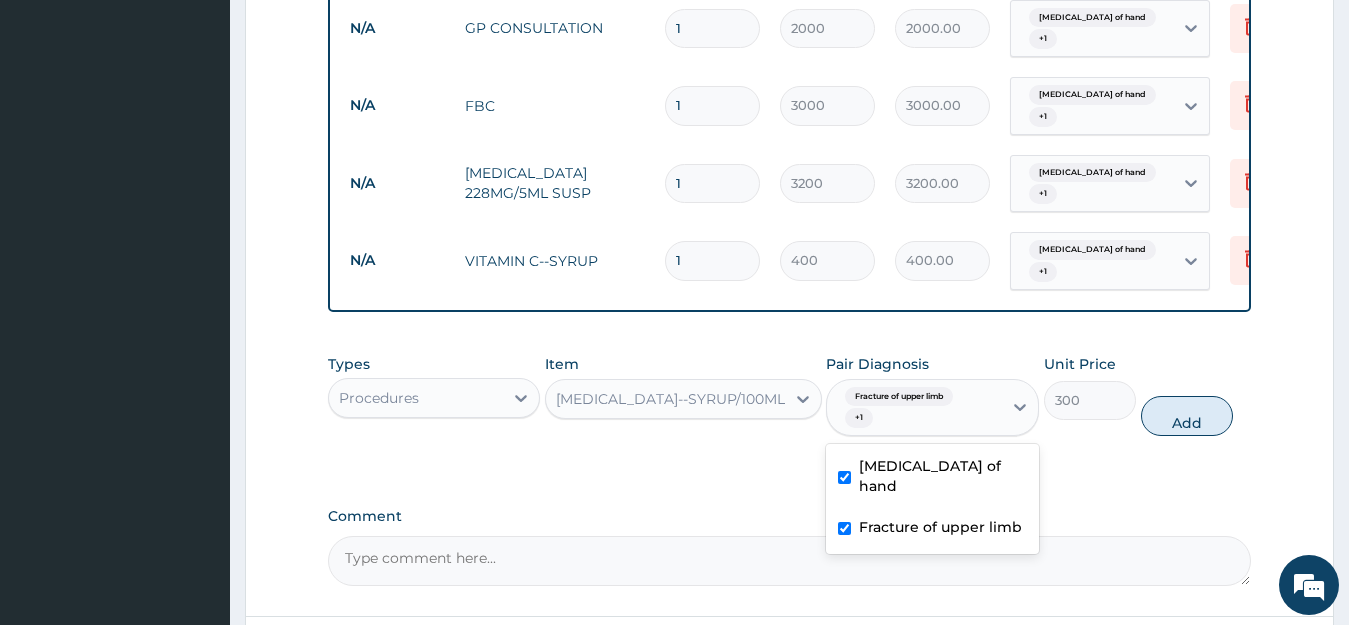 click at bounding box center [844, 528] 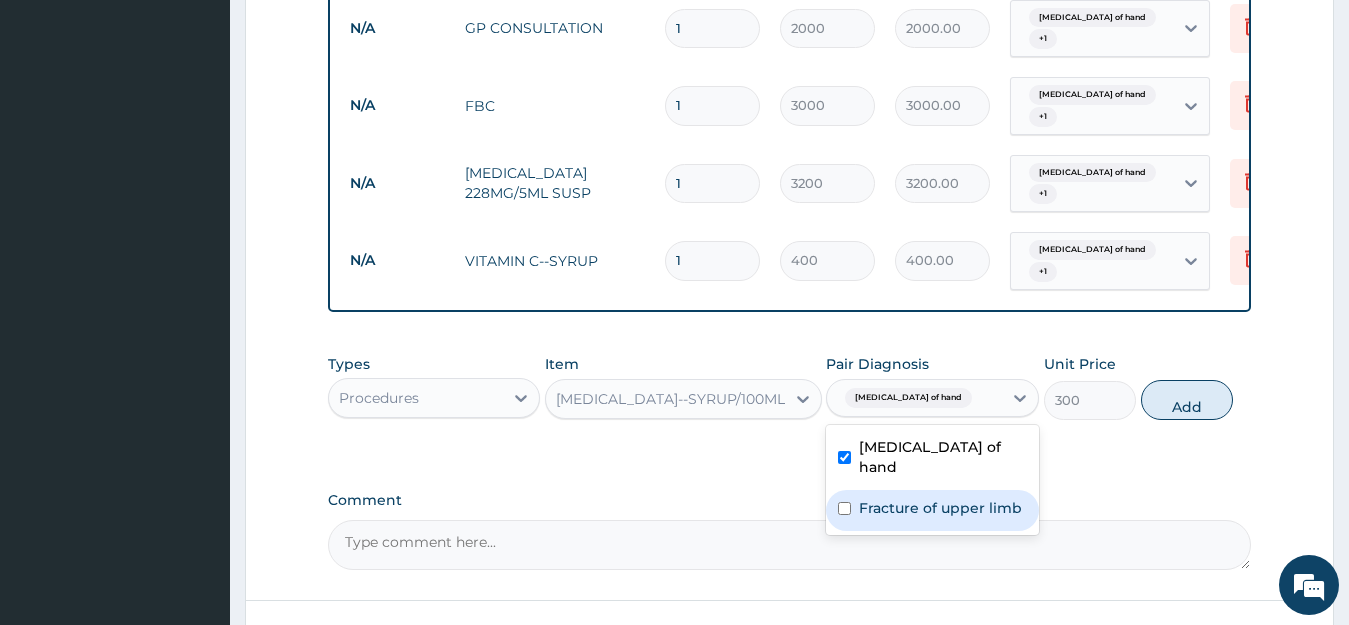 click on "Fracture of upper limb" at bounding box center (932, 510) 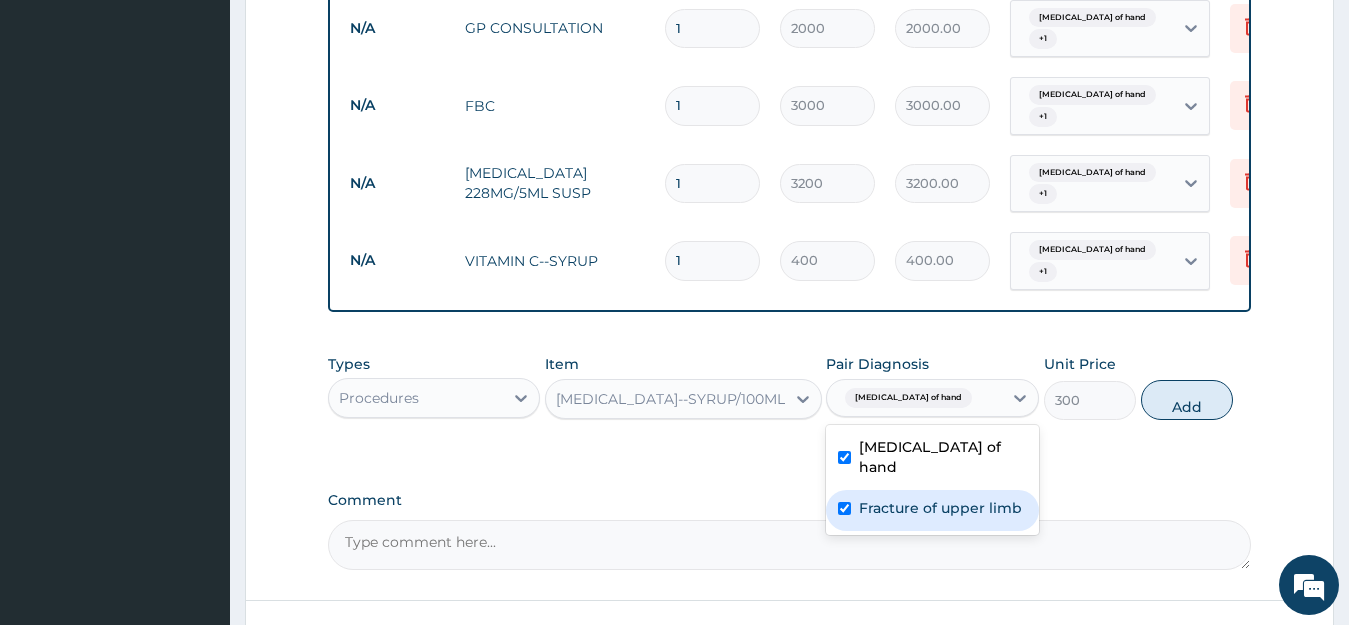 checkbox on "true" 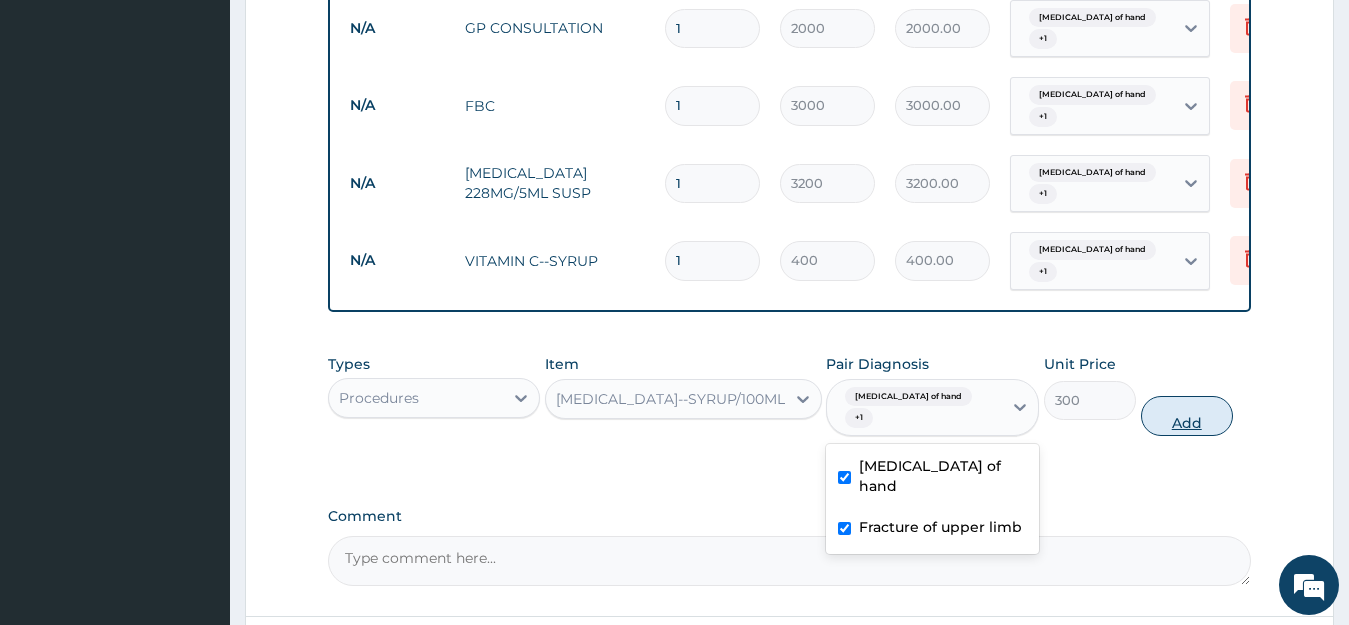 click on "Add" at bounding box center (1187, 416) 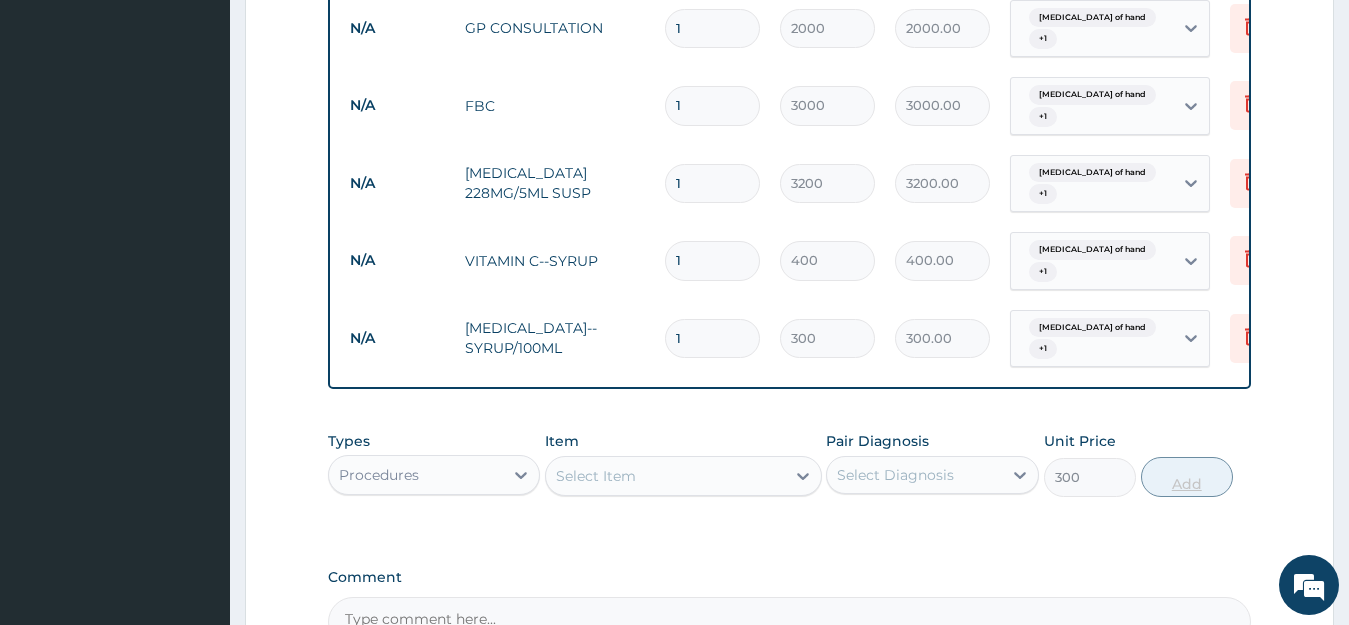 type on "0" 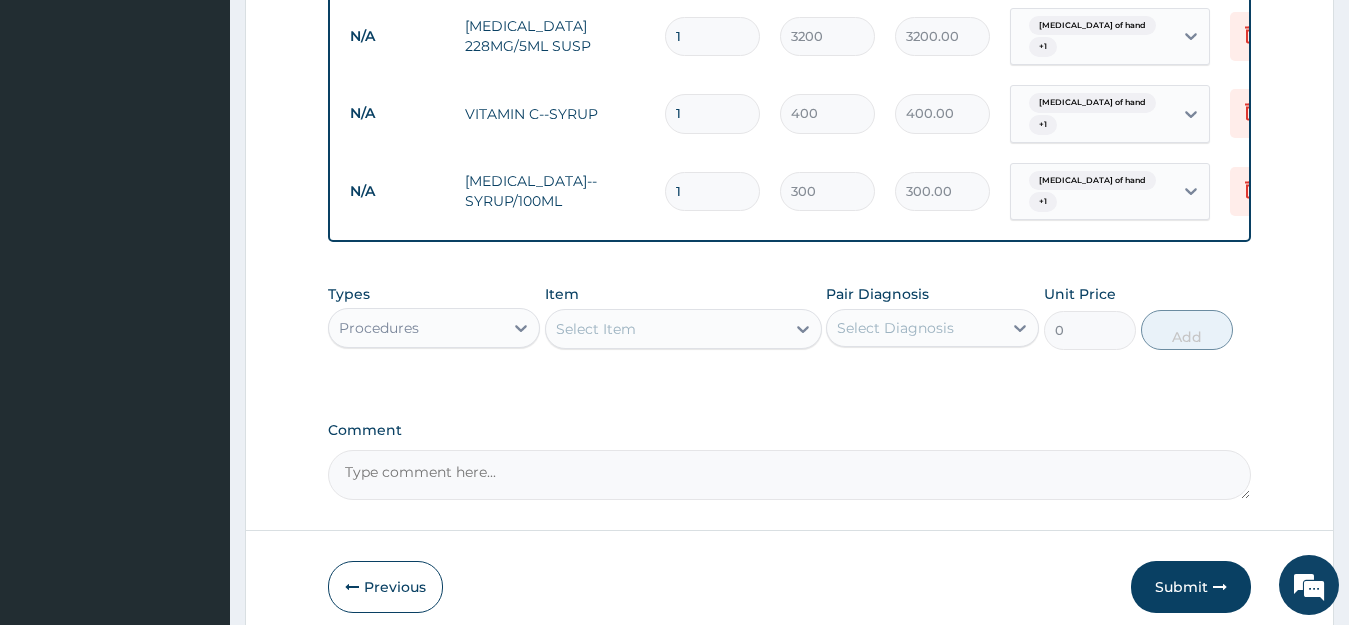 scroll, scrollTop: 1084, scrollLeft: 0, axis: vertical 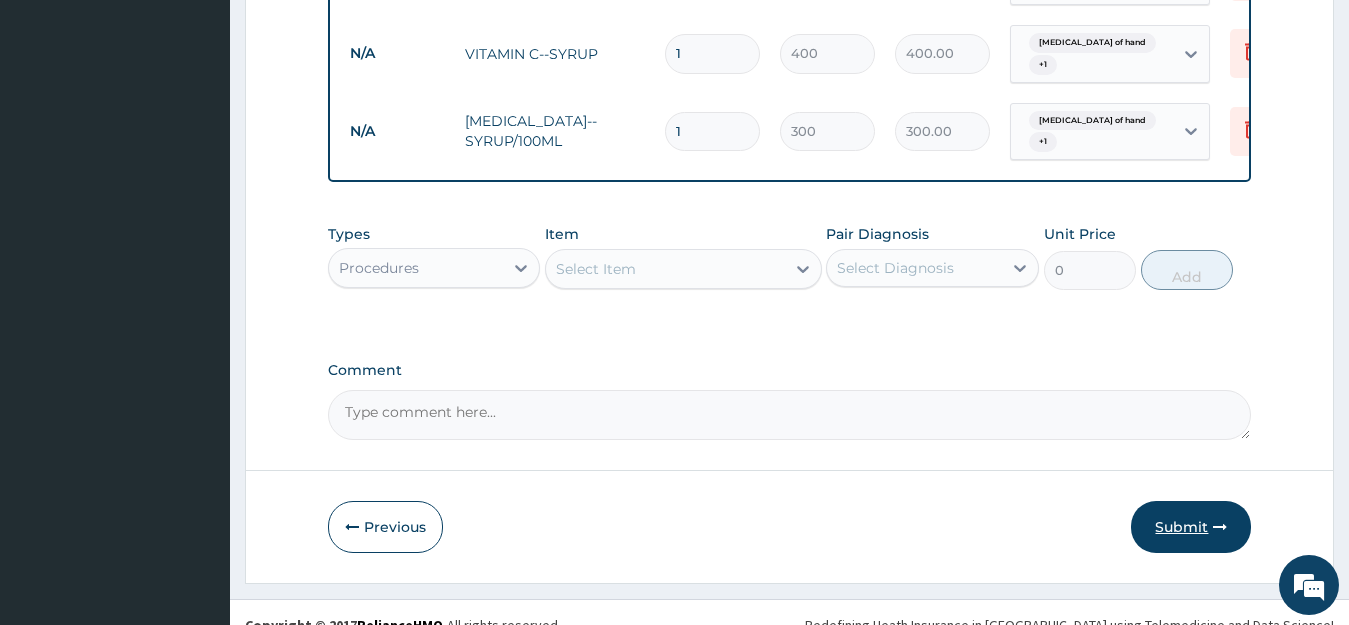 click on "Submit" at bounding box center [1191, 527] 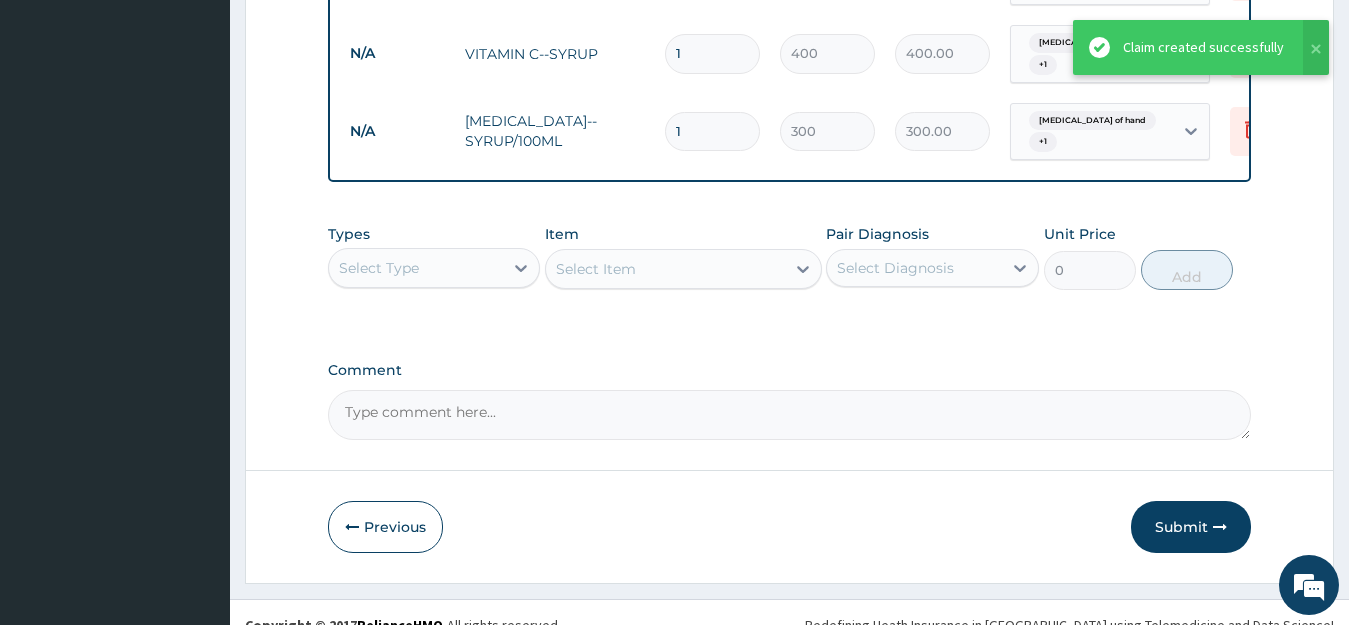 scroll, scrollTop: 825, scrollLeft: 0, axis: vertical 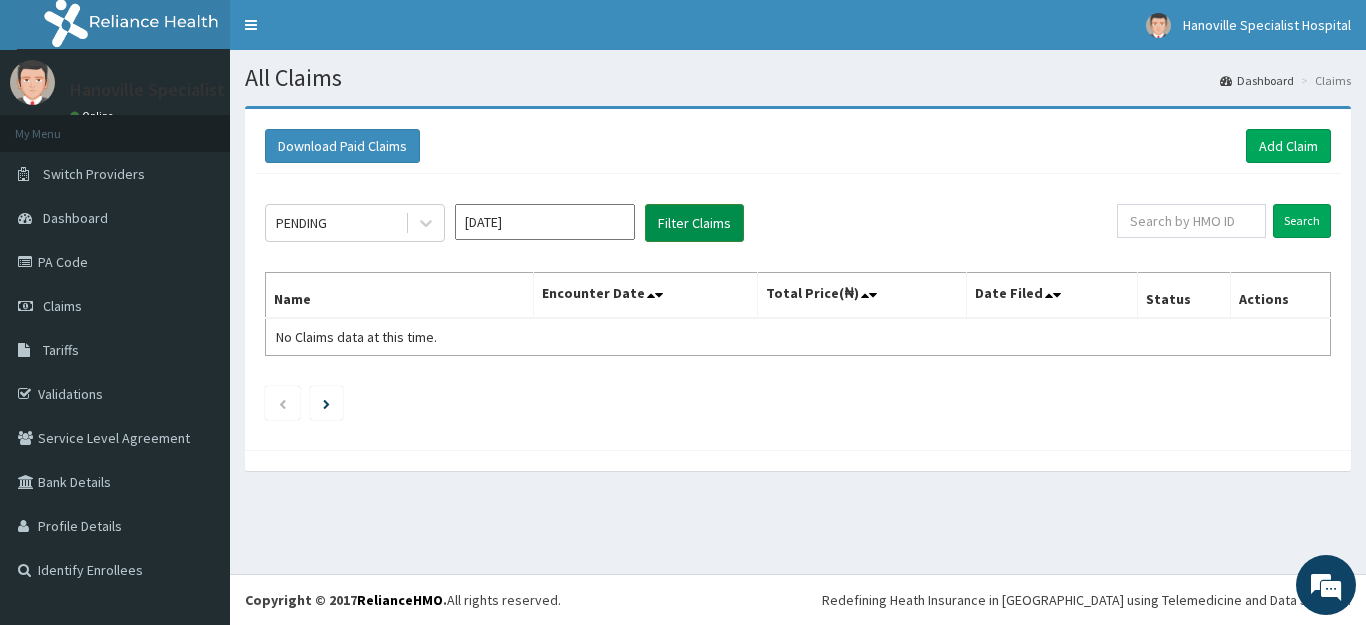 click on "Filter Claims" at bounding box center (694, 223) 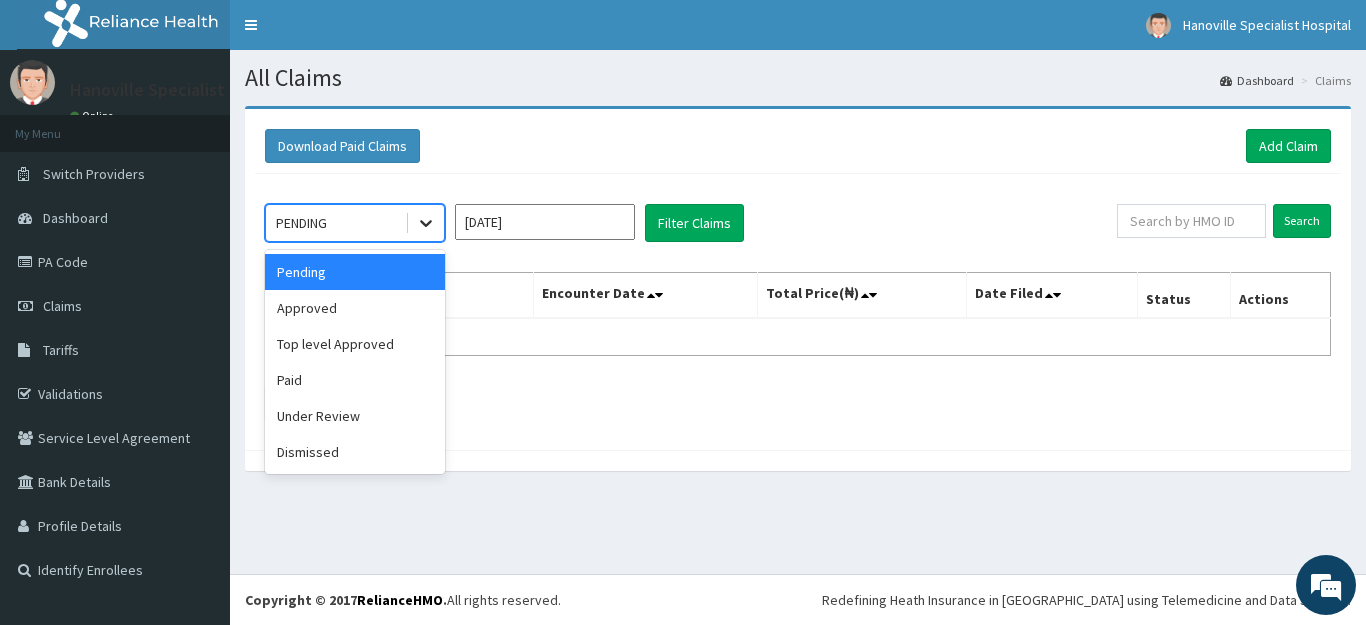click 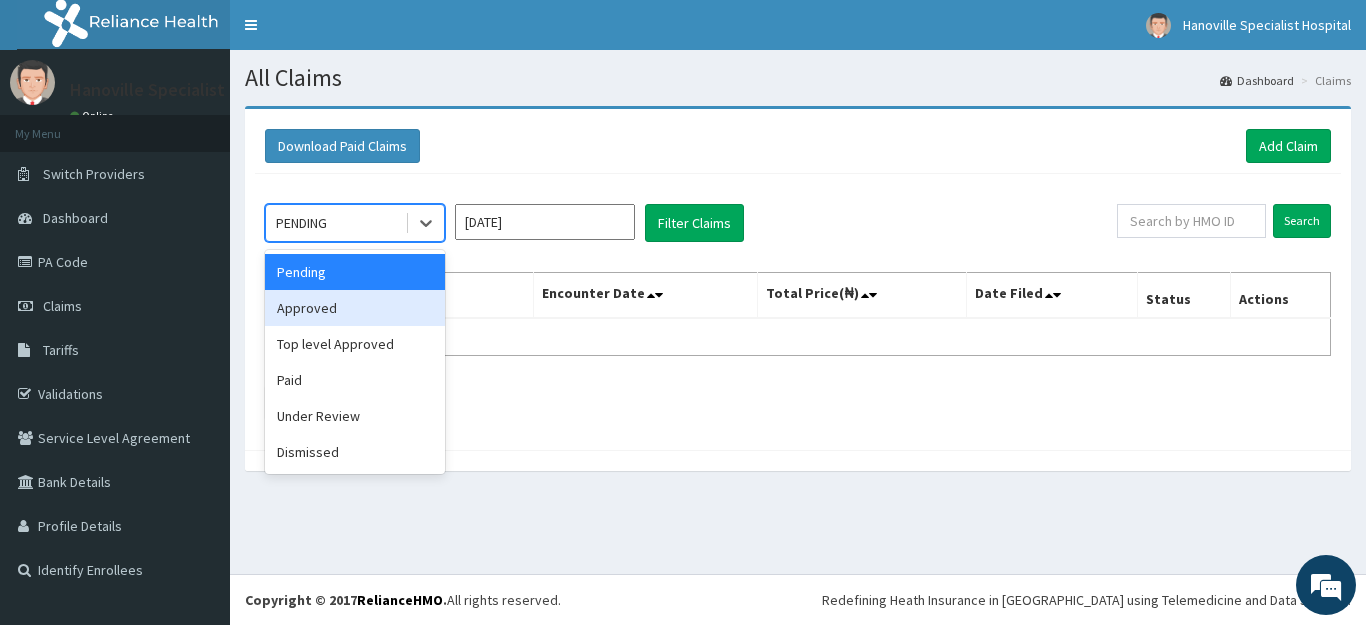 click on "Approved" at bounding box center [355, 308] 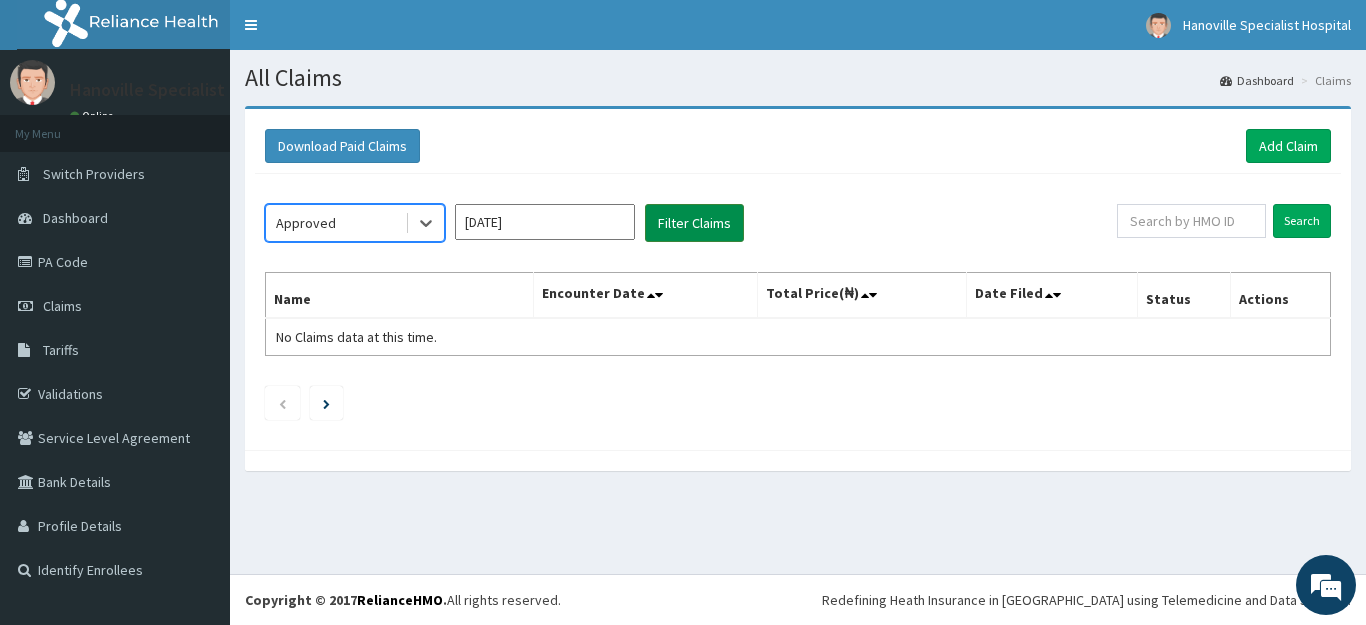 click on "Filter Claims" at bounding box center [694, 223] 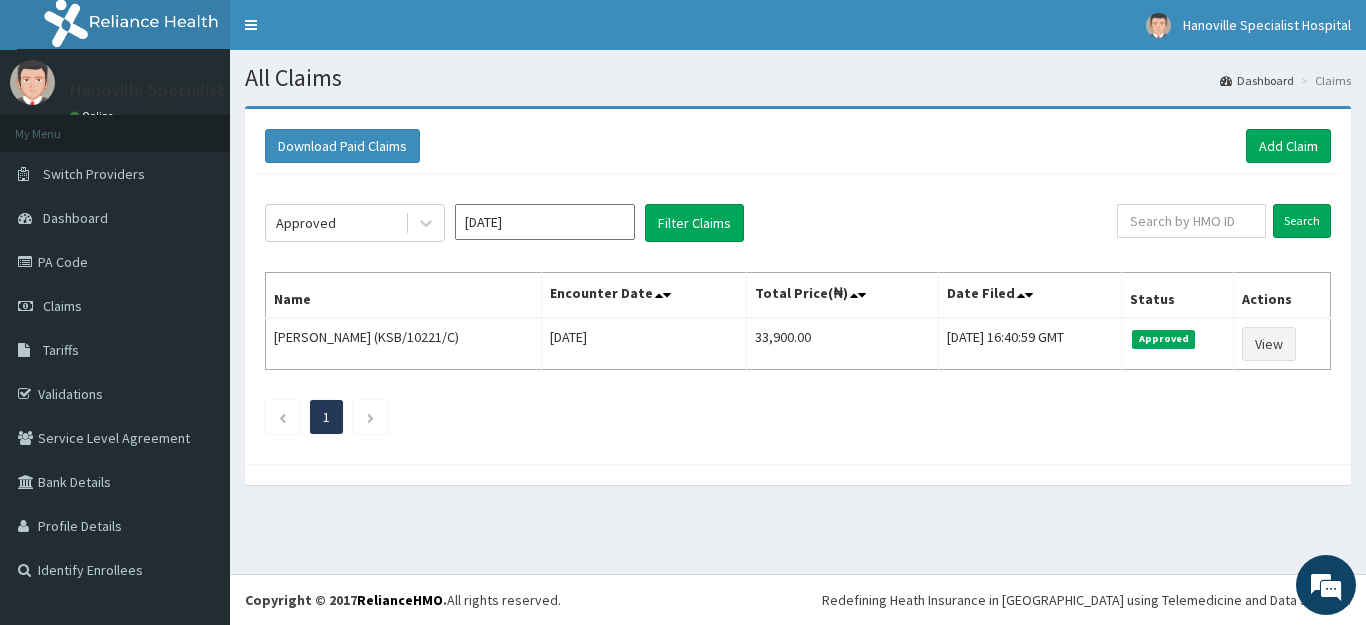 click on "[DATE]" at bounding box center [545, 222] 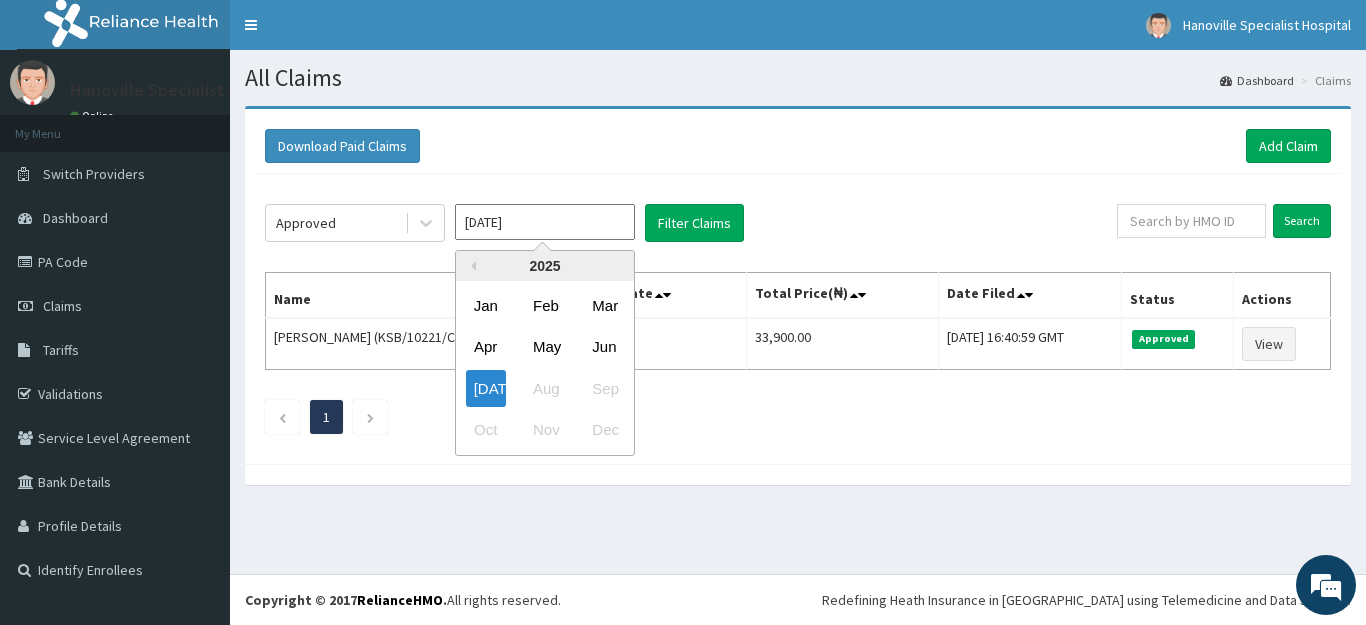 click on "Approved [DATE] Previous Year [DATE] Feb Mar Apr May Jun [DATE] Aug Sep Oct Nov Dec Filter Claims Search Name Encounter Date Total Price(₦) Date Filed Status Actions [PERSON_NAME] (KSB/10221/C) [DATE] 33,900.00 [DATE] 16:40:59 GMT Approved View 1" 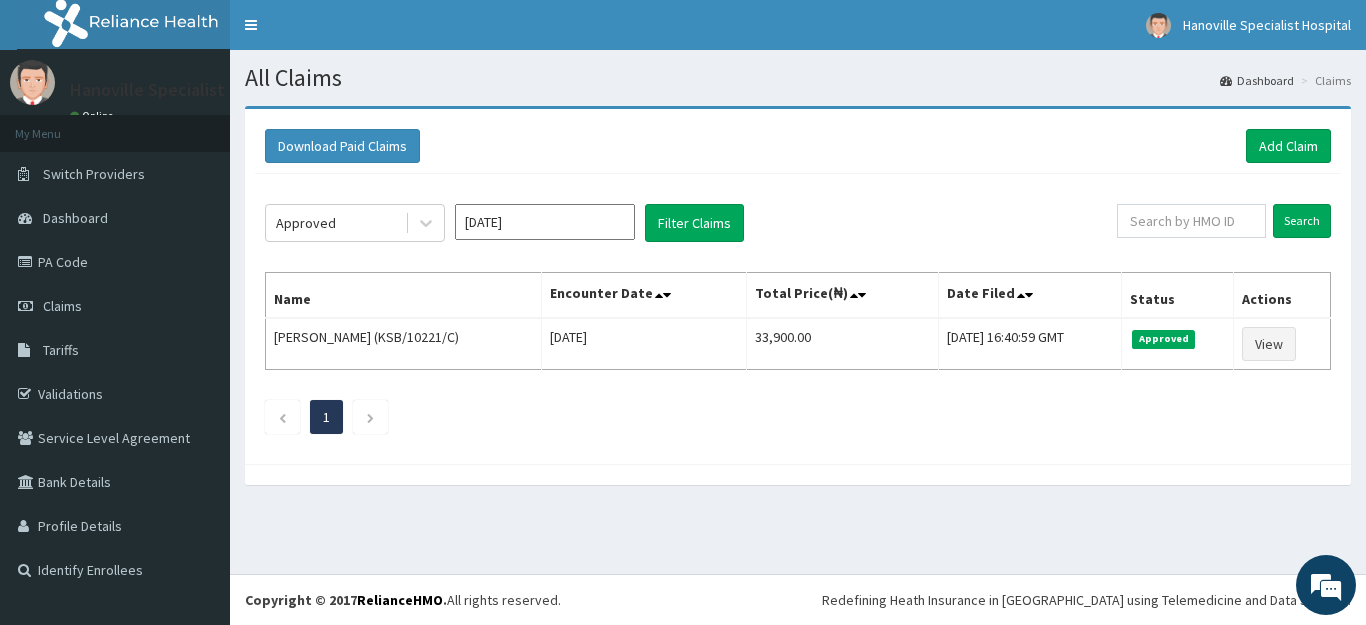 scroll, scrollTop: 0, scrollLeft: 0, axis: both 